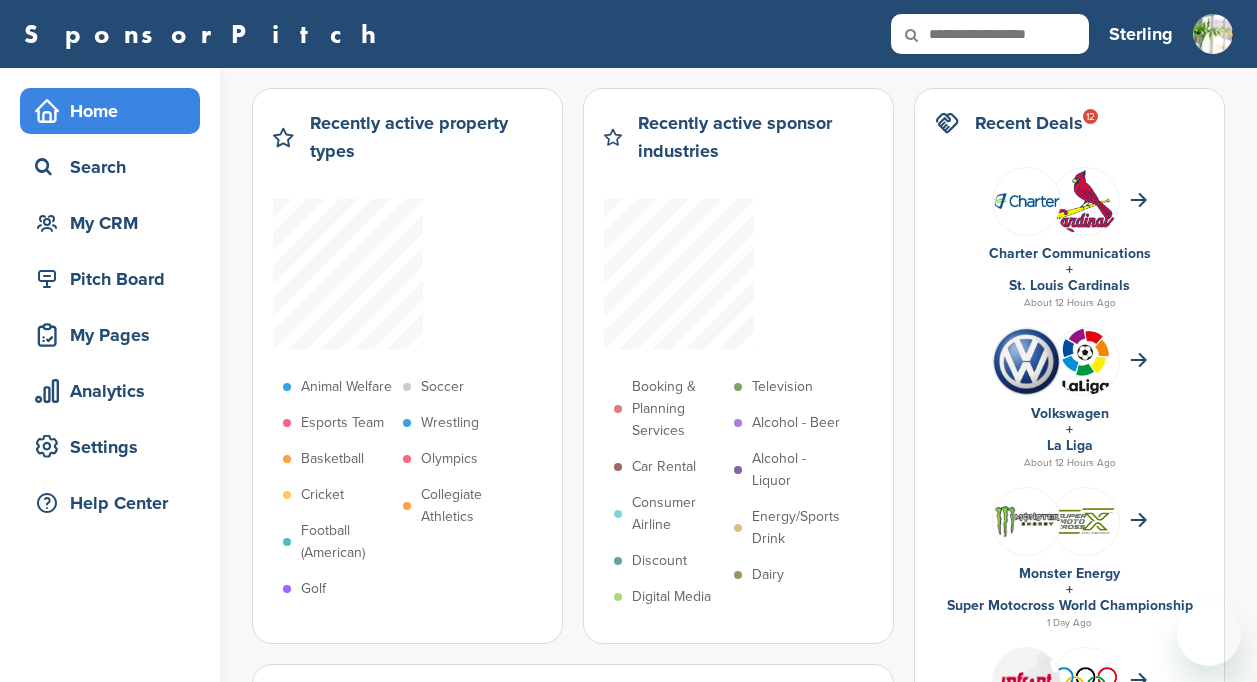 scroll, scrollTop: 0, scrollLeft: 0, axis: both 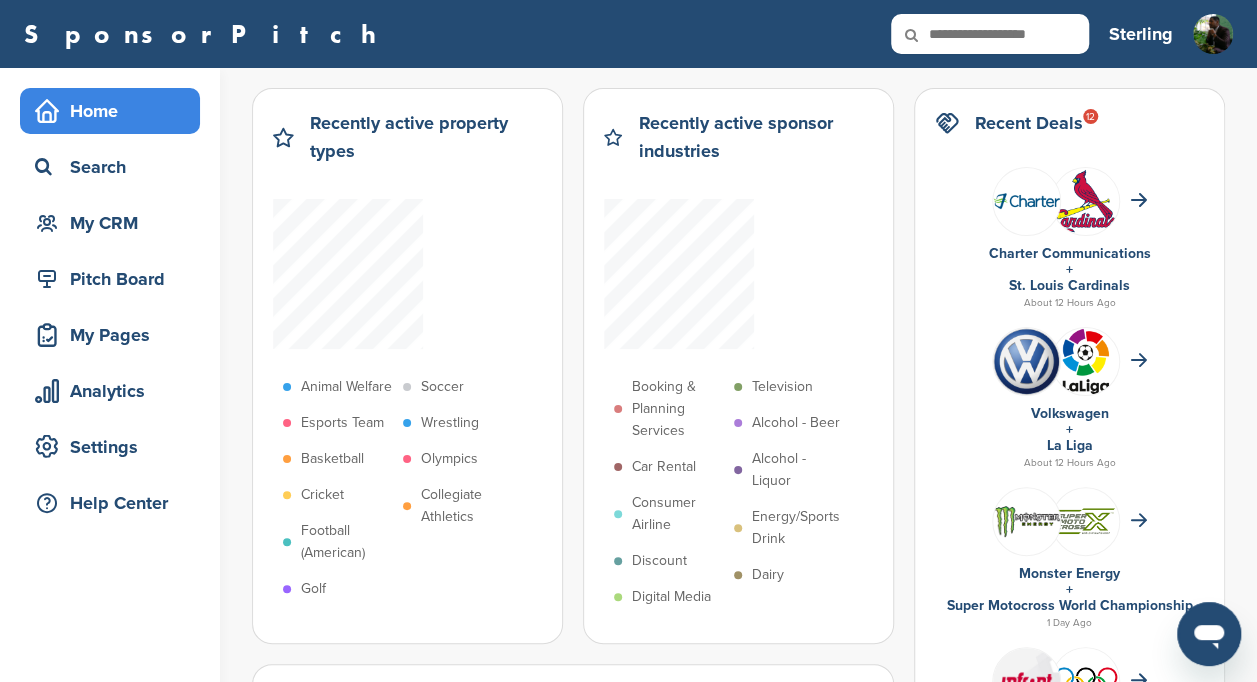 click at bounding box center (990, 34) 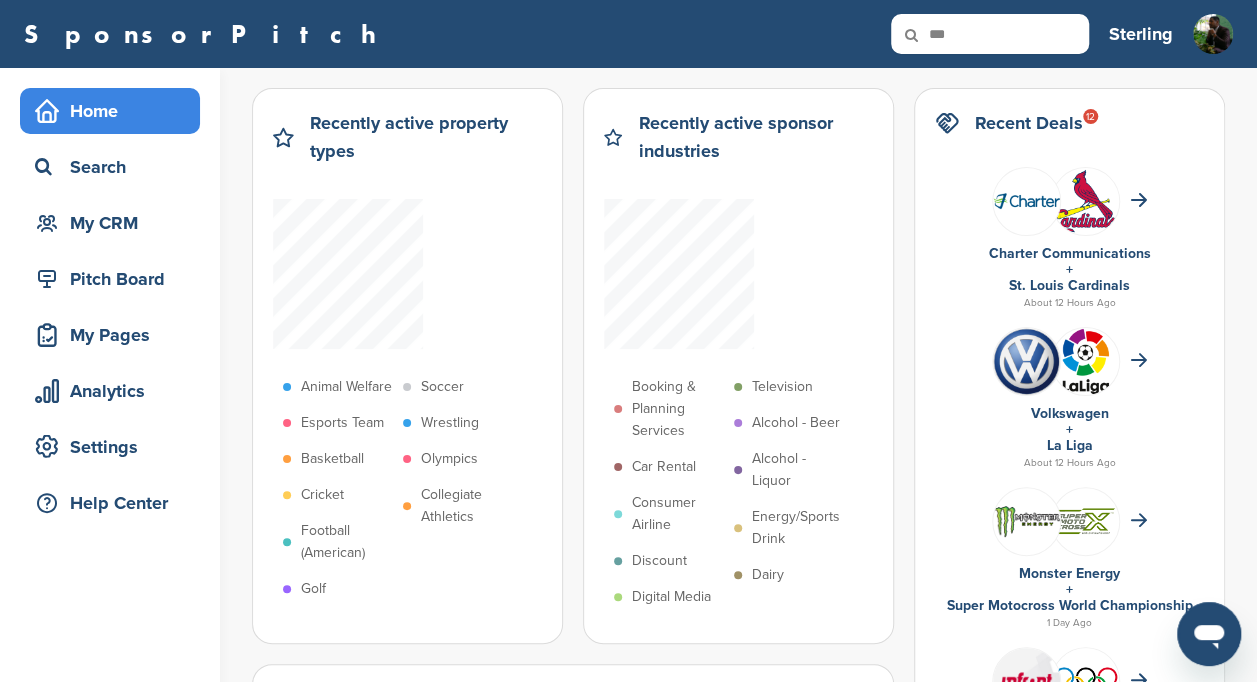 type on "***" 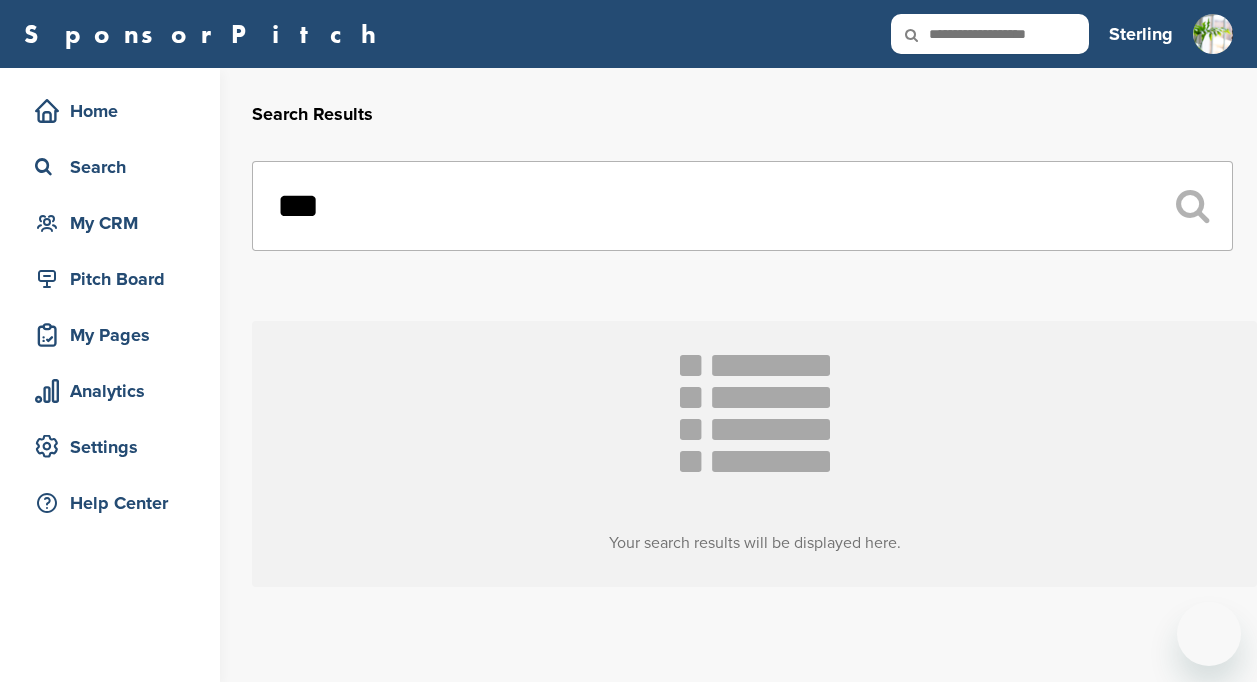 scroll, scrollTop: 0, scrollLeft: 0, axis: both 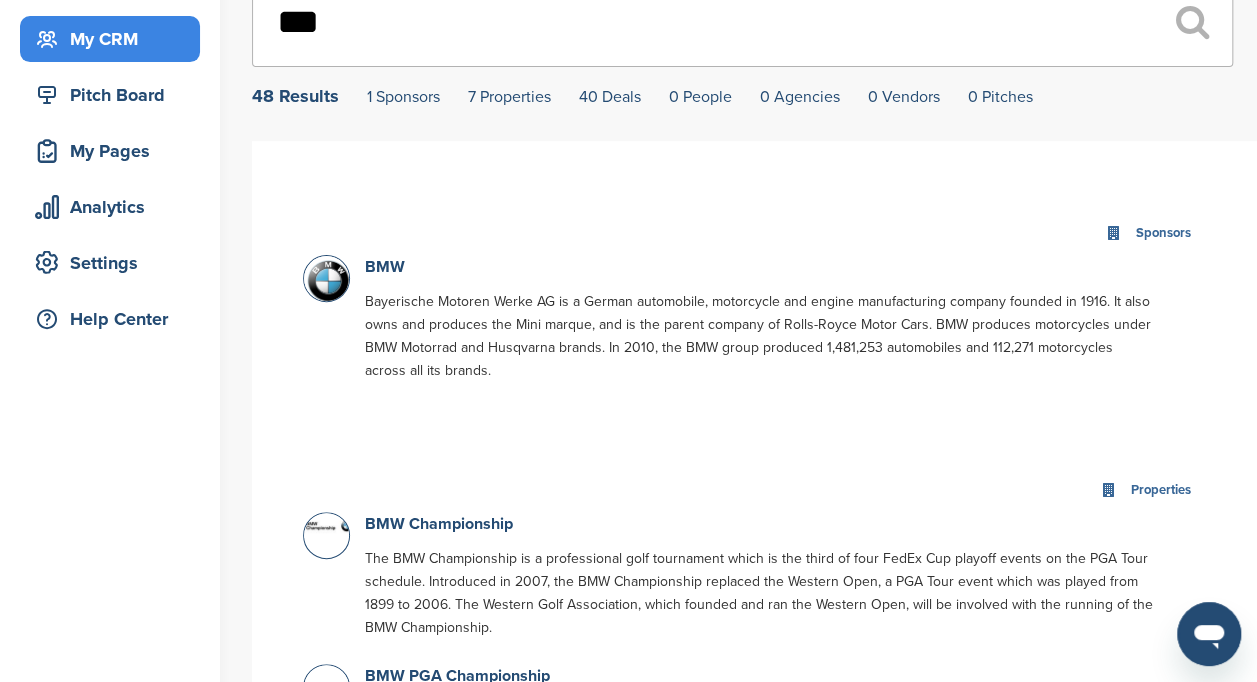click on "My CRM" at bounding box center (115, 39) 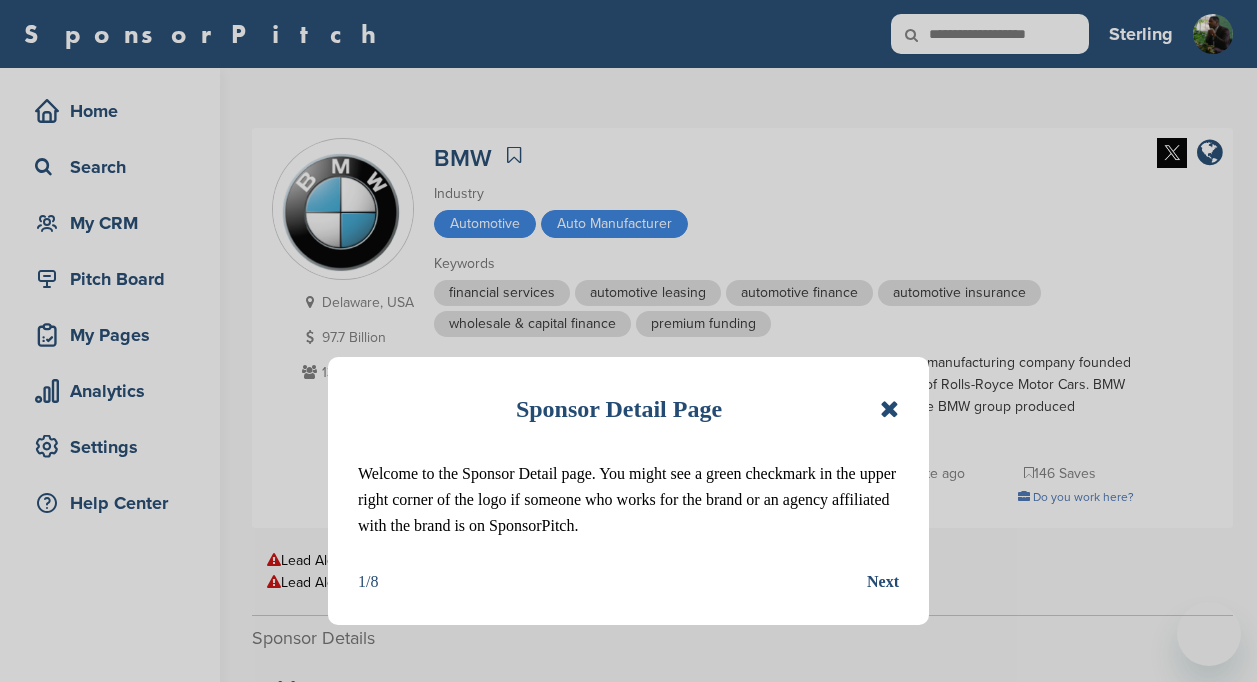 scroll, scrollTop: 0, scrollLeft: 0, axis: both 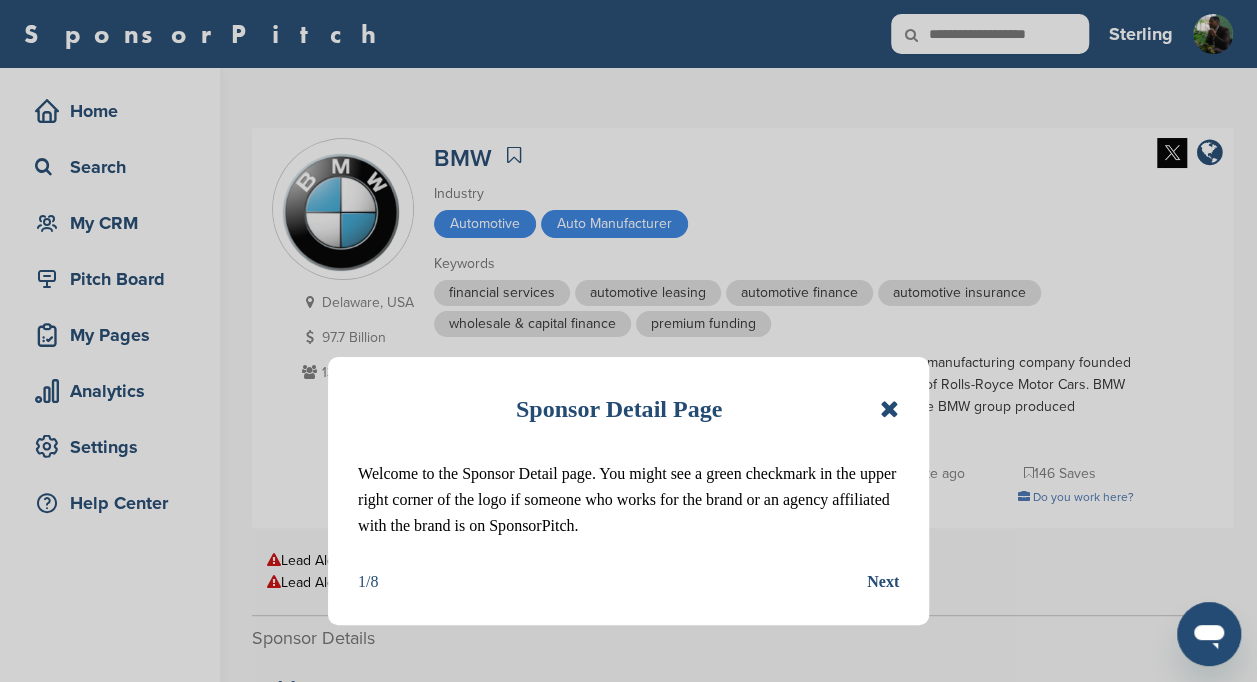 click at bounding box center [889, 409] 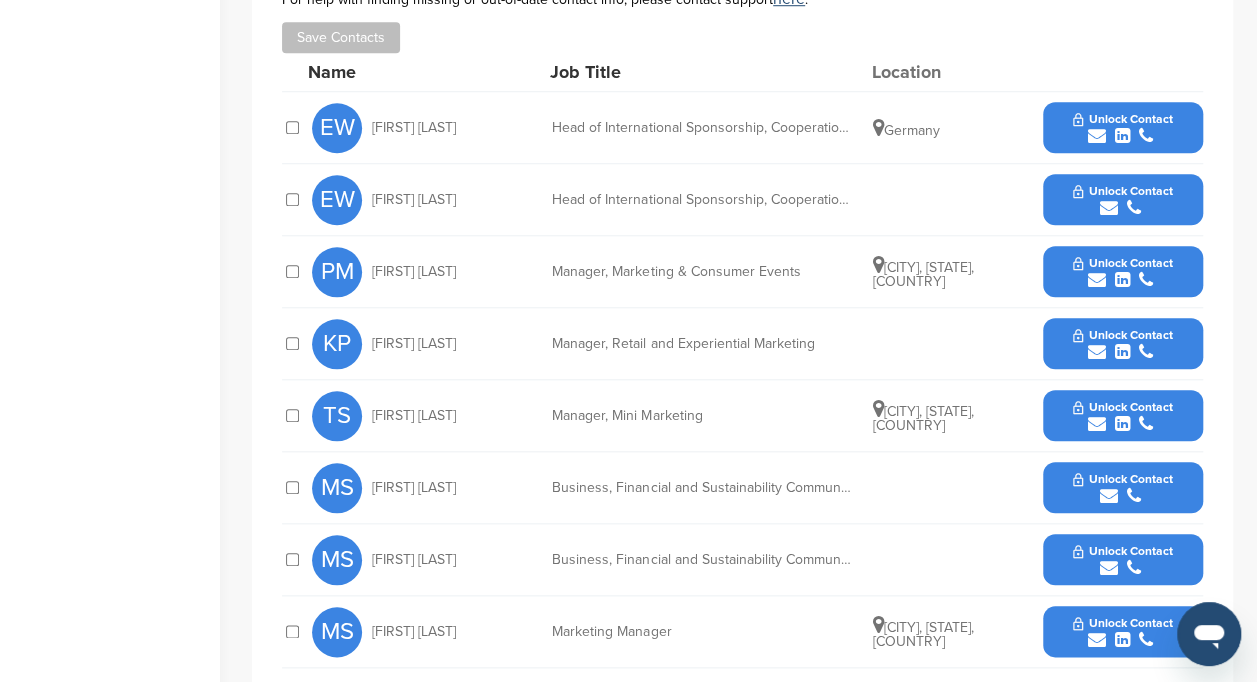 scroll, scrollTop: 792, scrollLeft: 0, axis: vertical 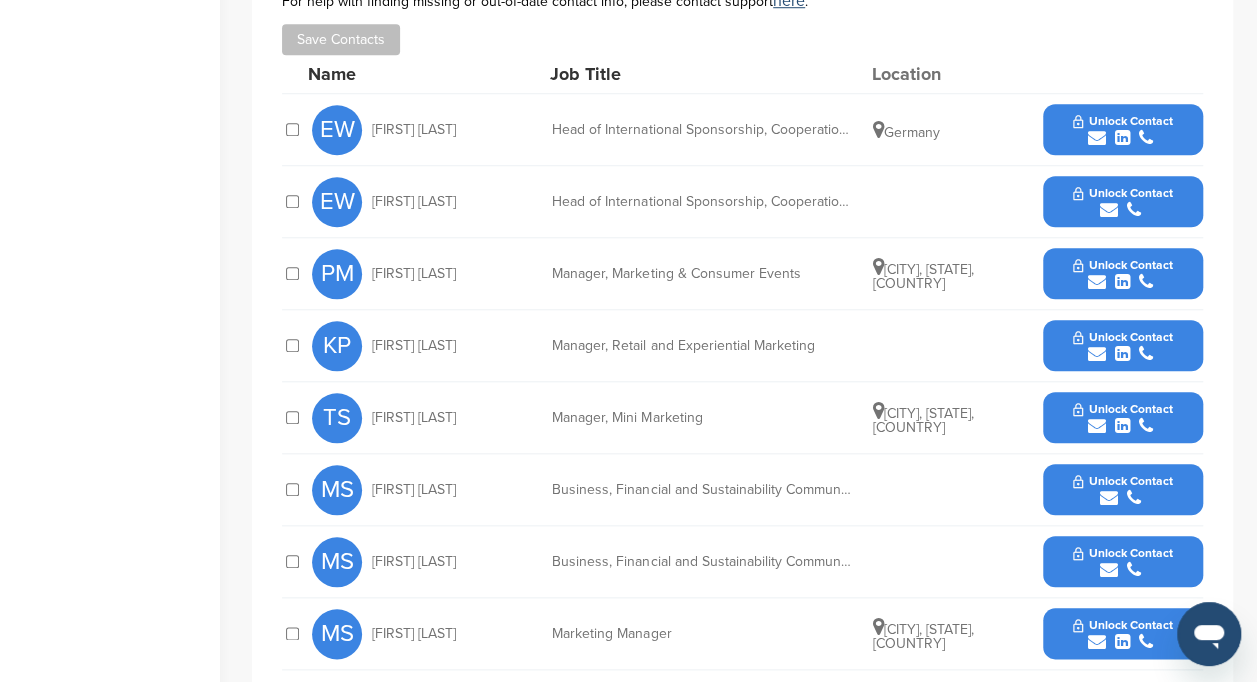 click at bounding box center [1134, 210] 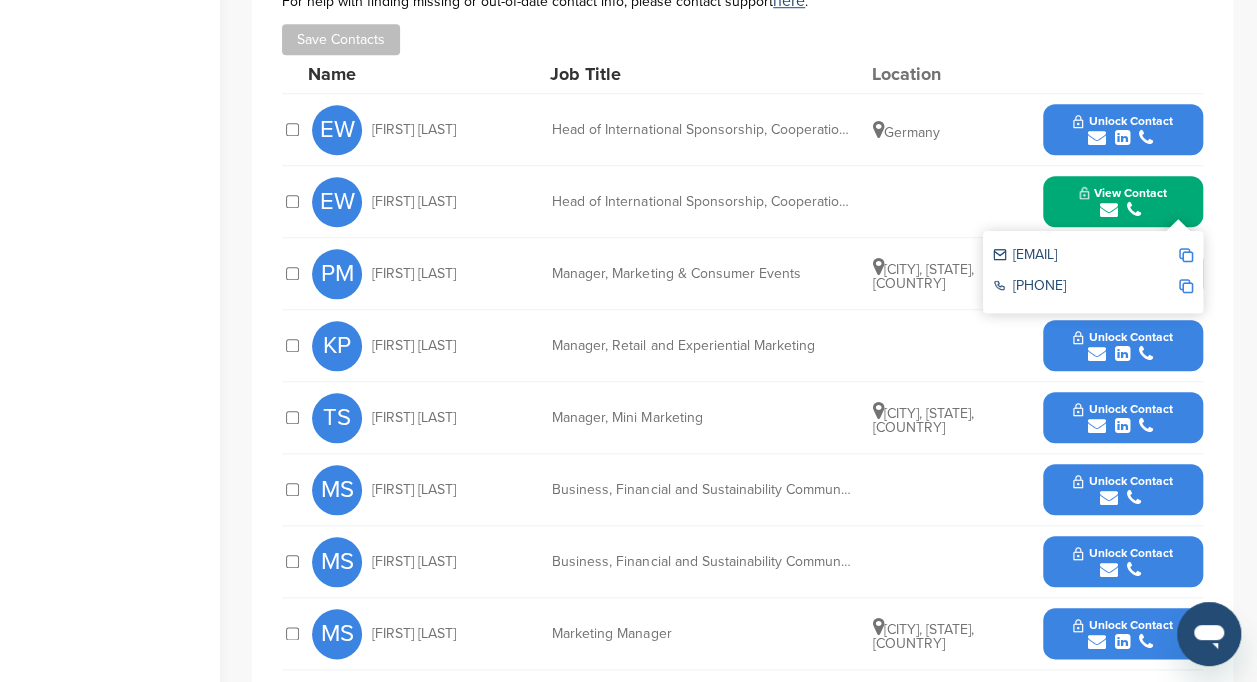 click at bounding box center [1186, 255] 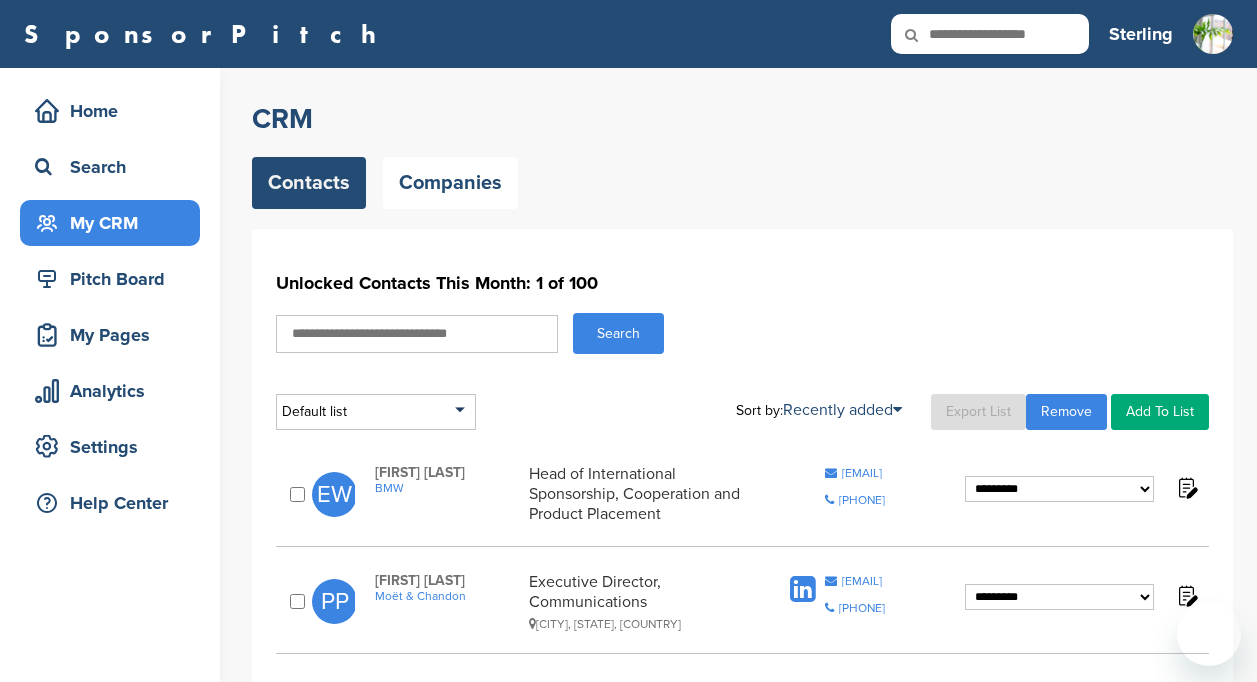 scroll, scrollTop: 0, scrollLeft: 0, axis: both 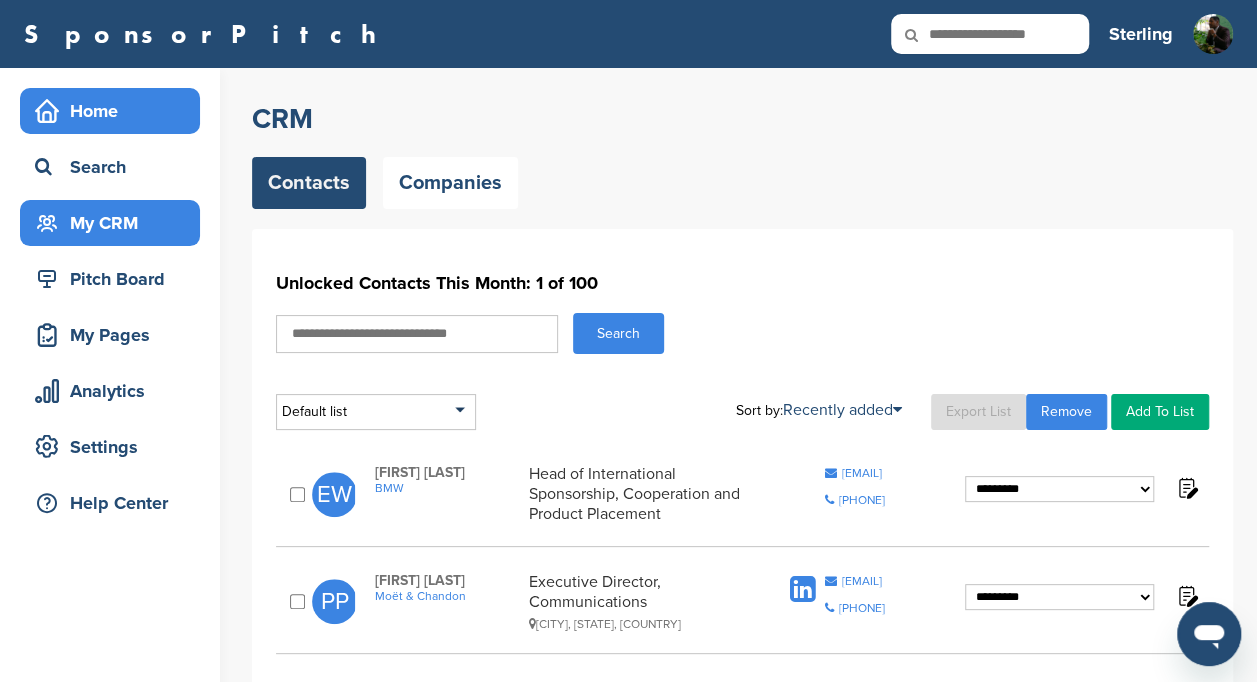 click on "Home" at bounding box center [115, 111] 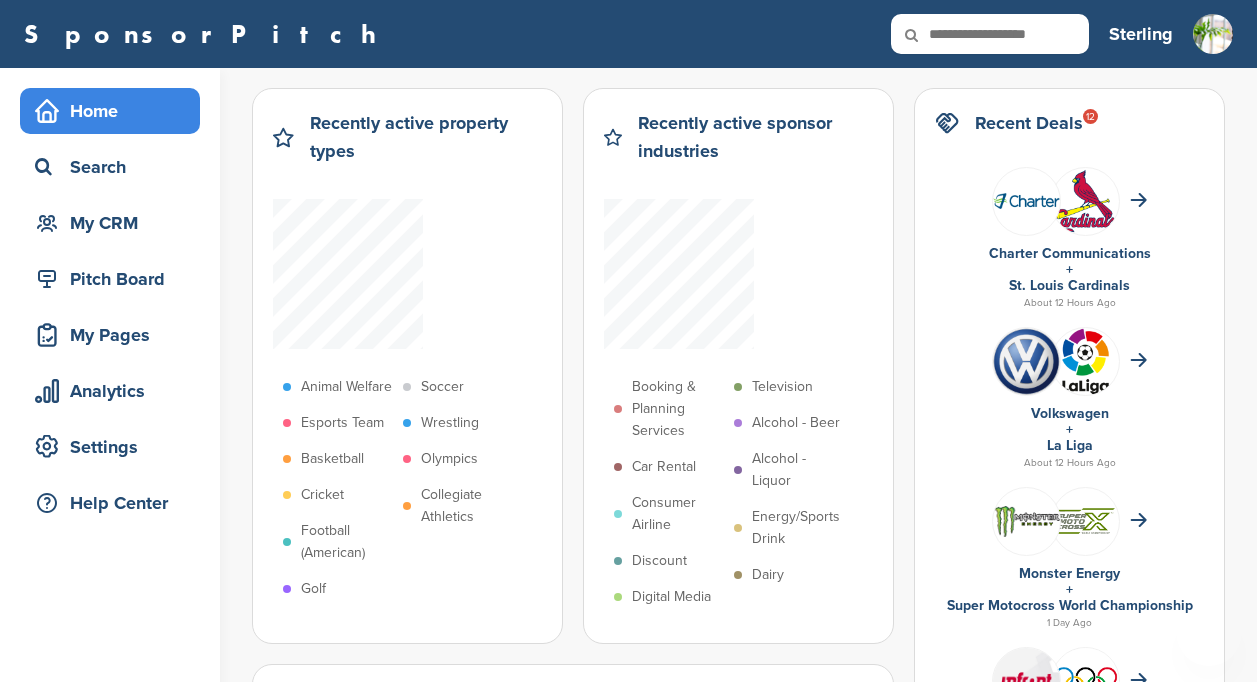 scroll, scrollTop: 0, scrollLeft: 0, axis: both 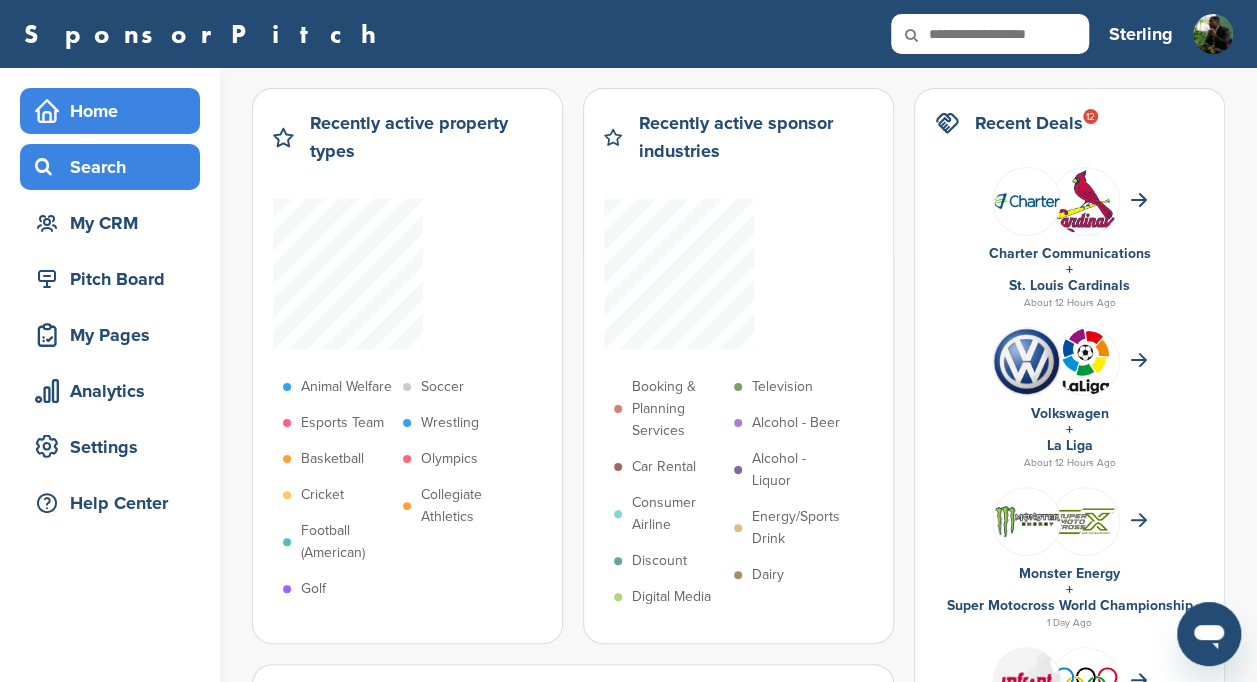 click on "Search" at bounding box center [115, 167] 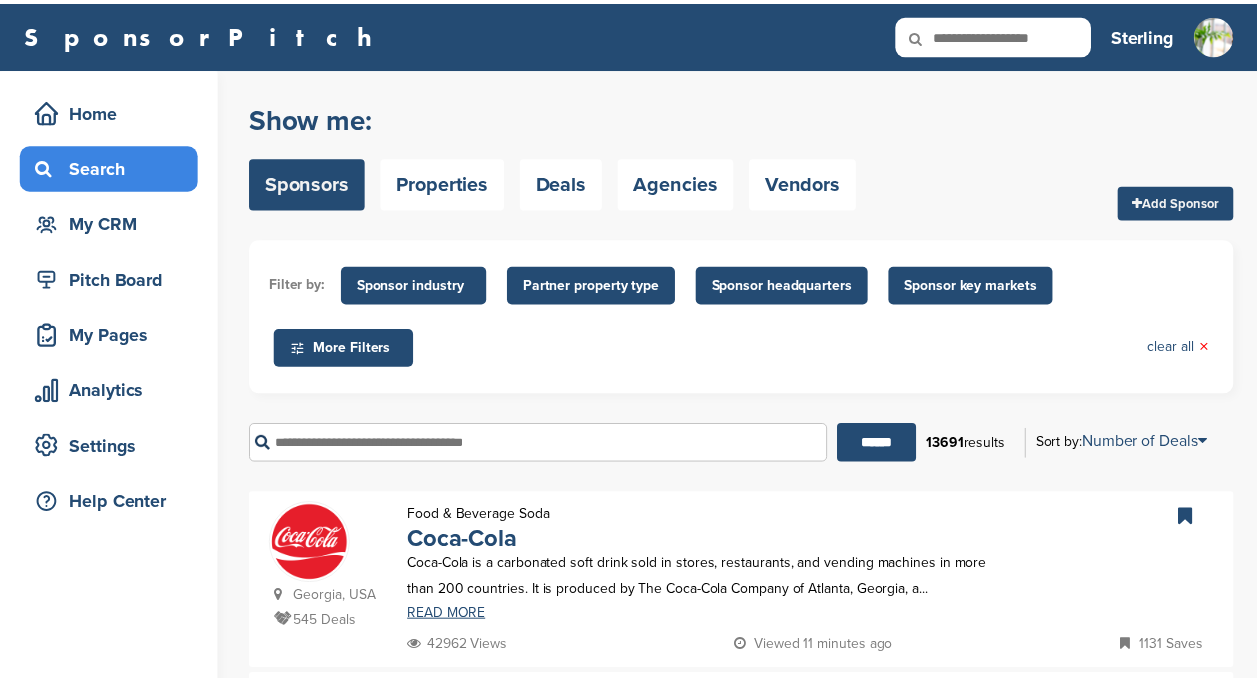 scroll, scrollTop: 0, scrollLeft: 0, axis: both 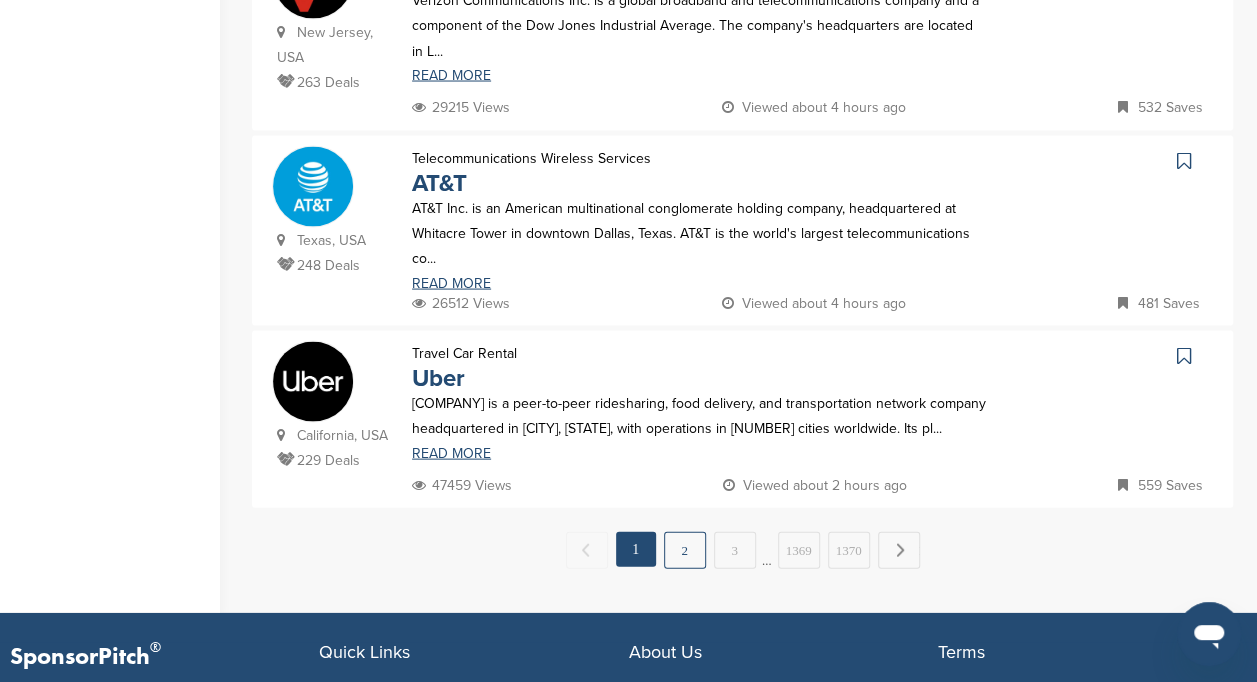 click on "2" at bounding box center (685, 550) 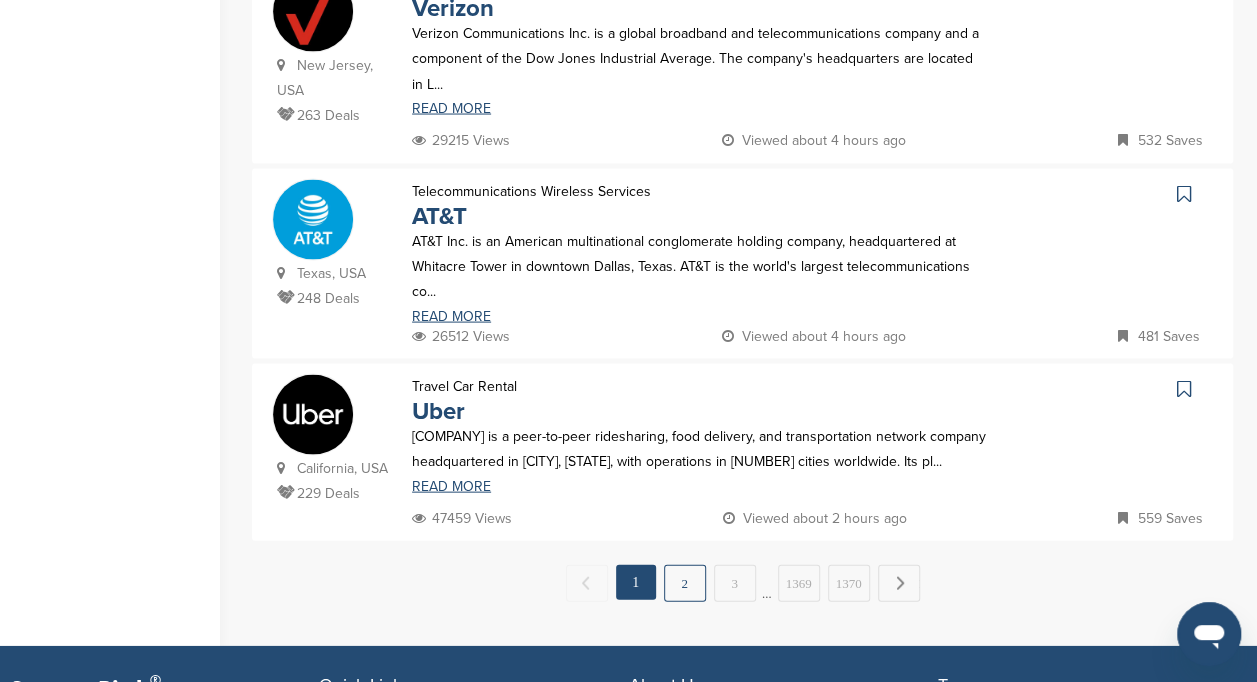 scroll, scrollTop: 0, scrollLeft: 0, axis: both 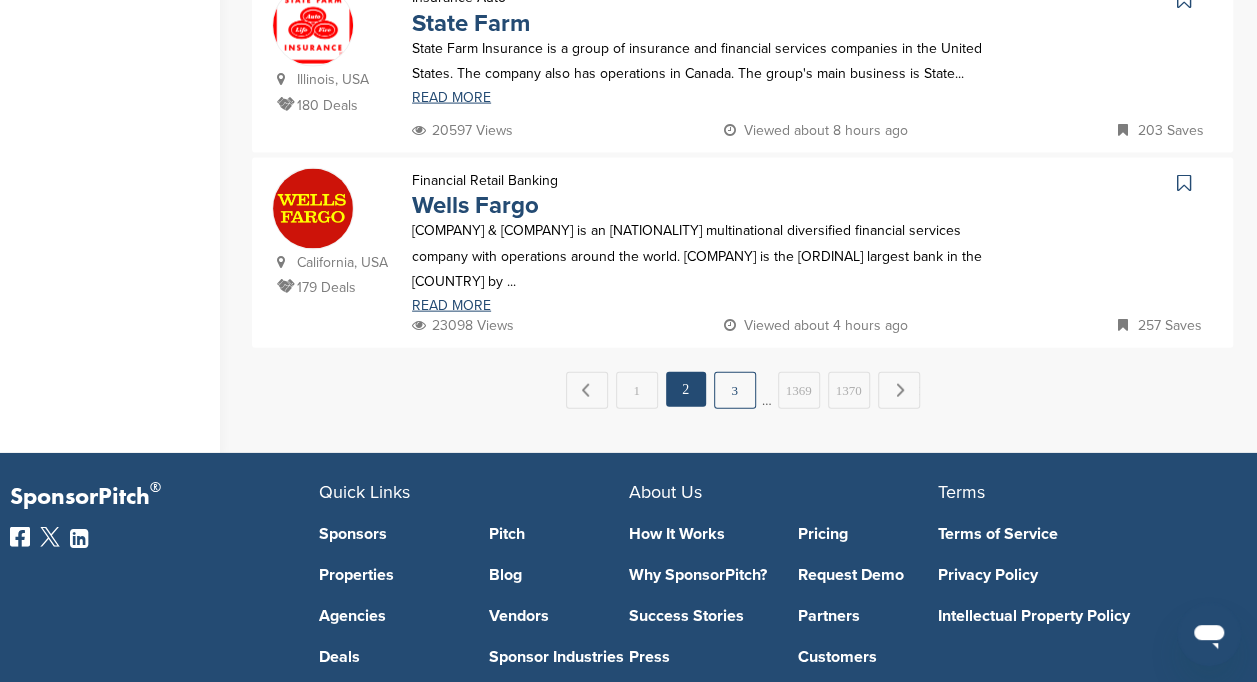 click on "3" at bounding box center (735, 390) 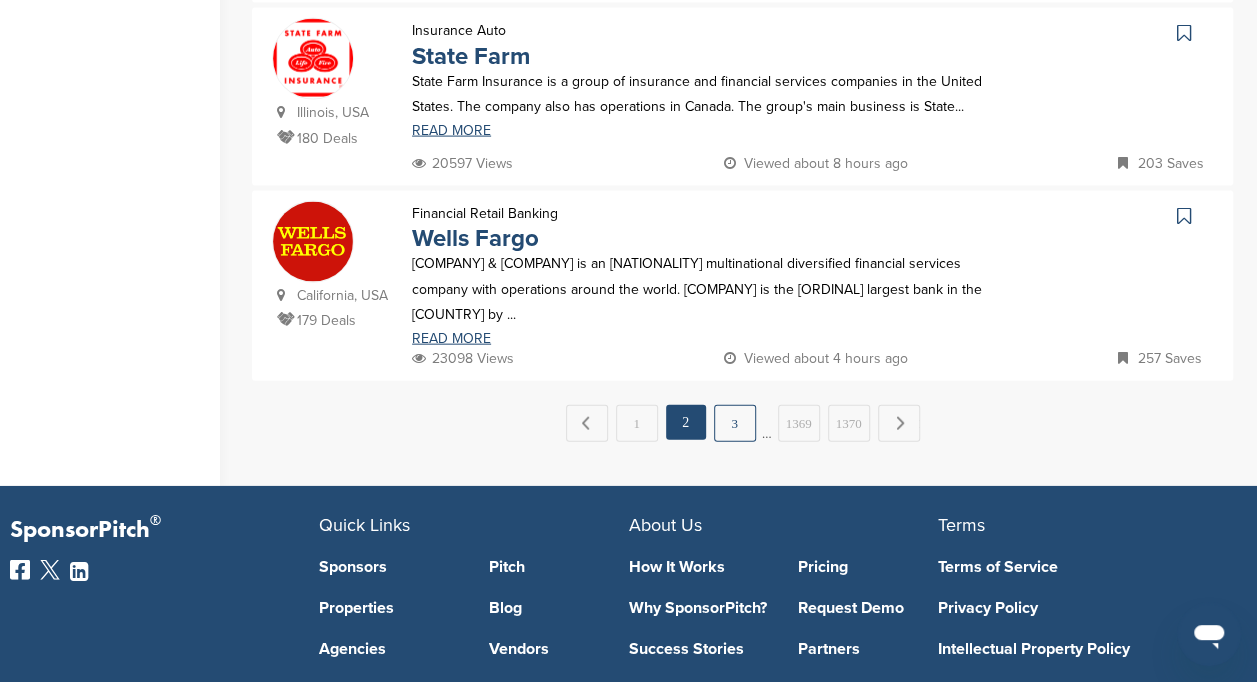 scroll, scrollTop: 0, scrollLeft: 0, axis: both 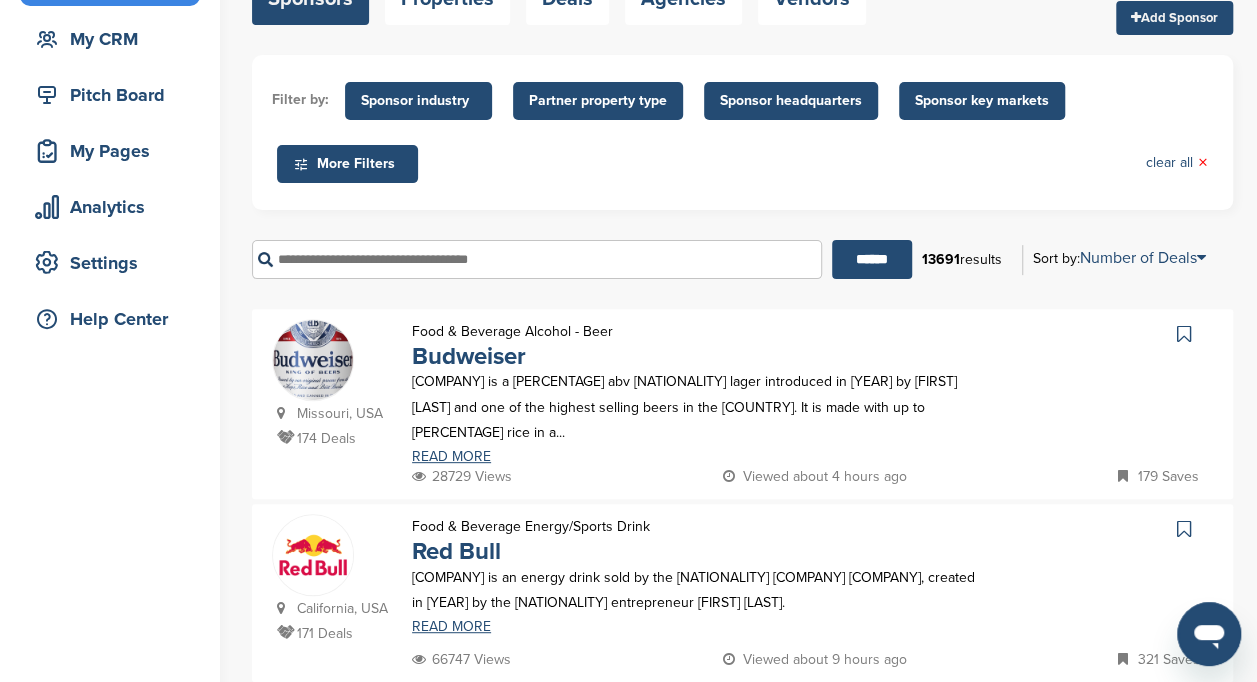 click at bounding box center [537, 259] 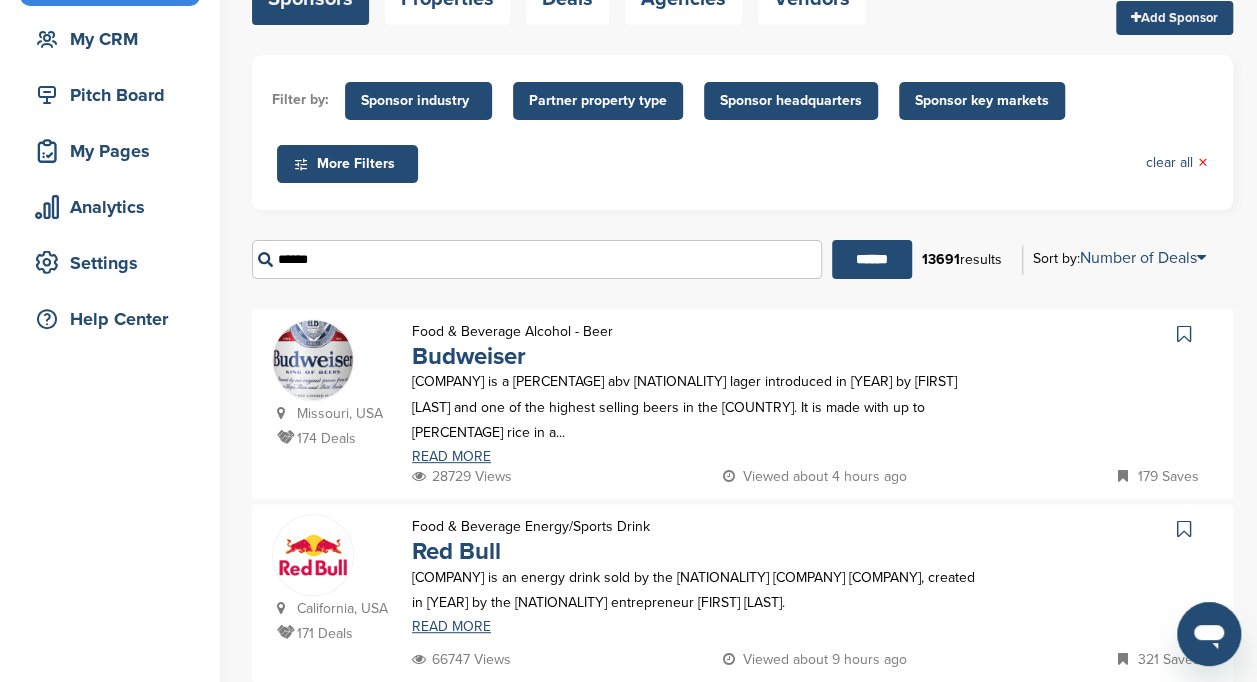 click on "******" at bounding box center [872, 259] 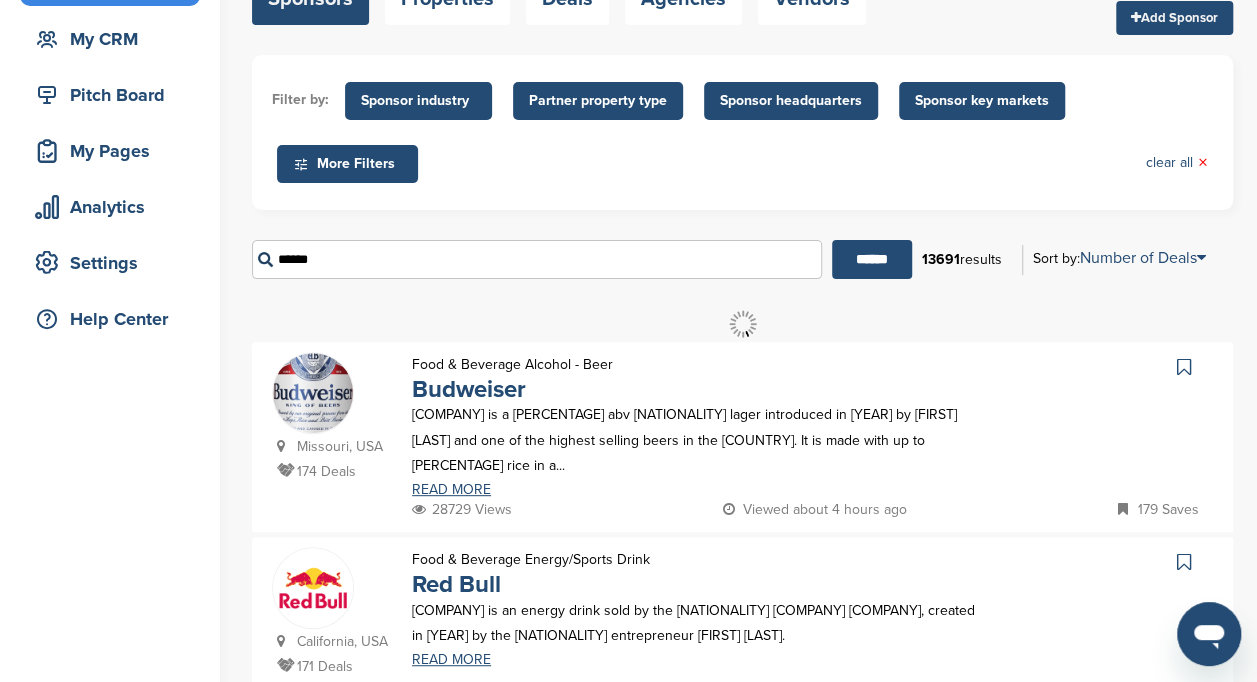 scroll, scrollTop: 0, scrollLeft: 0, axis: both 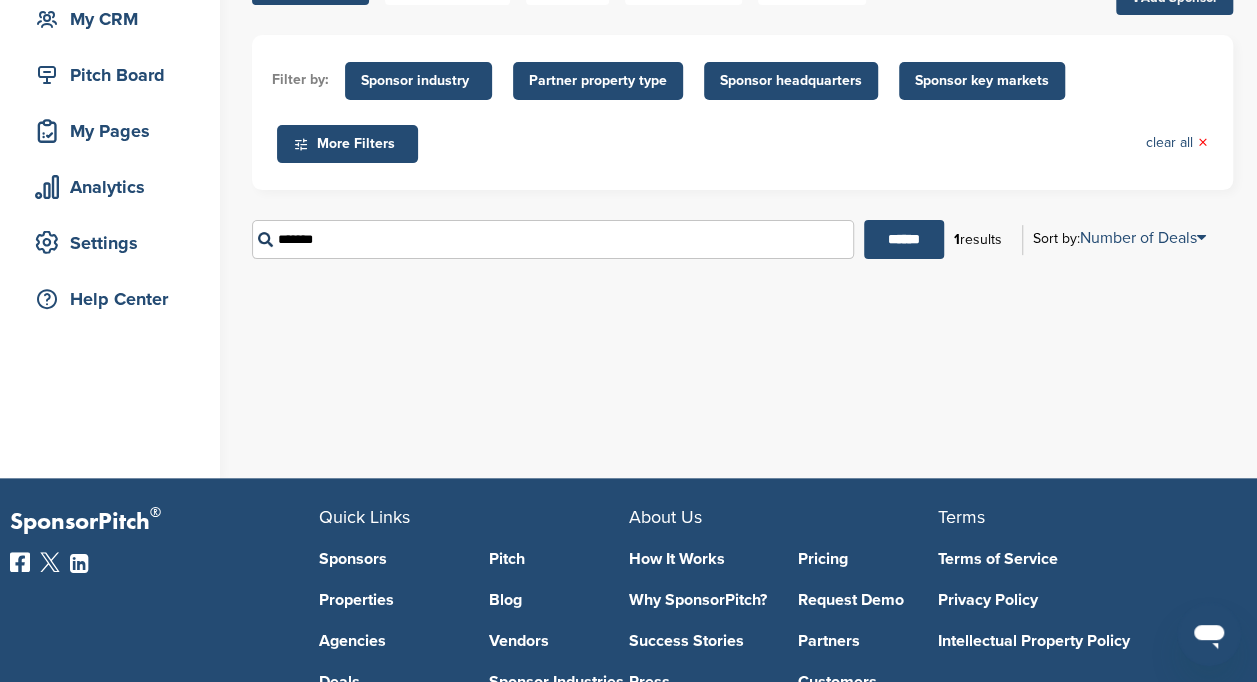 click on "******" at bounding box center (904, 239) 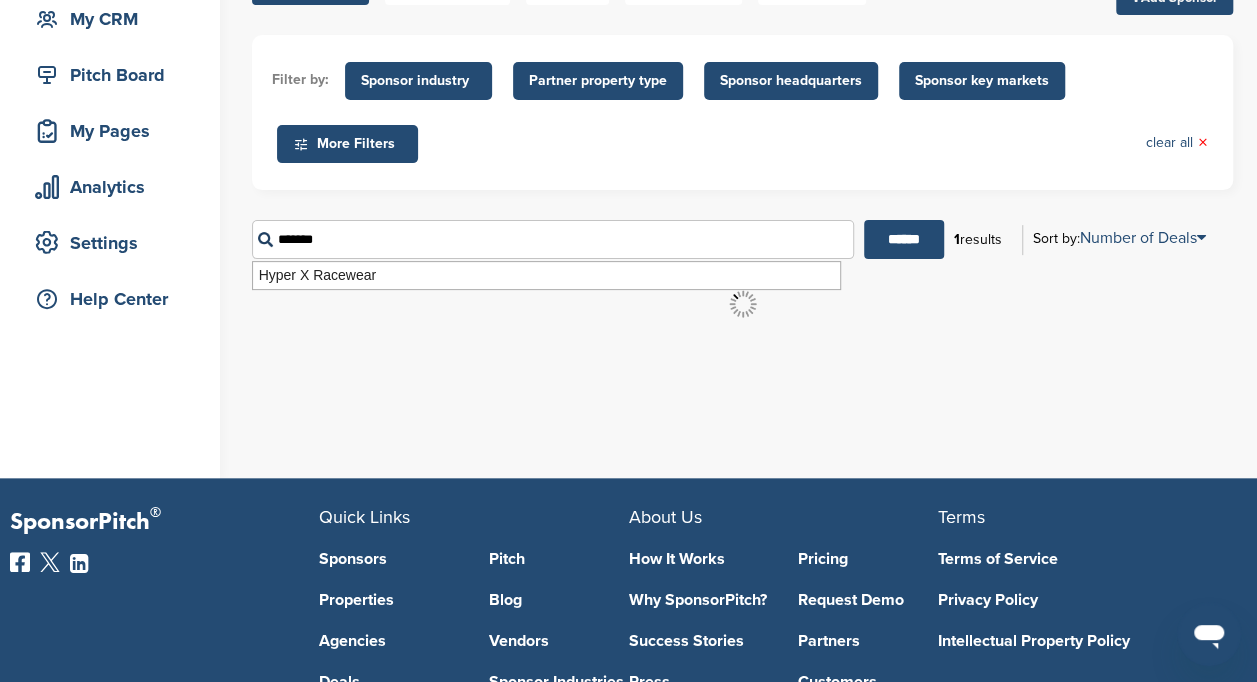 scroll, scrollTop: 0, scrollLeft: 0, axis: both 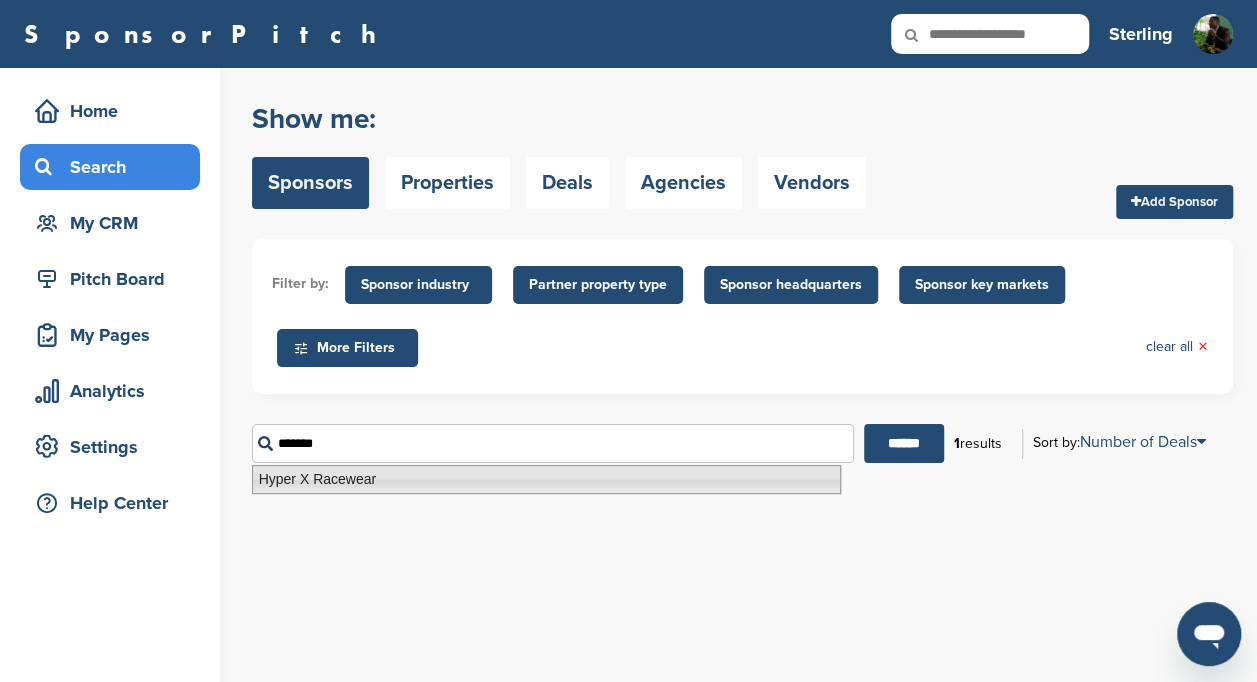 click on "Hyper X Racewear" at bounding box center (546, 479) 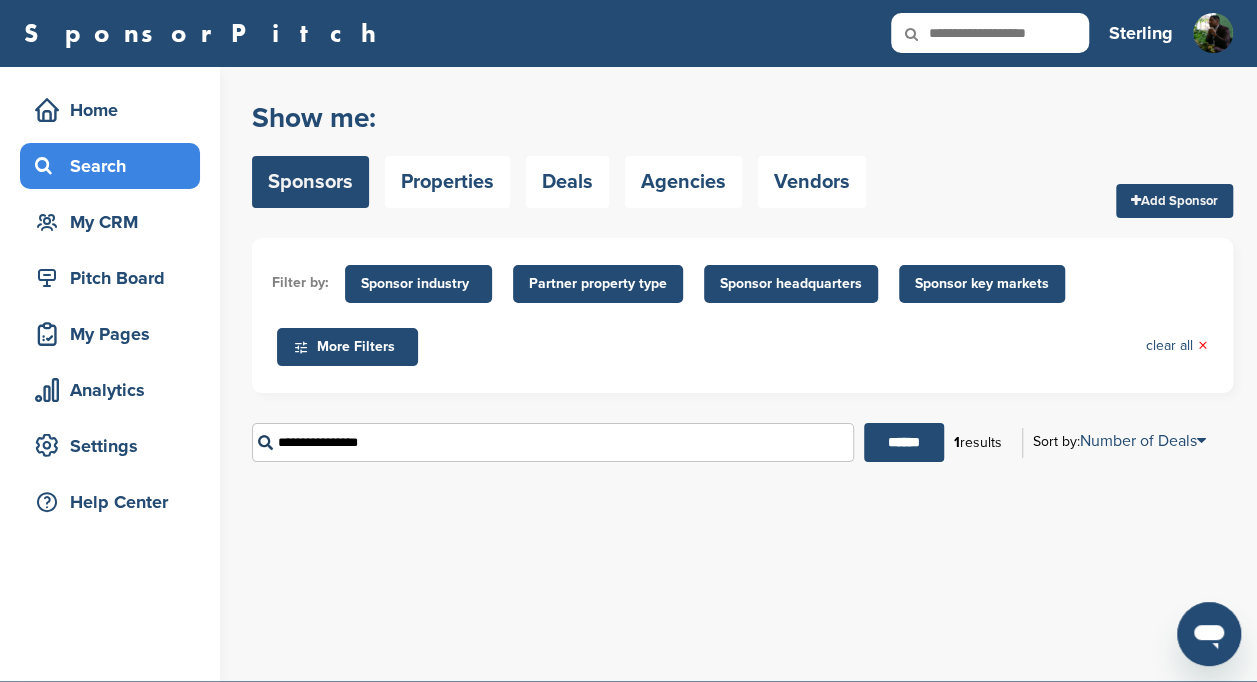 scroll, scrollTop: 0, scrollLeft: 0, axis: both 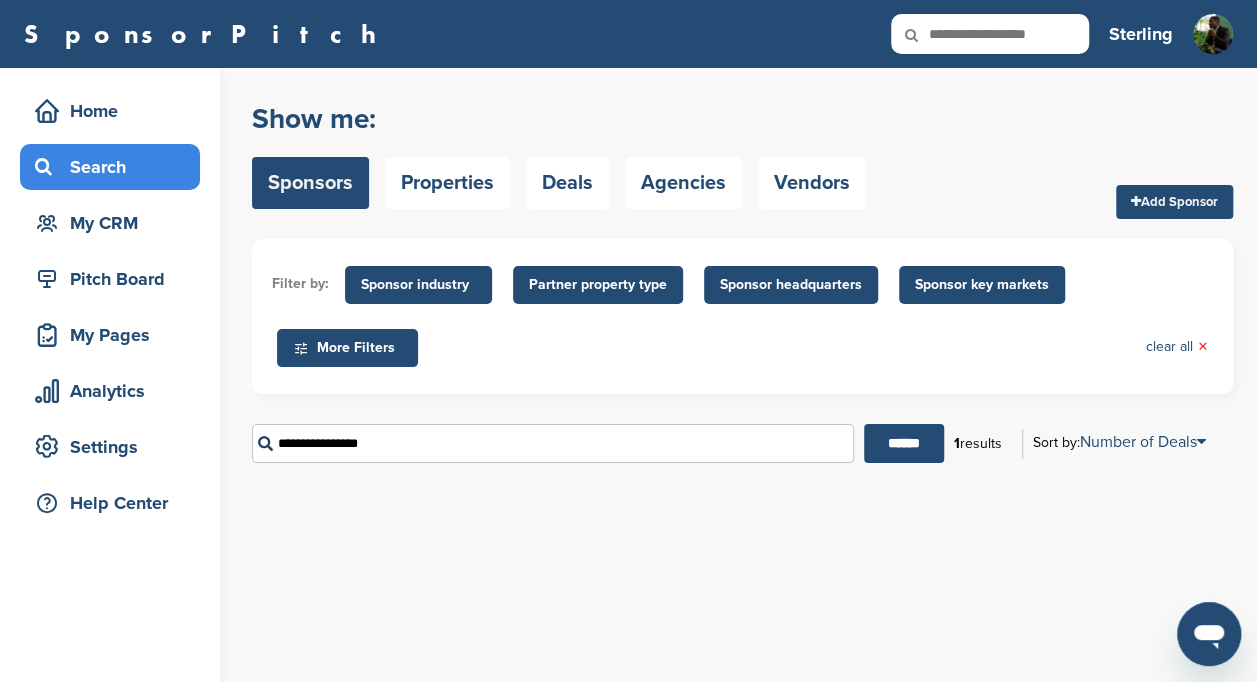 click at bounding box center (925, 35) 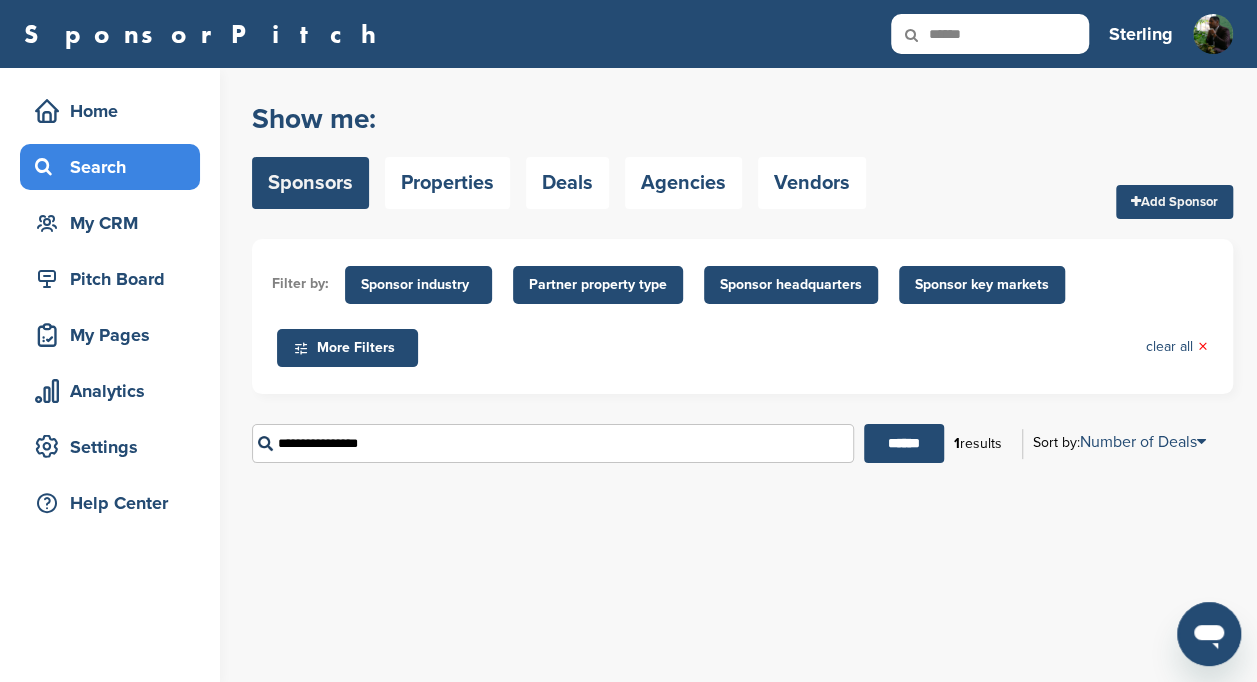 type on "******" 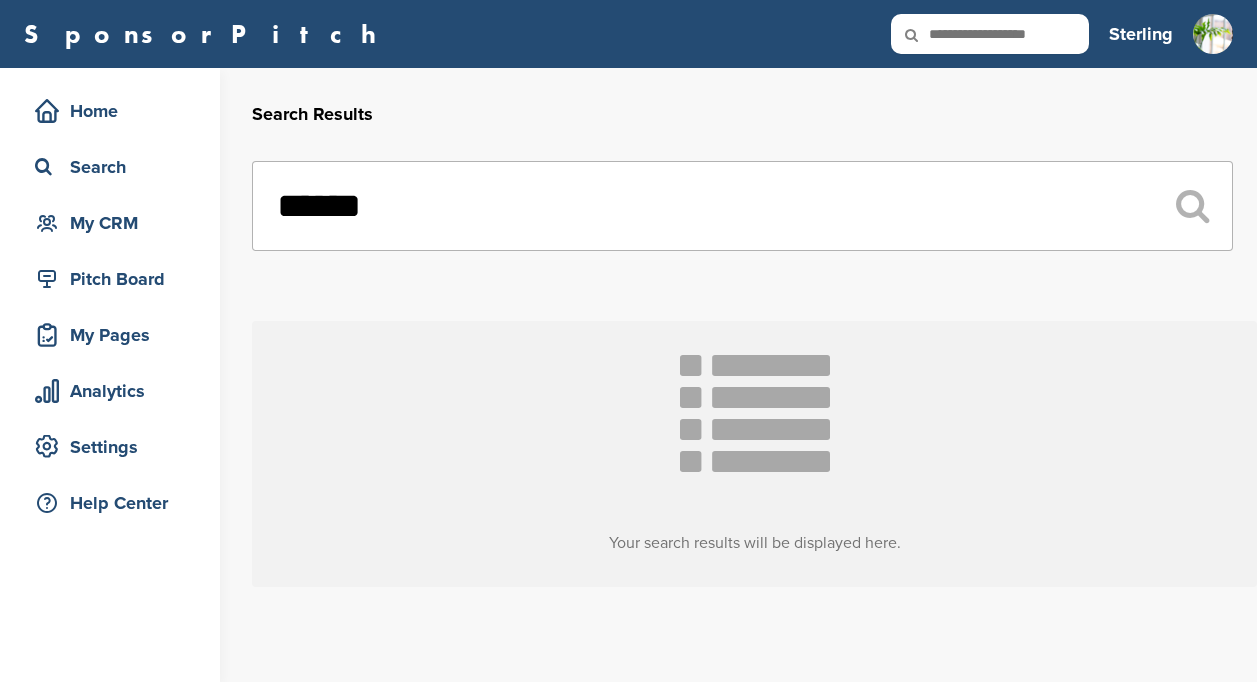 scroll, scrollTop: 0, scrollLeft: 0, axis: both 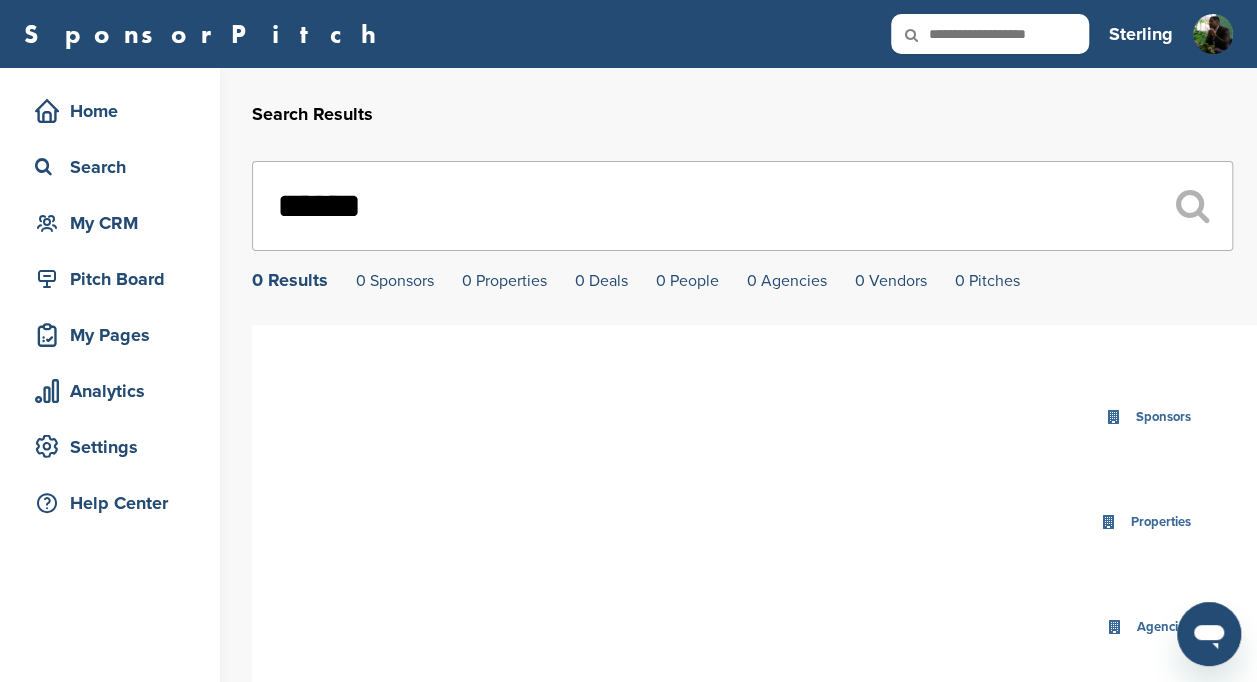 click at bounding box center (990, 34) 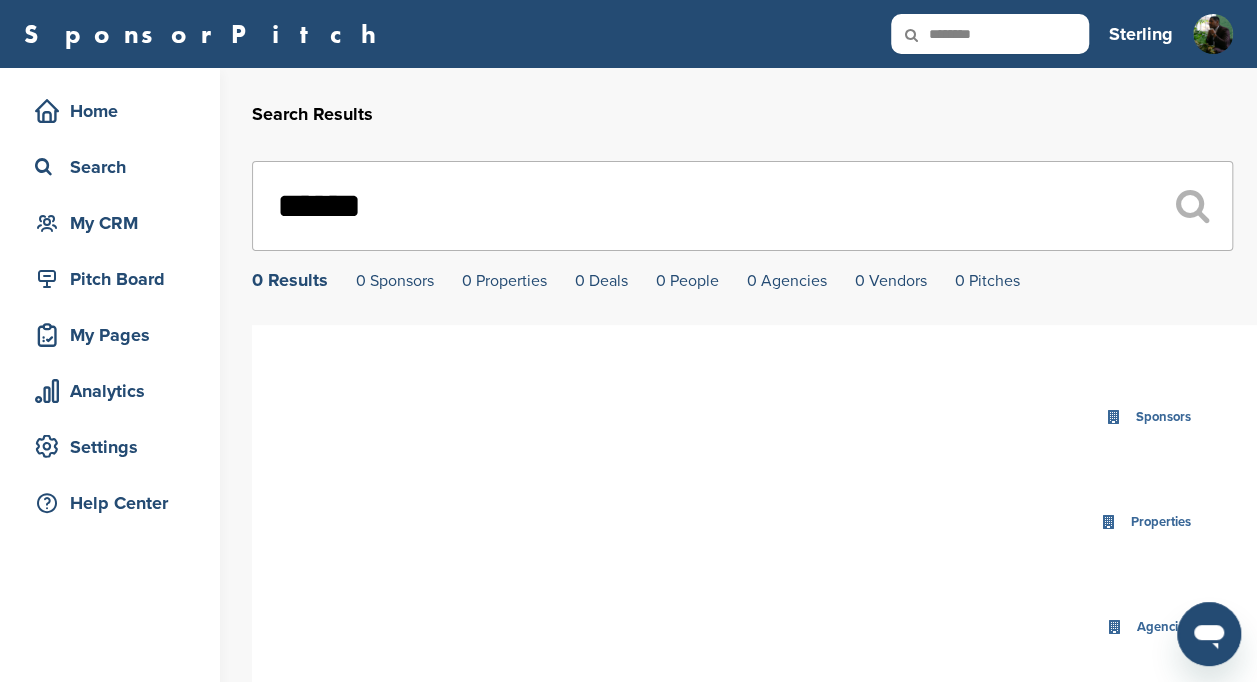 type on "********" 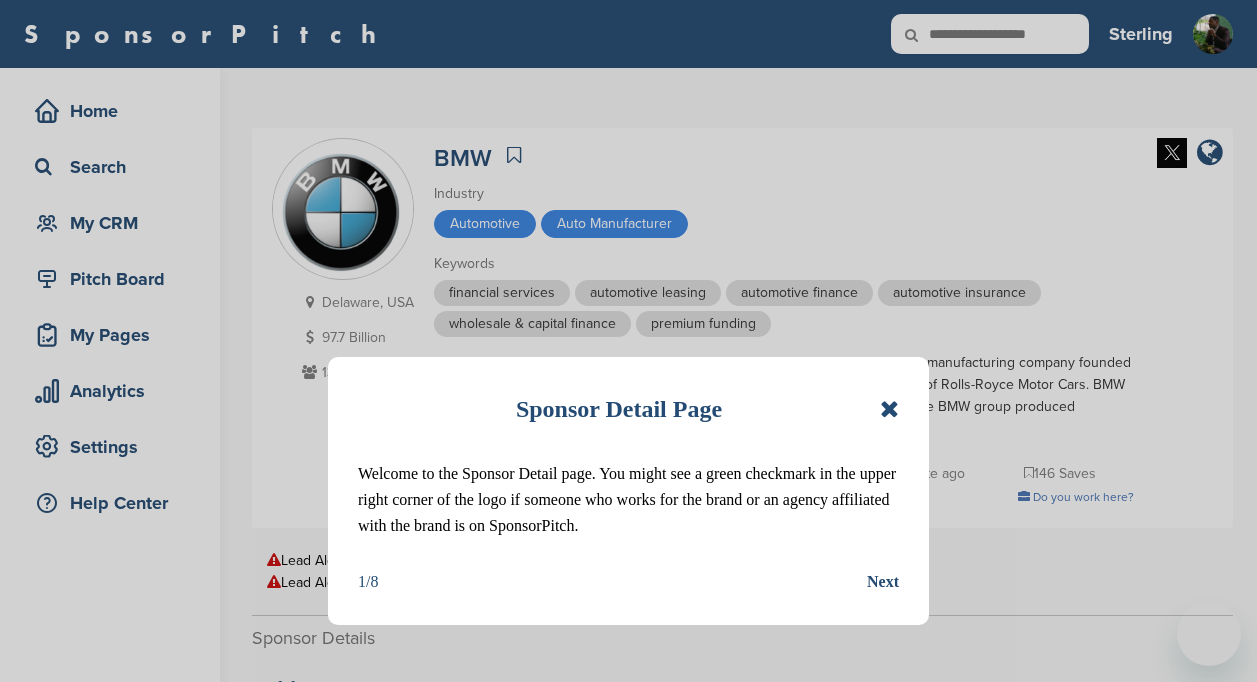 scroll, scrollTop: 792, scrollLeft: 0, axis: vertical 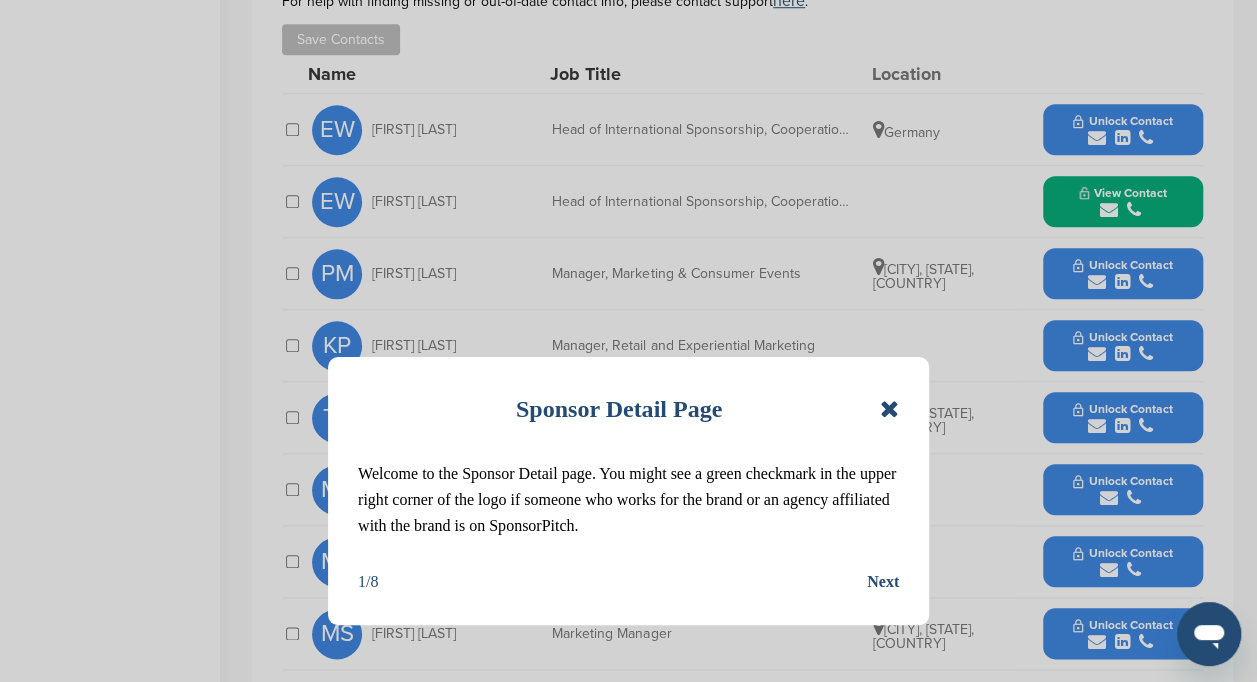 click at bounding box center [889, 409] 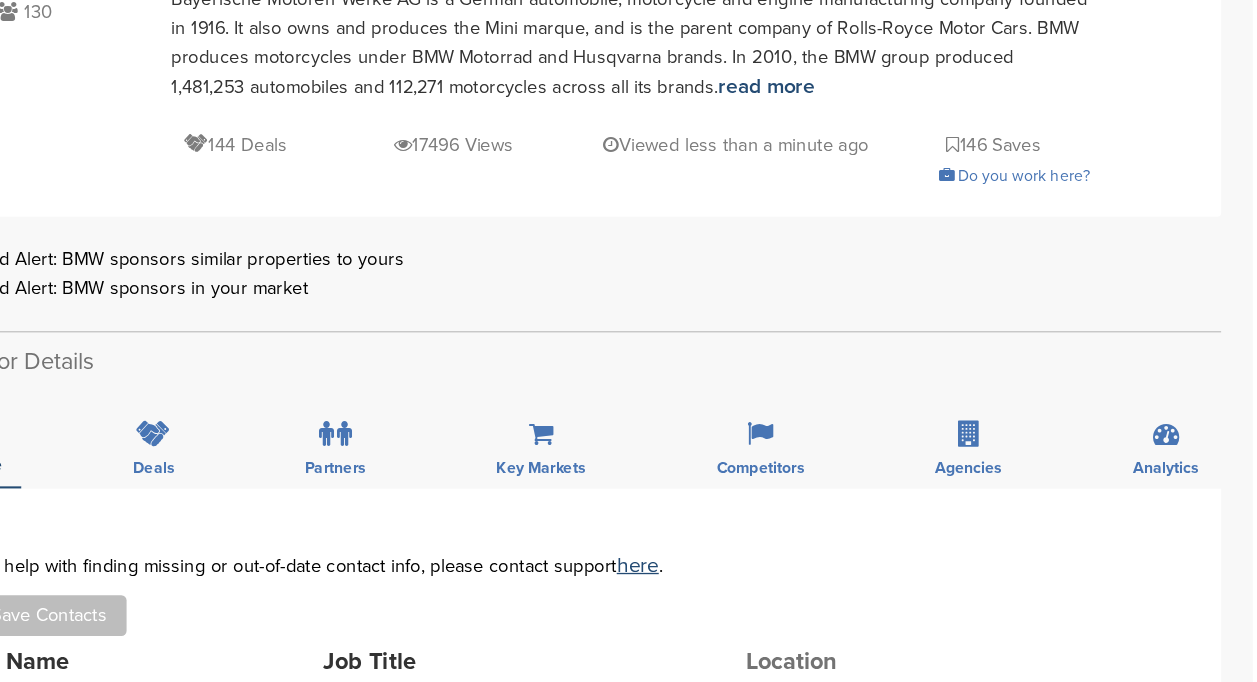 scroll, scrollTop: 0, scrollLeft: 0, axis: both 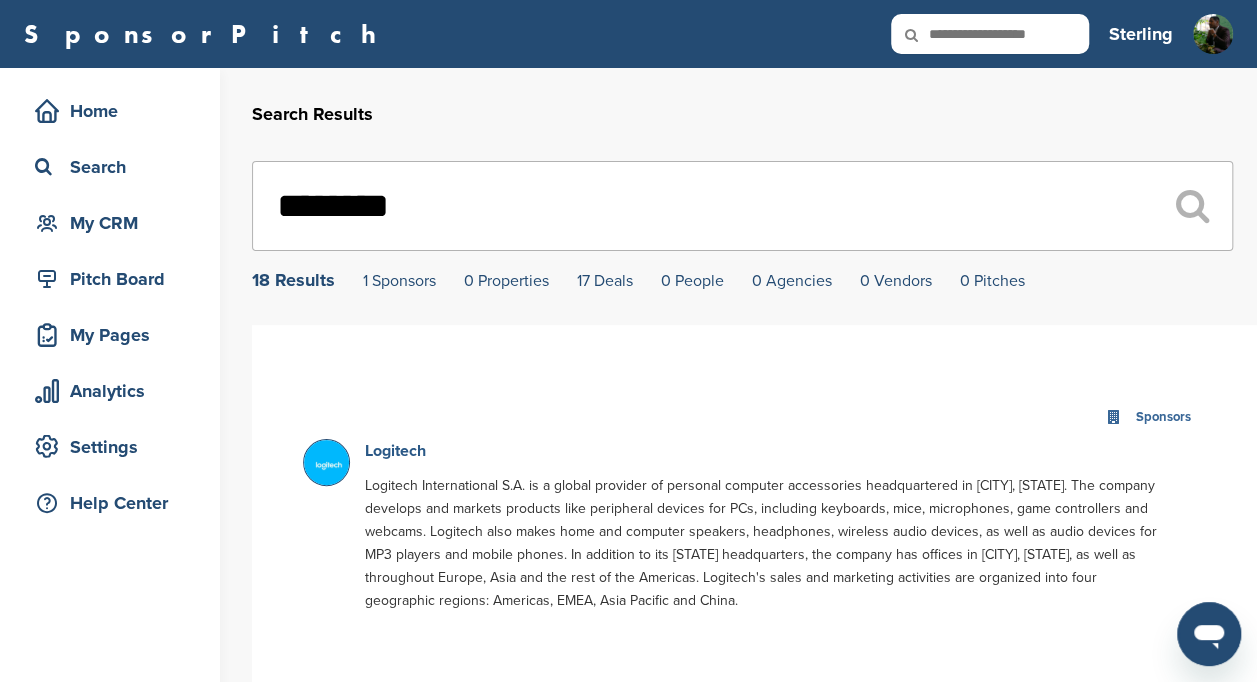 click on "Logitech" at bounding box center [395, 451] 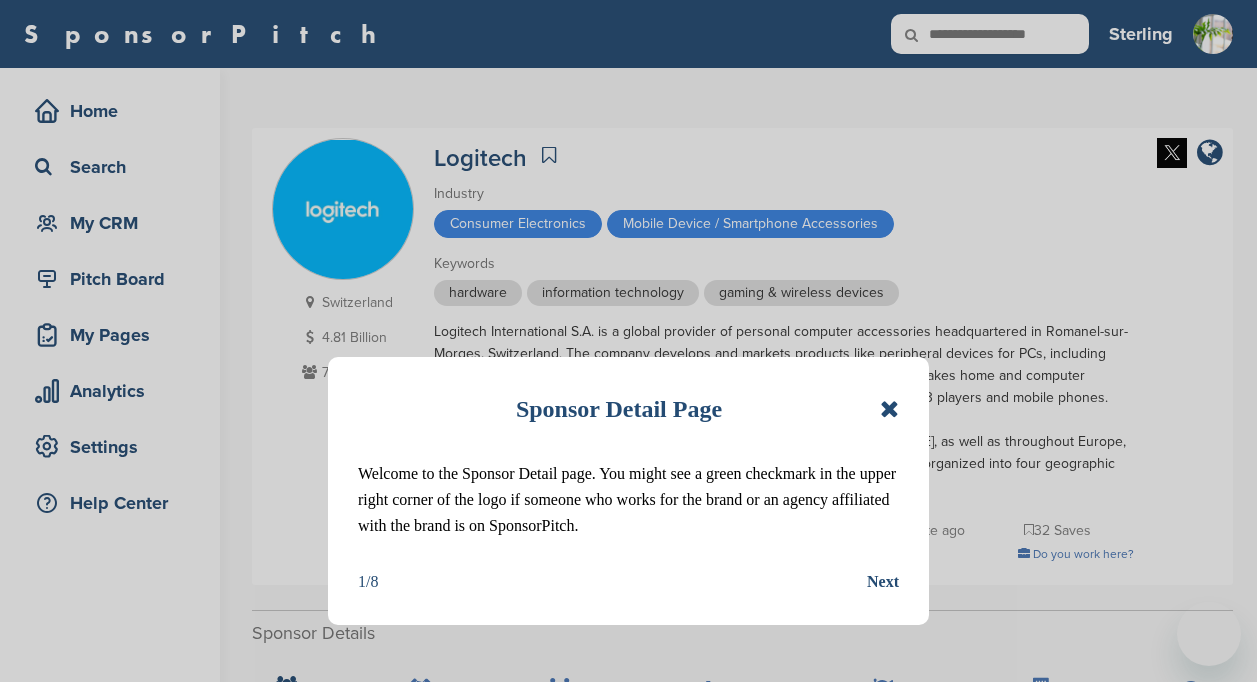 scroll, scrollTop: 0, scrollLeft: 0, axis: both 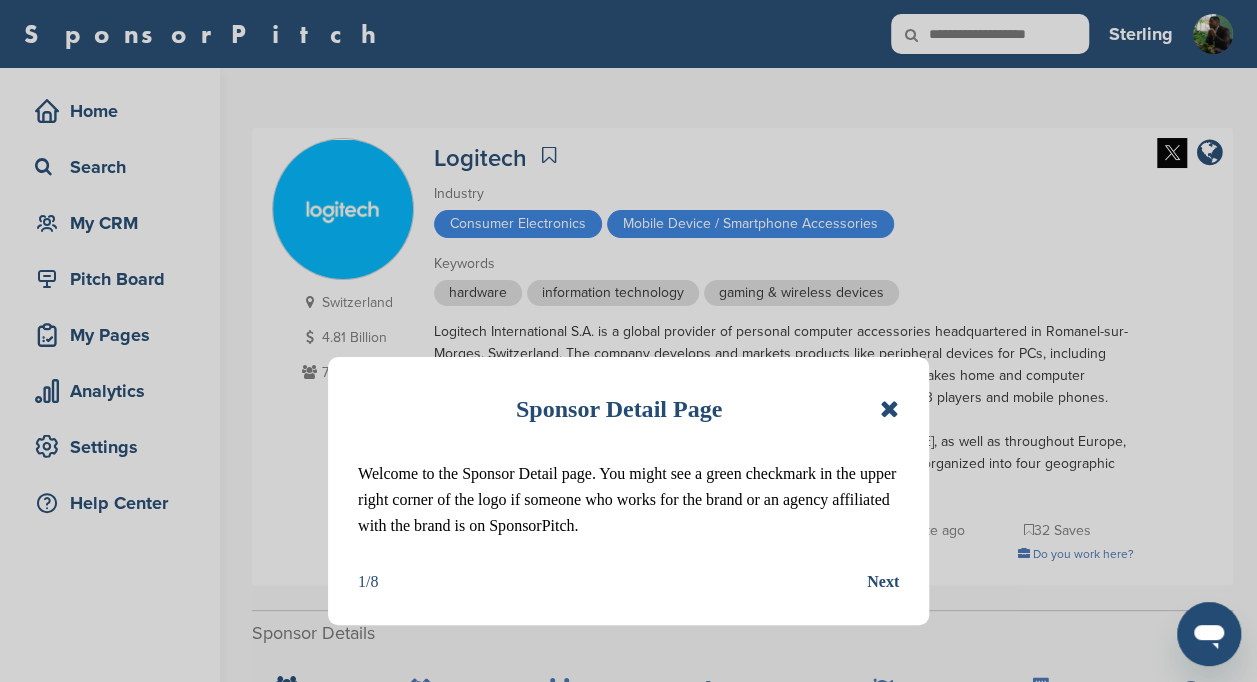 click at bounding box center [889, 409] 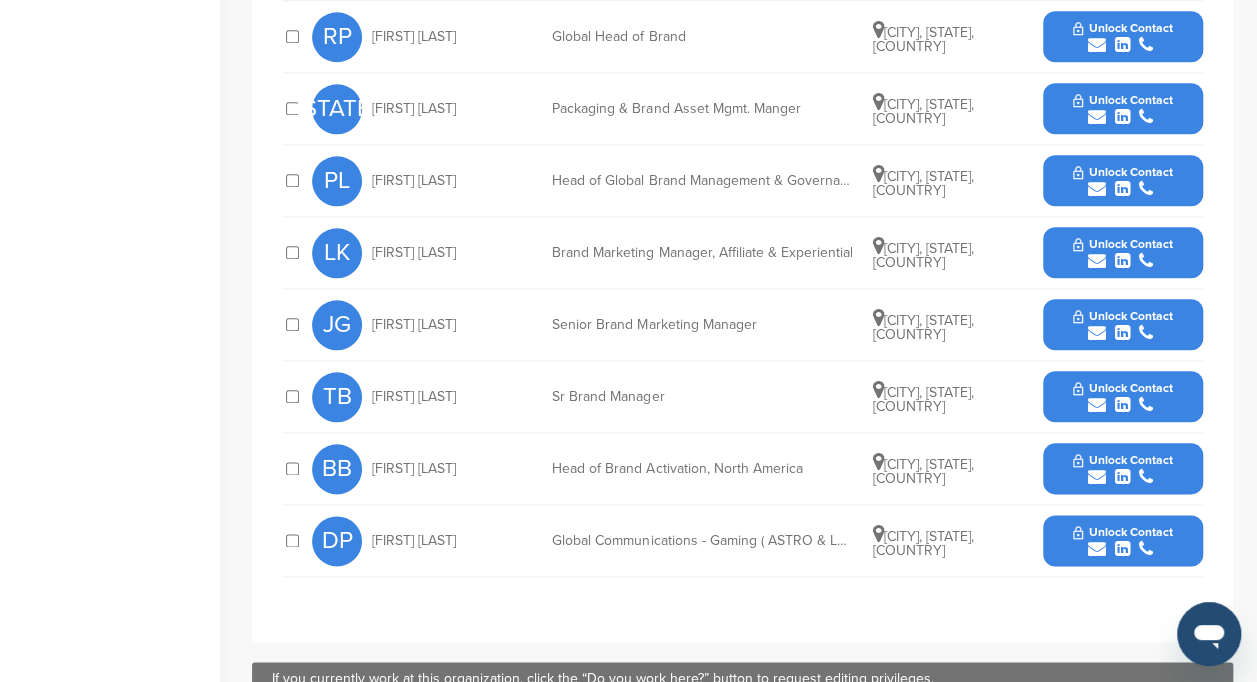 scroll, scrollTop: 954, scrollLeft: 0, axis: vertical 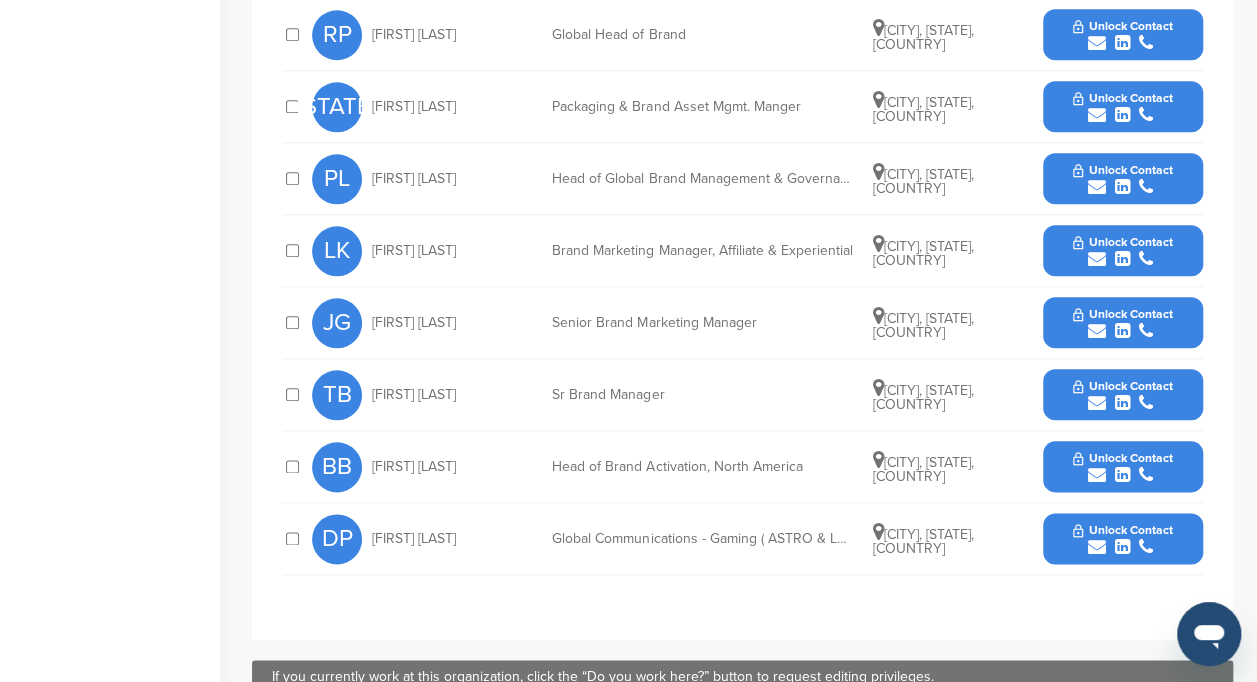 click on "Unlock Contact" at bounding box center (1122, 242) 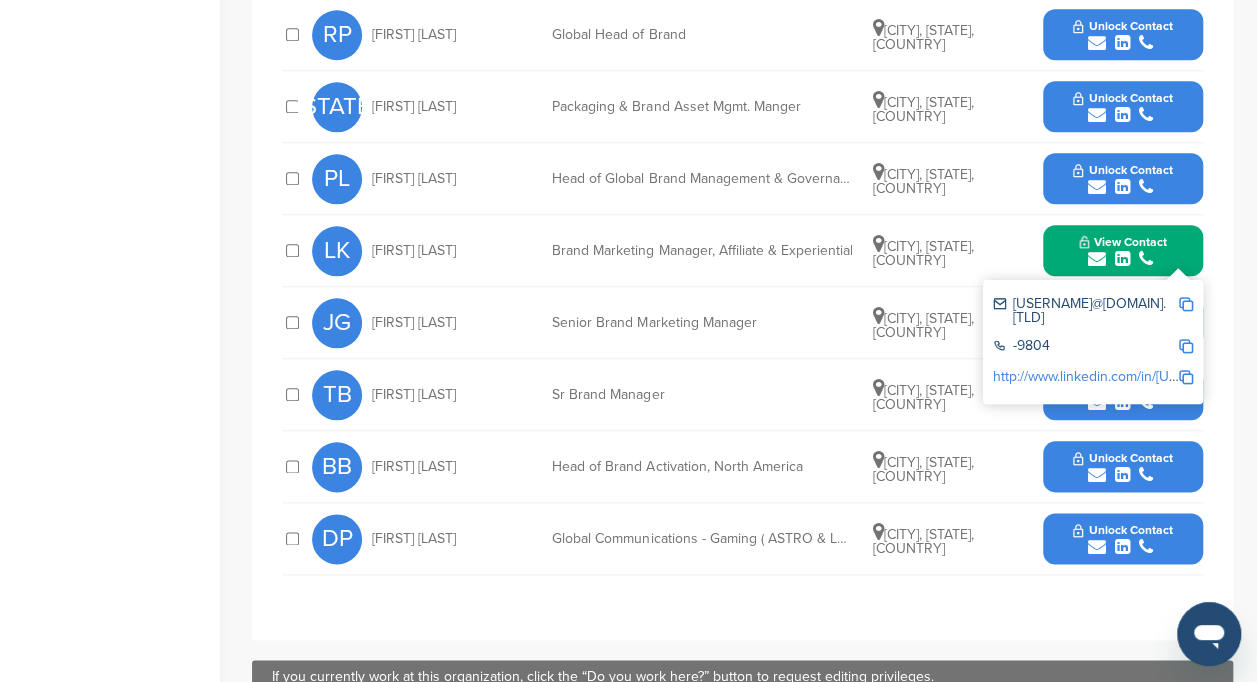 click at bounding box center [1186, 304] 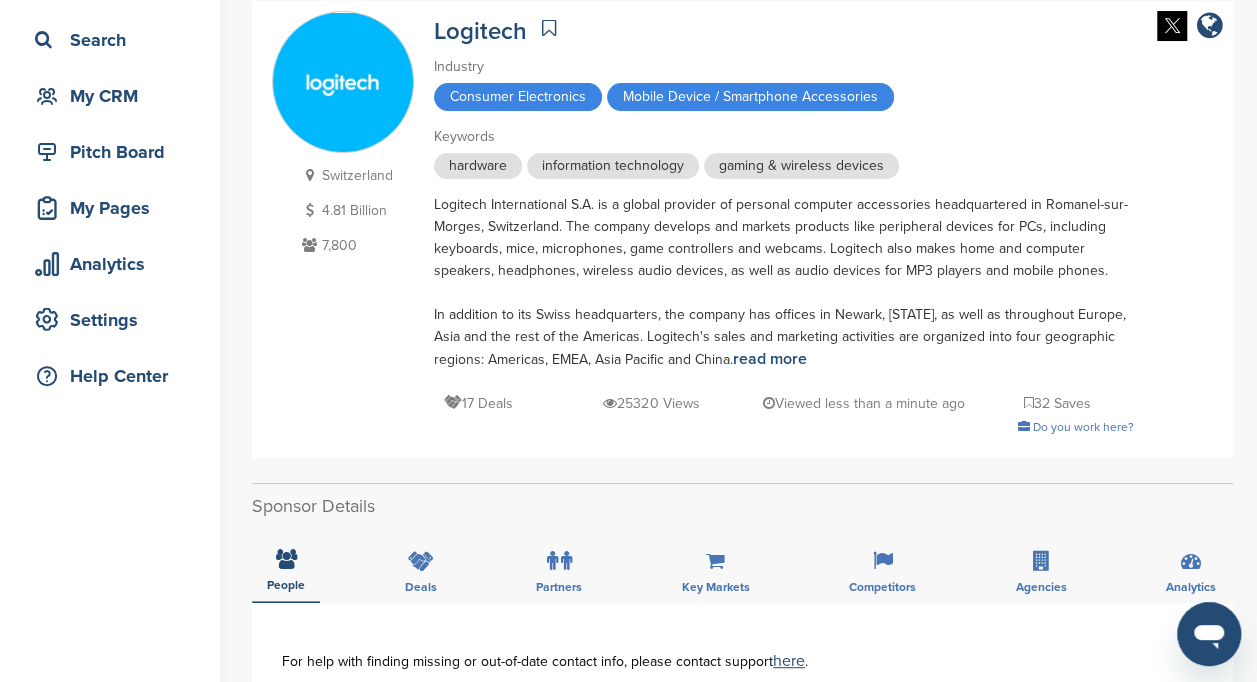 scroll, scrollTop: 0, scrollLeft: 0, axis: both 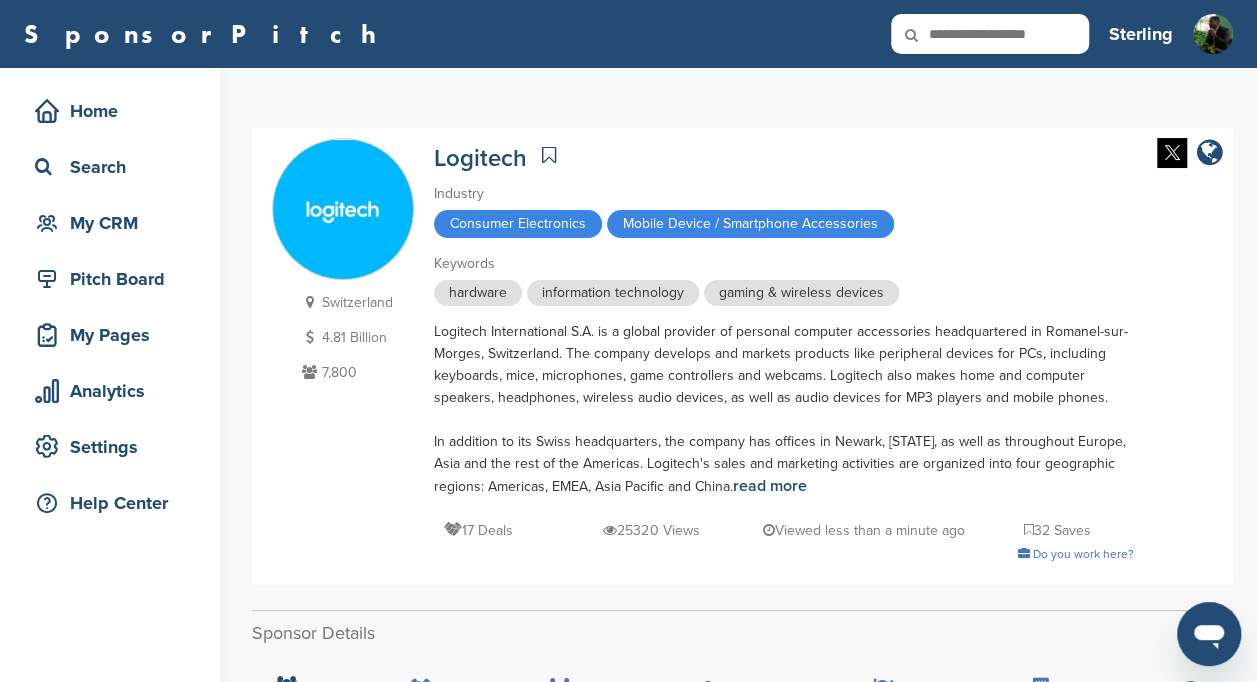 click at bounding box center (990, 34) 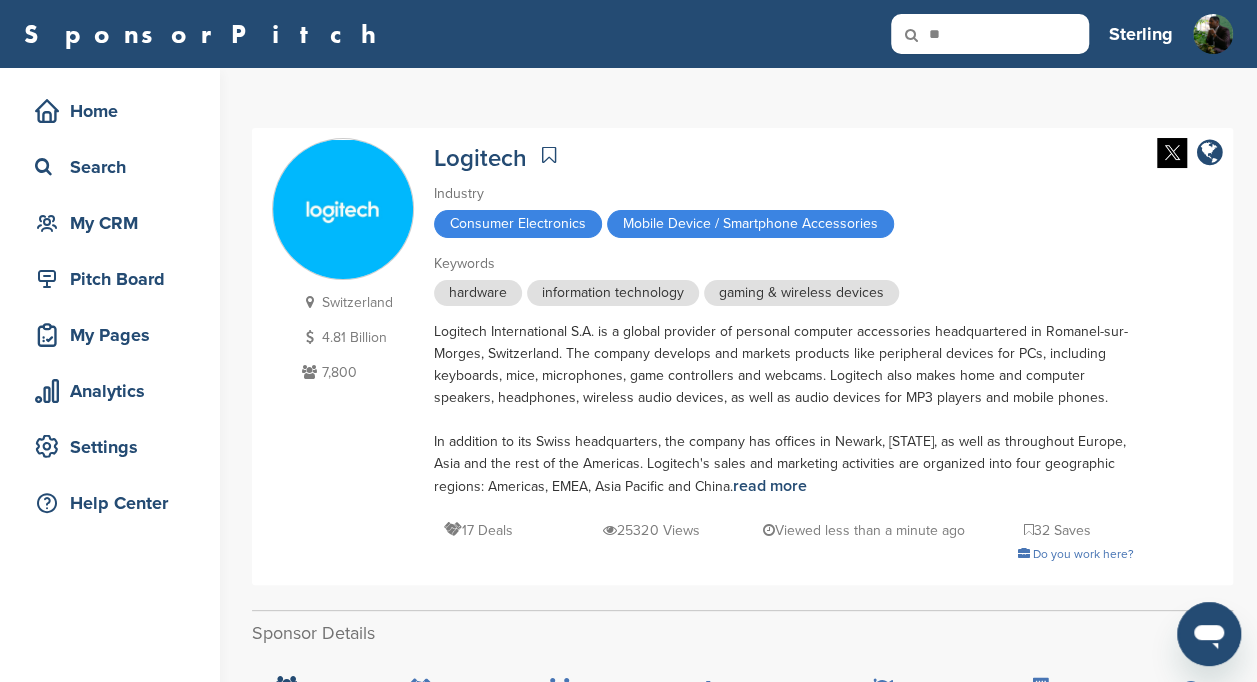 type on "*" 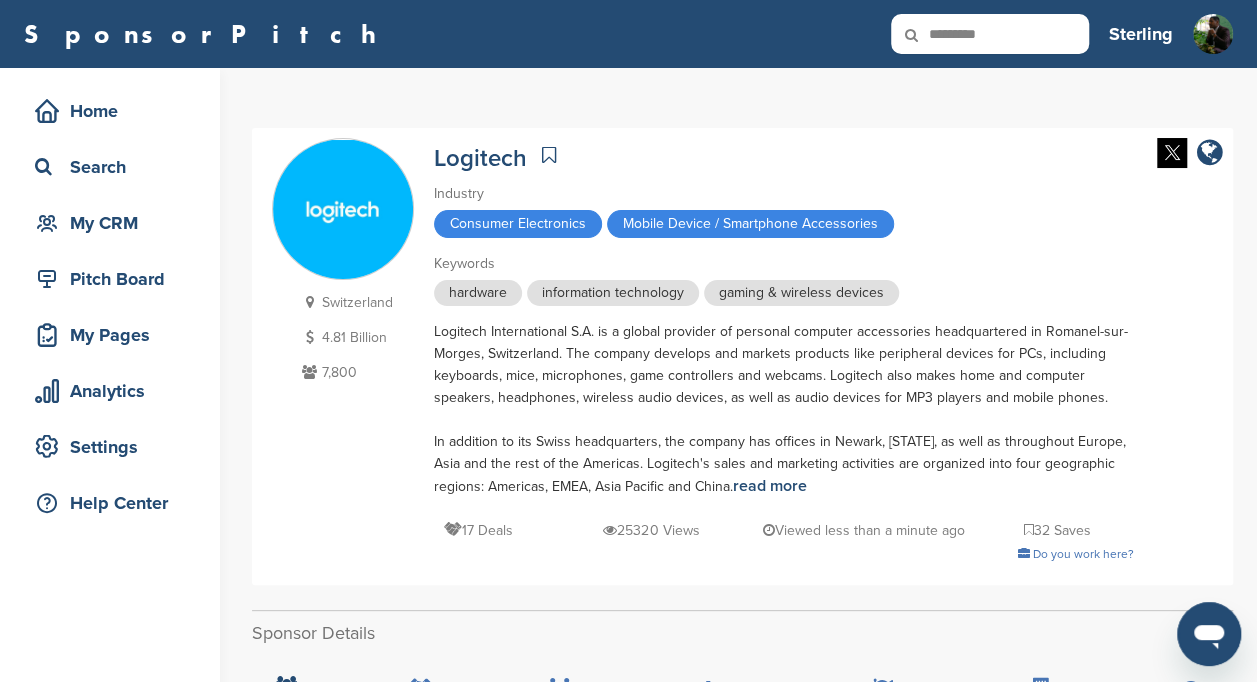 type on "*********" 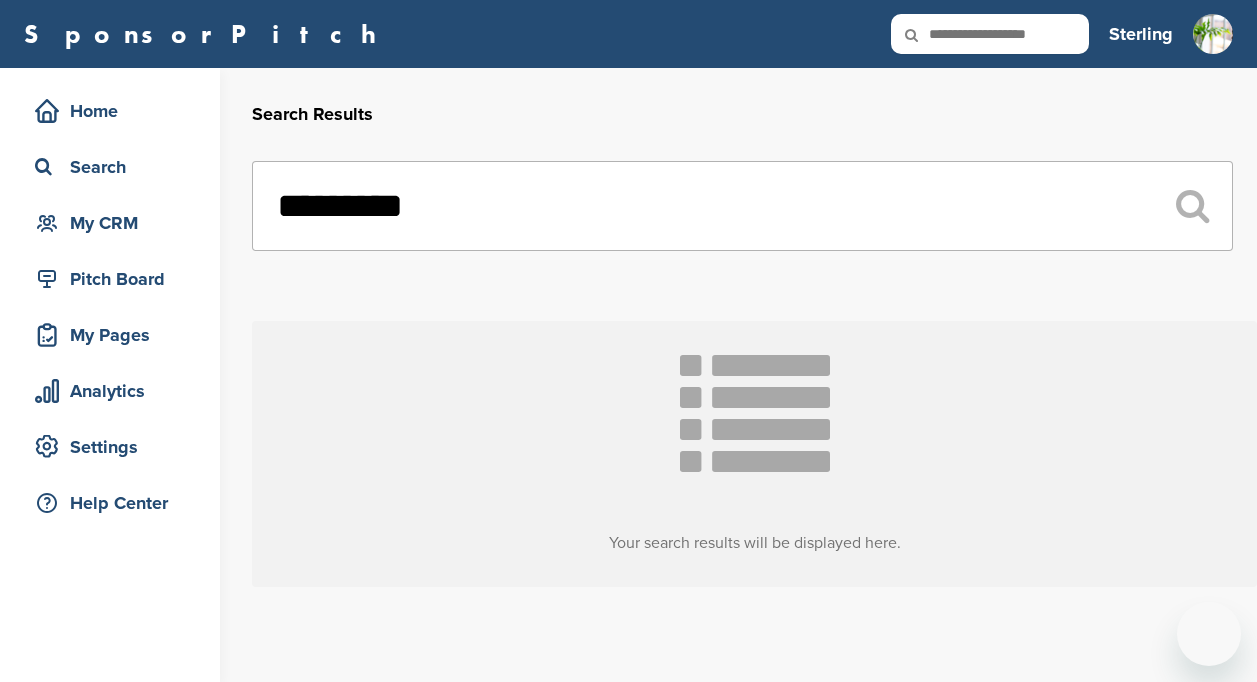 scroll, scrollTop: 0, scrollLeft: 0, axis: both 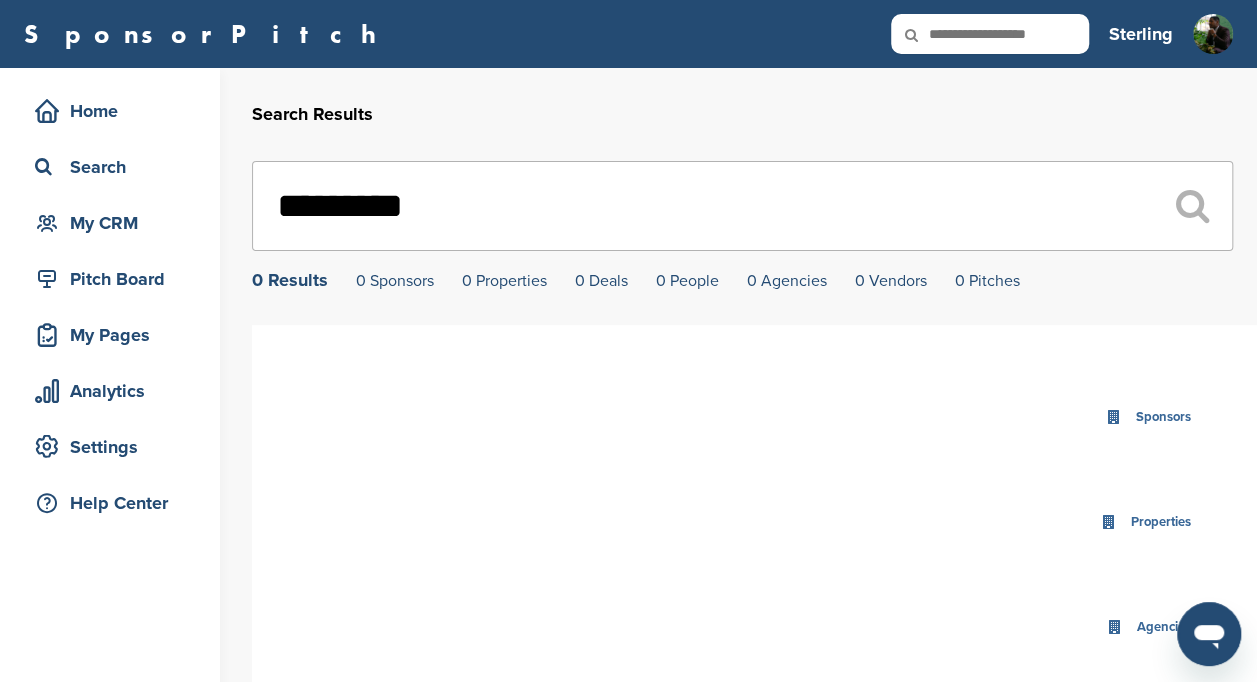 click at bounding box center (990, 34) 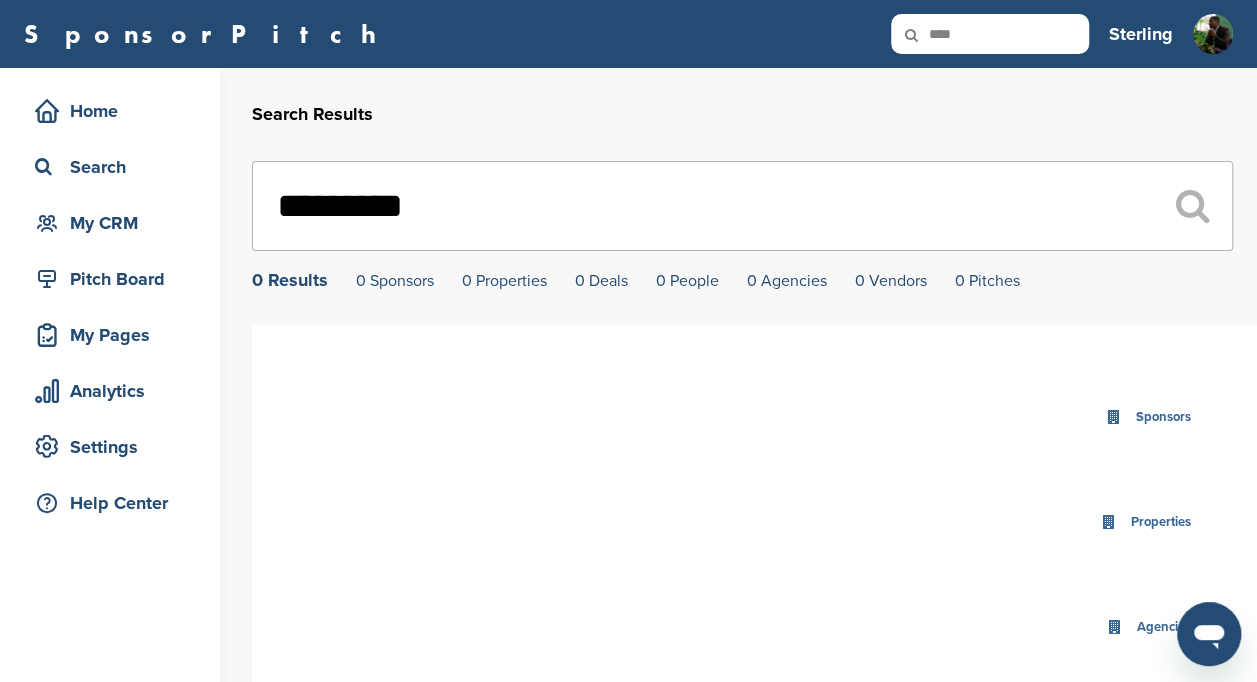 type on "****" 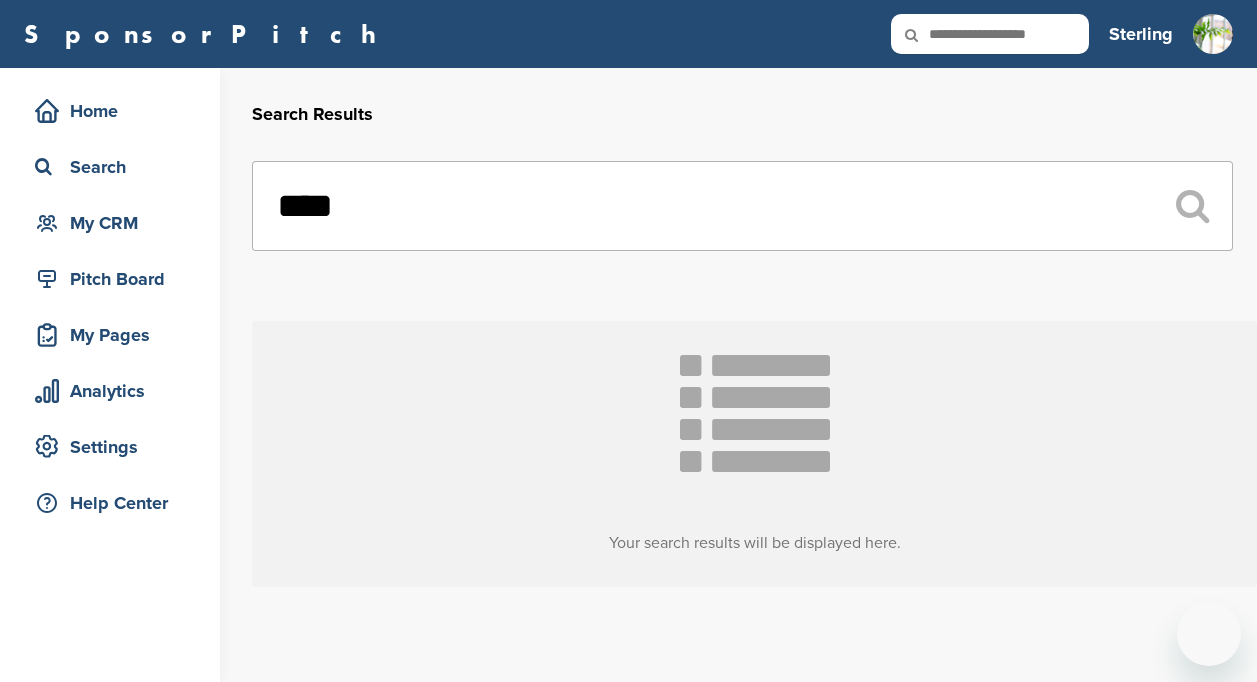 scroll, scrollTop: 0, scrollLeft: 0, axis: both 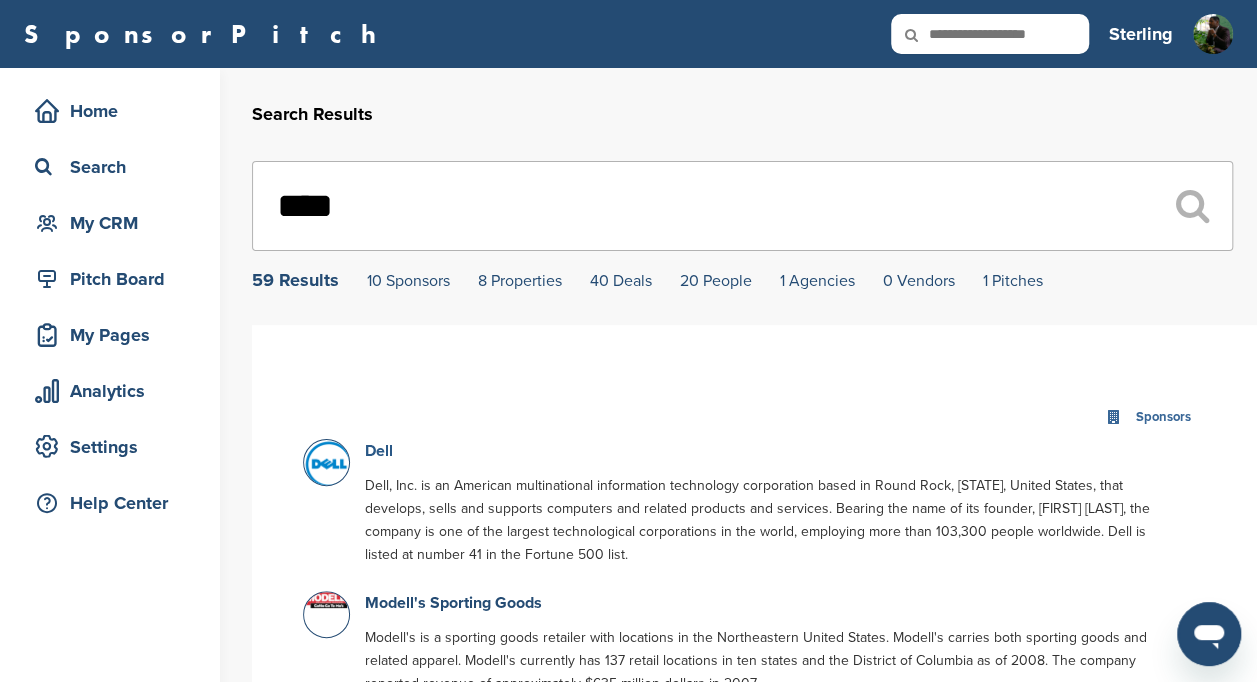click on "Dell" at bounding box center [379, 451] 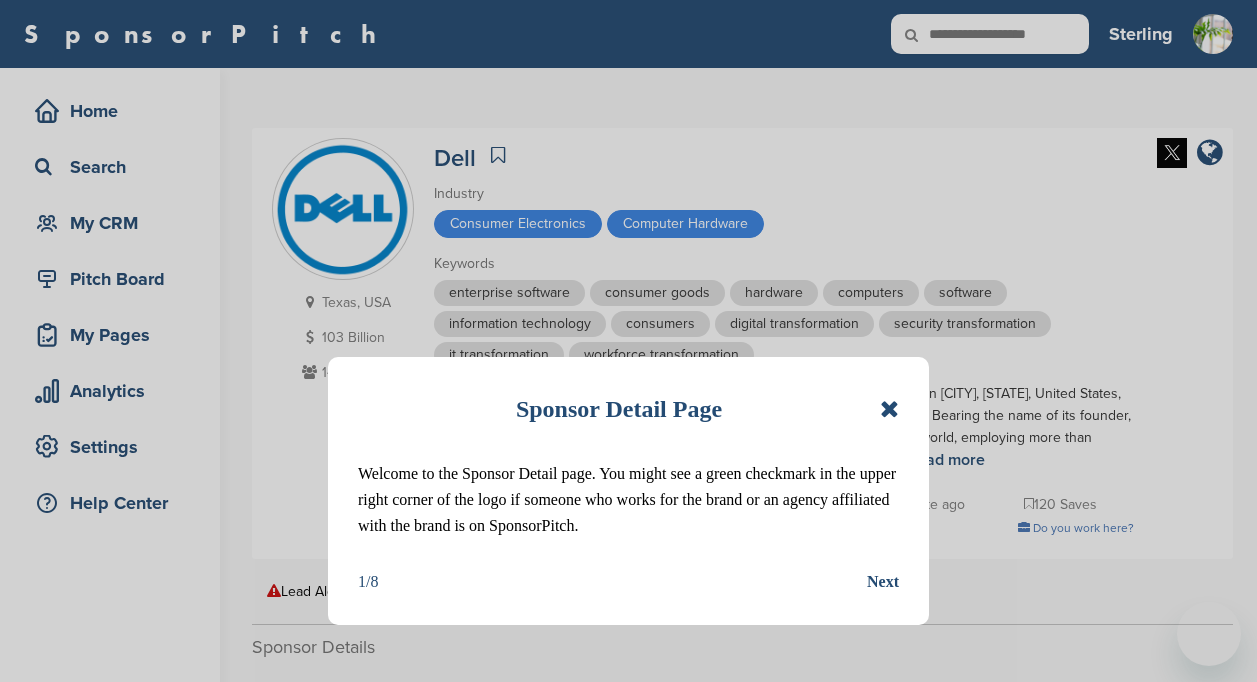 scroll, scrollTop: 0, scrollLeft: 0, axis: both 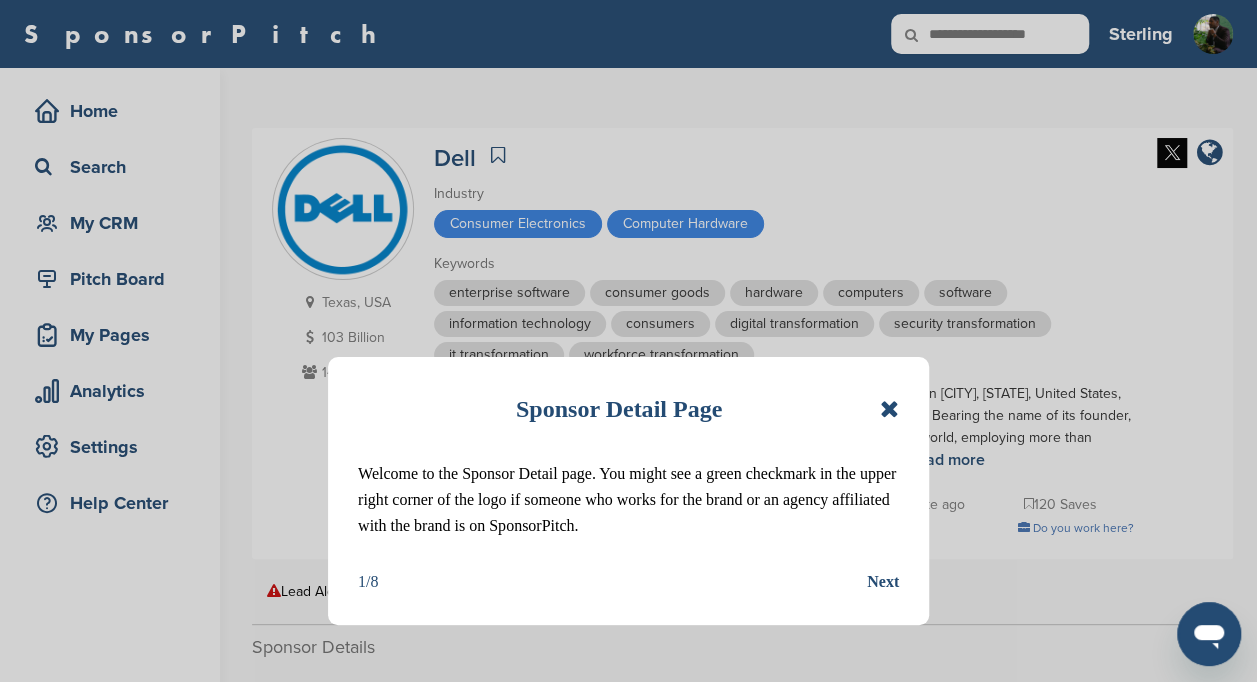 click at bounding box center [889, 409] 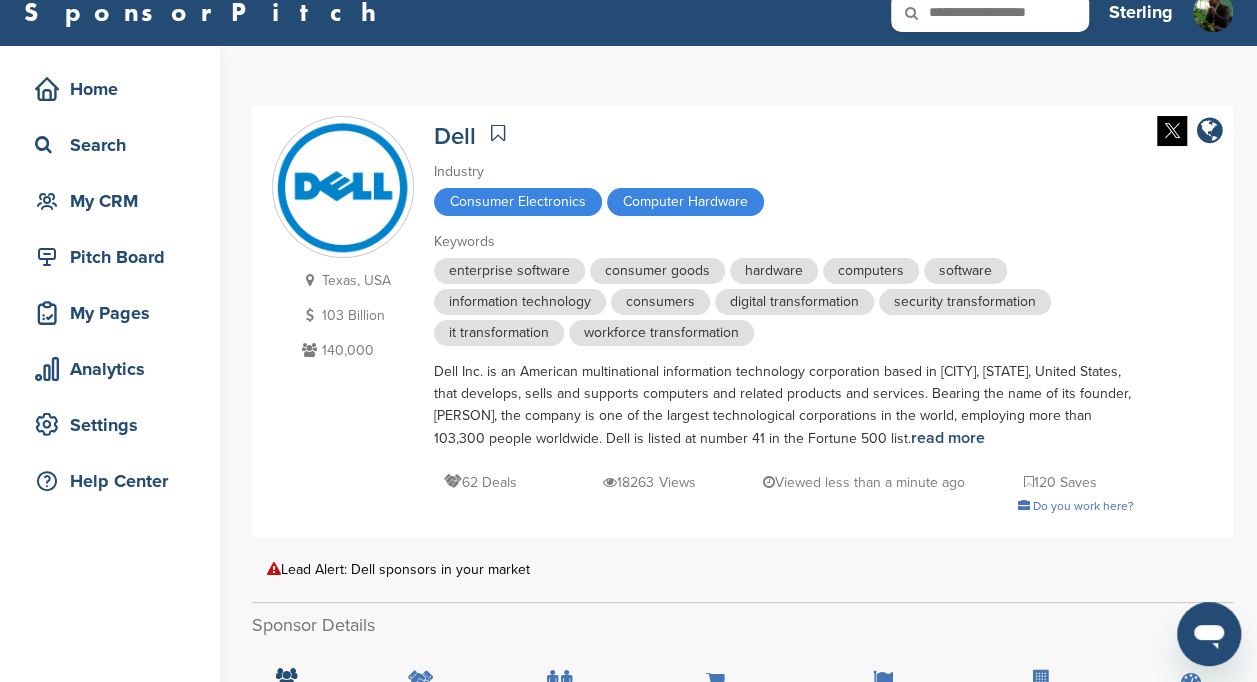 scroll, scrollTop: 0, scrollLeft: 0, axis: both 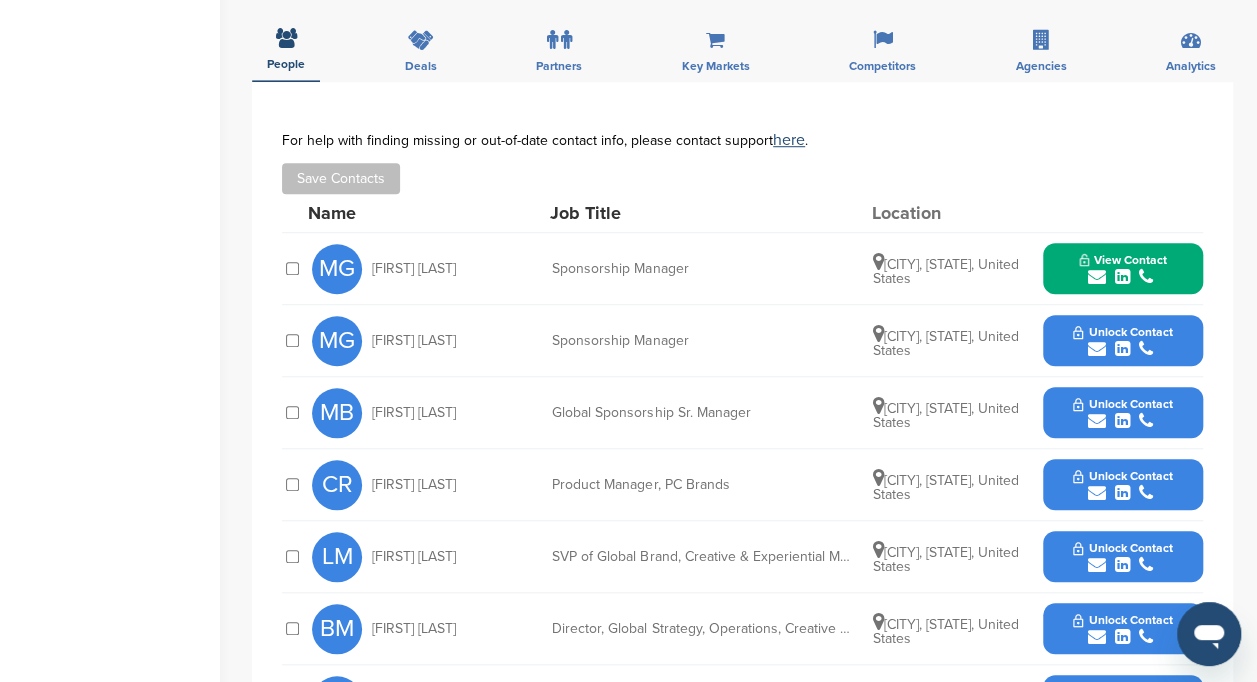 click on "View Contact" at bounding box center (1123, 260) 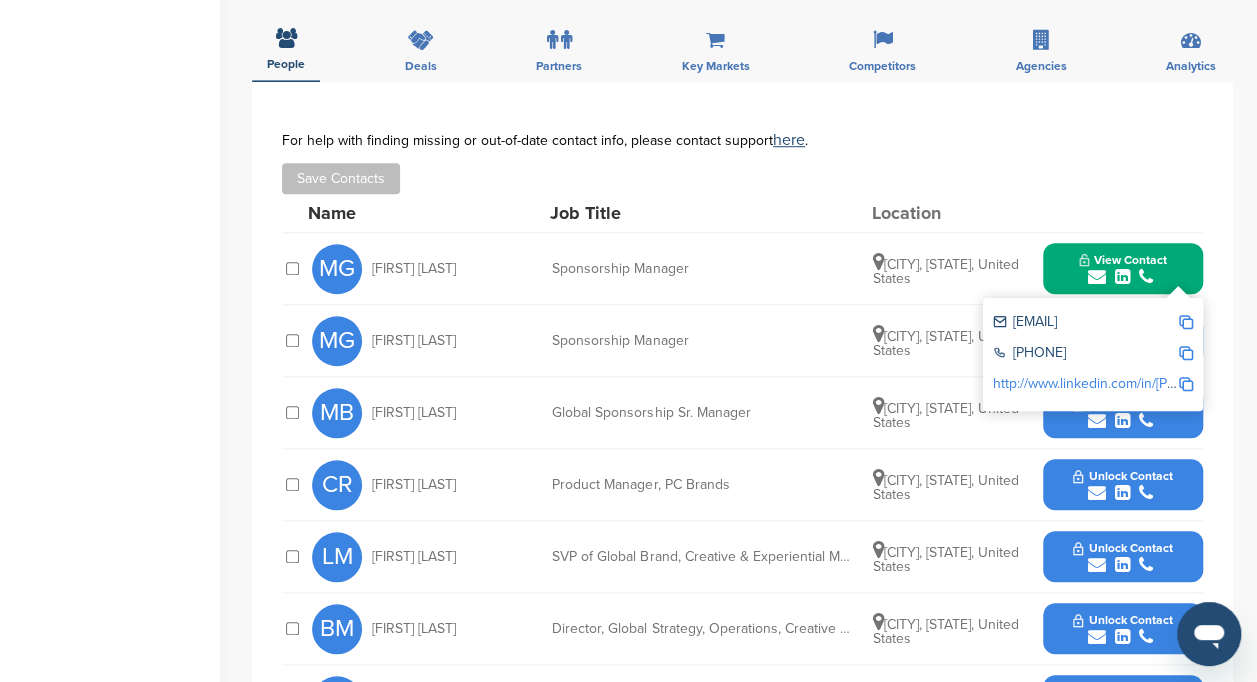 click at bounding box center (1186, 322) 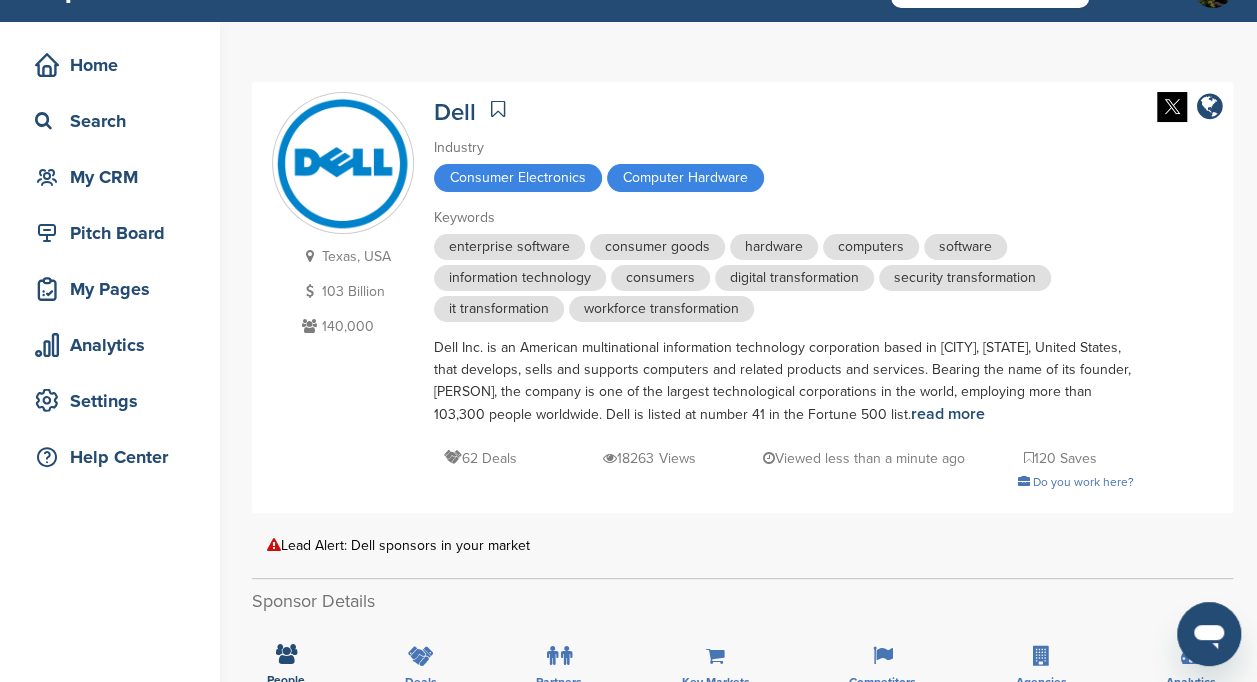 scroll, scrollTop: 0, scrollLeft: 0, axis: both 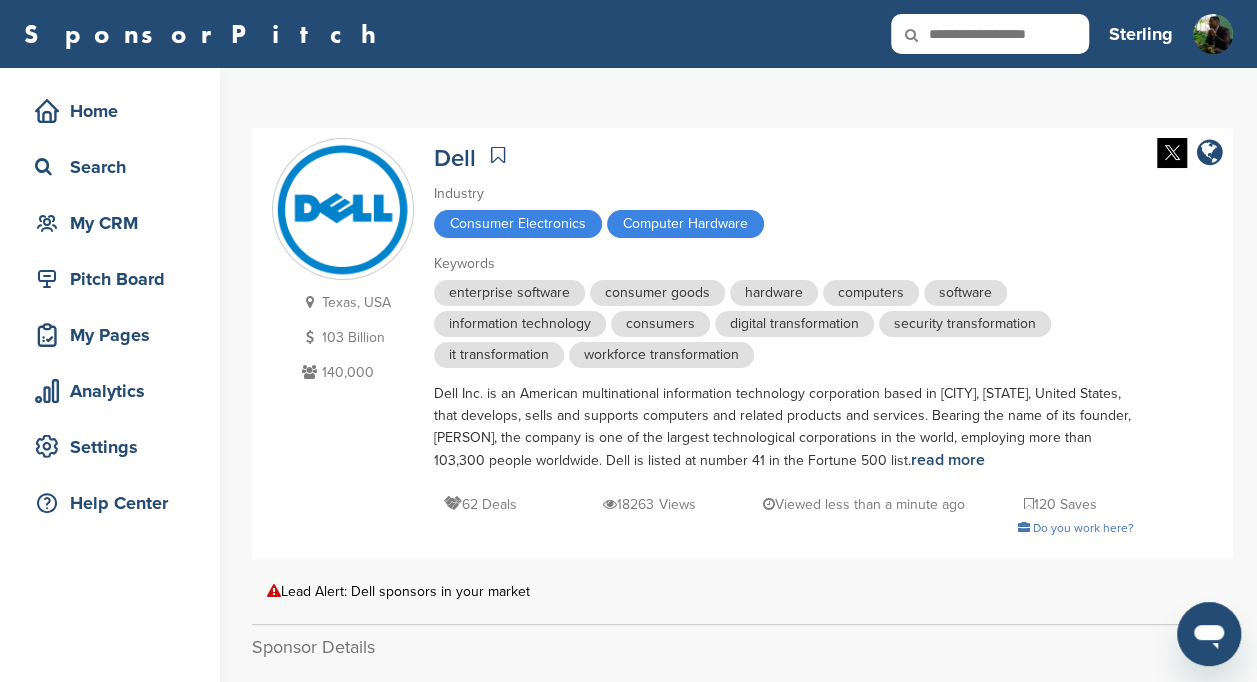 click at bounding box center (990, 34) 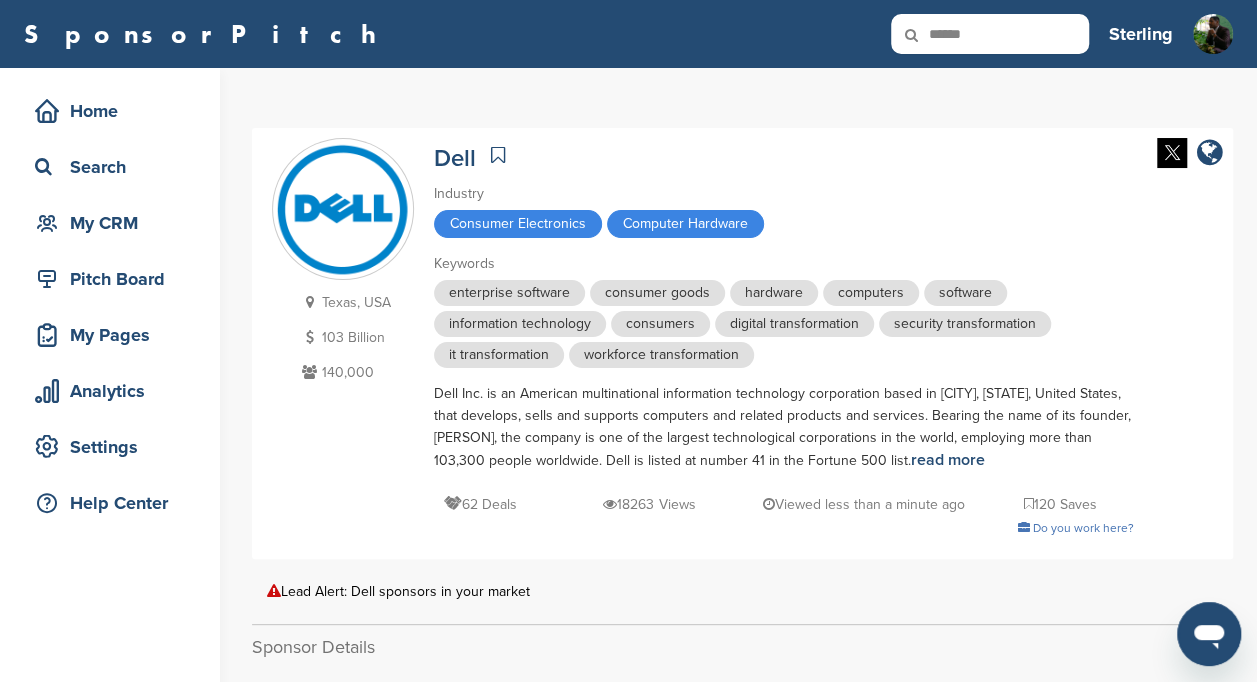 type on "******" 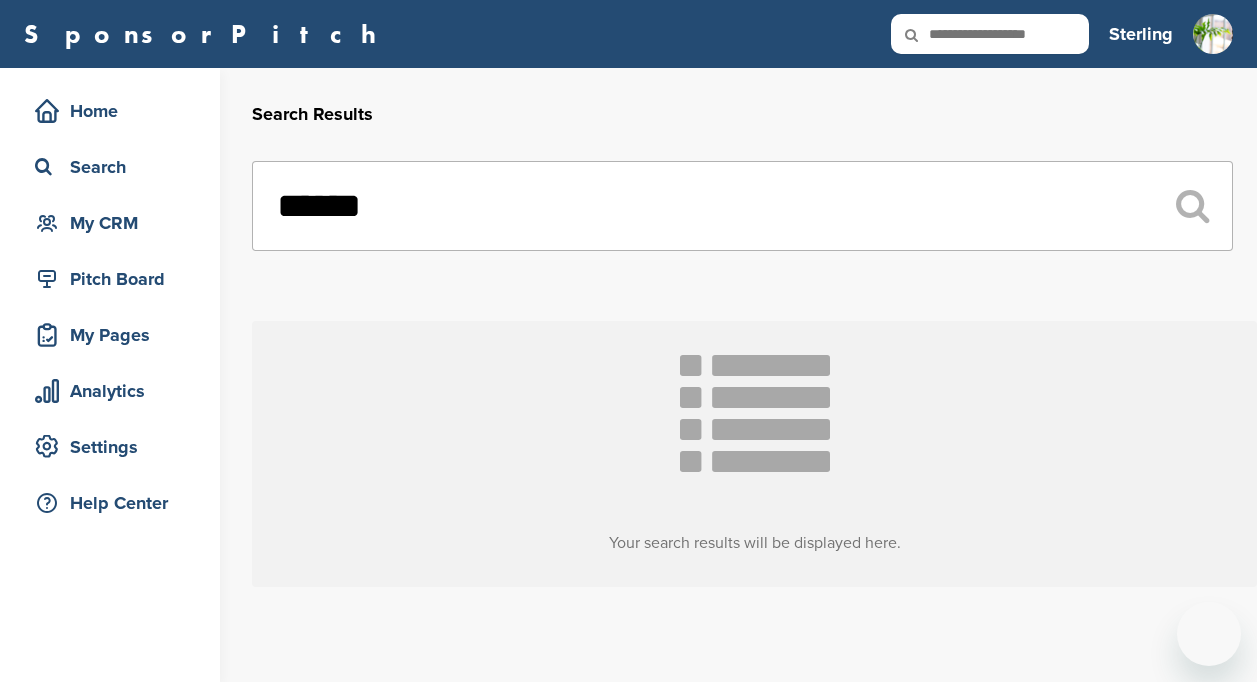 scroll, scrollTop: 0, scrollLeft: 0, axis: both 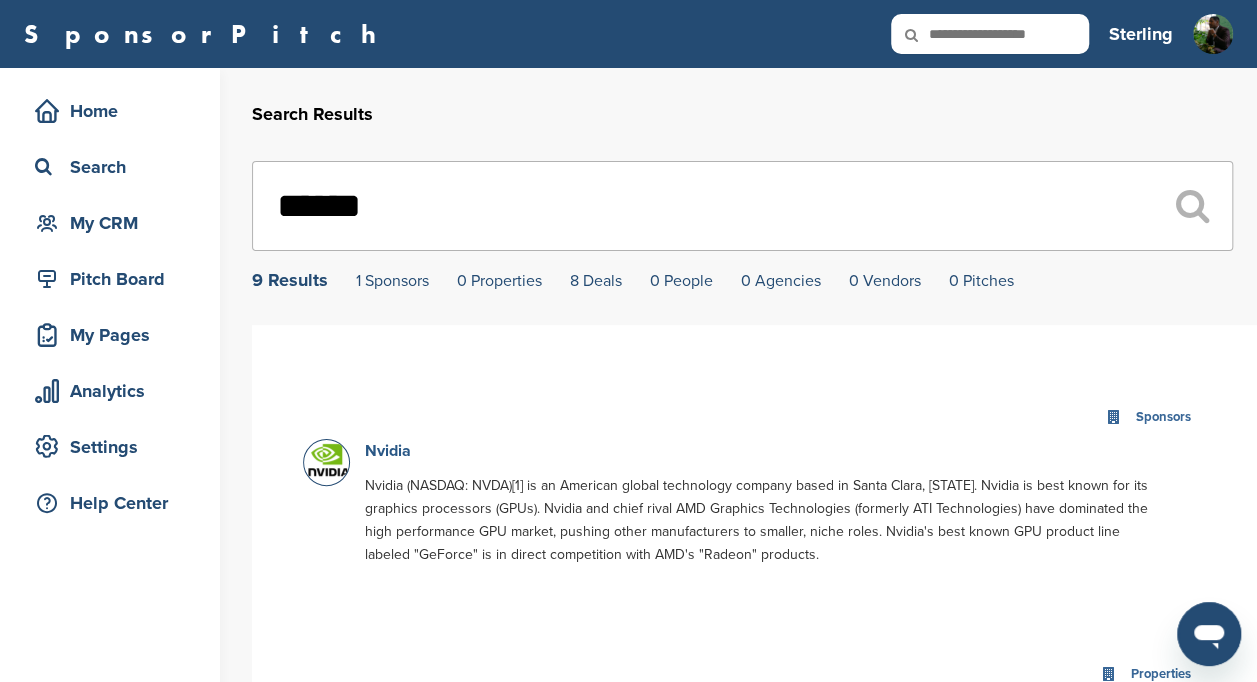 click on "Nvidia" at bounding box center [388, 451] 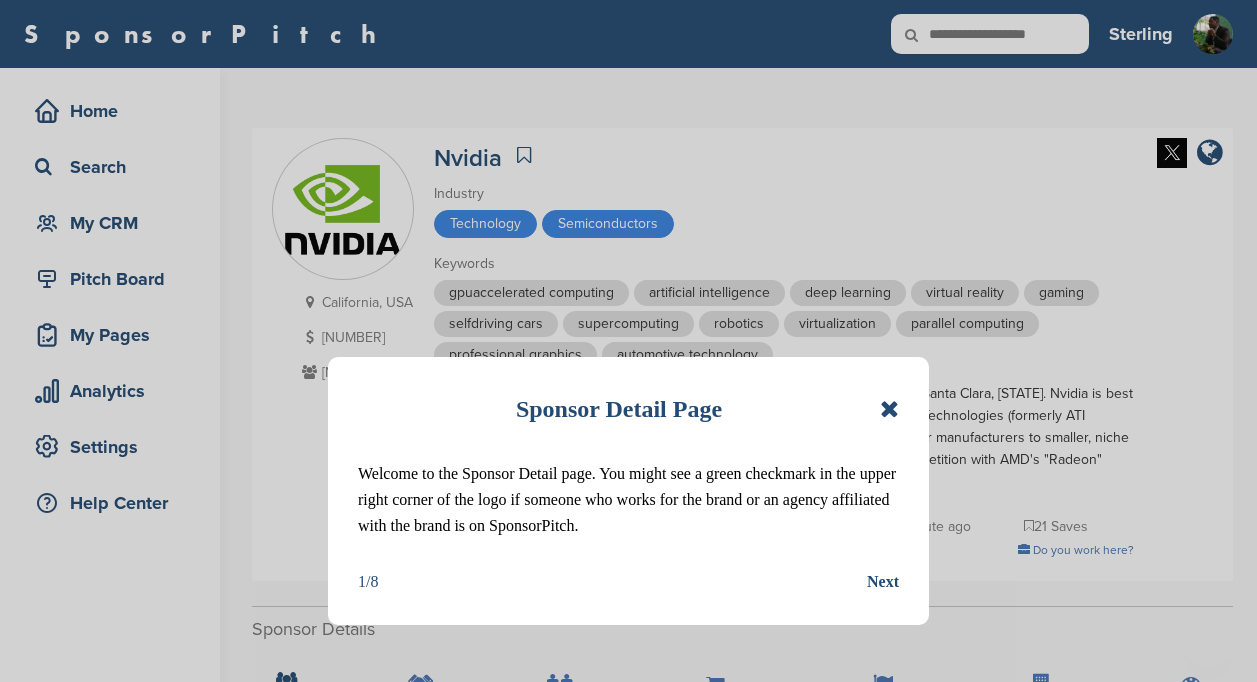 scroll, scrollTop: 0, scrollLeft: 0, axis: both 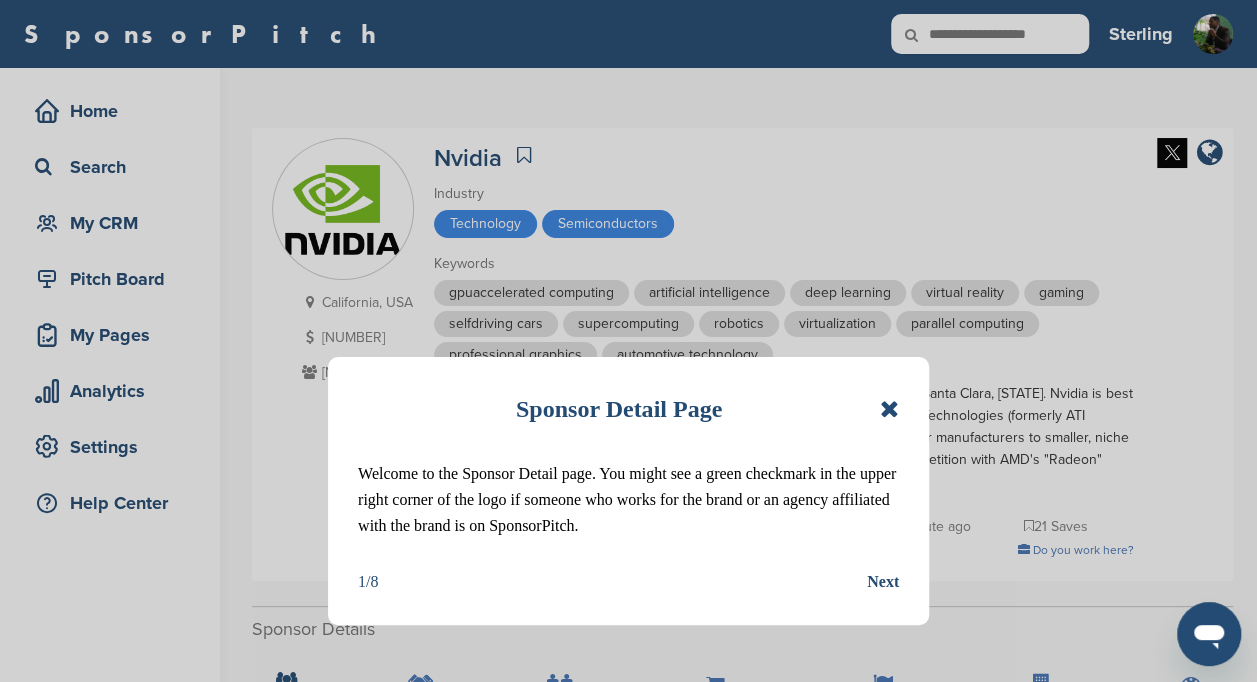 click at bounding box center (889, 409) 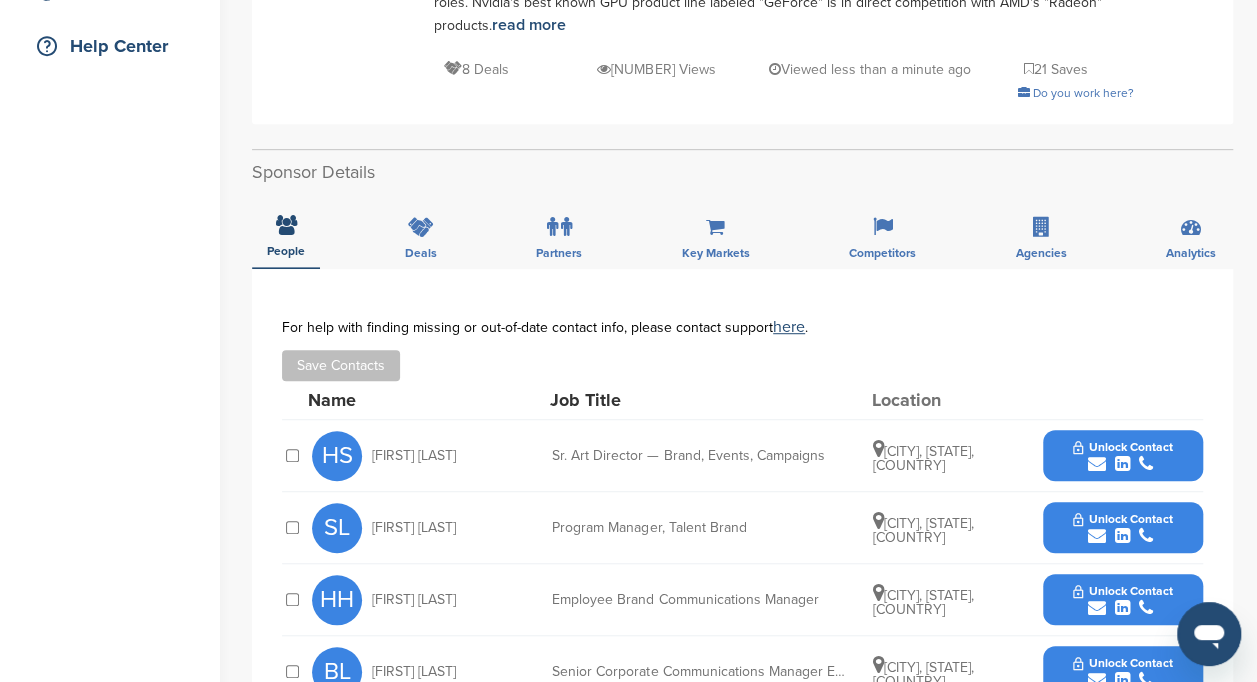 scroll, scrollTop: 714, scrollLeft: 0, axis: vertical 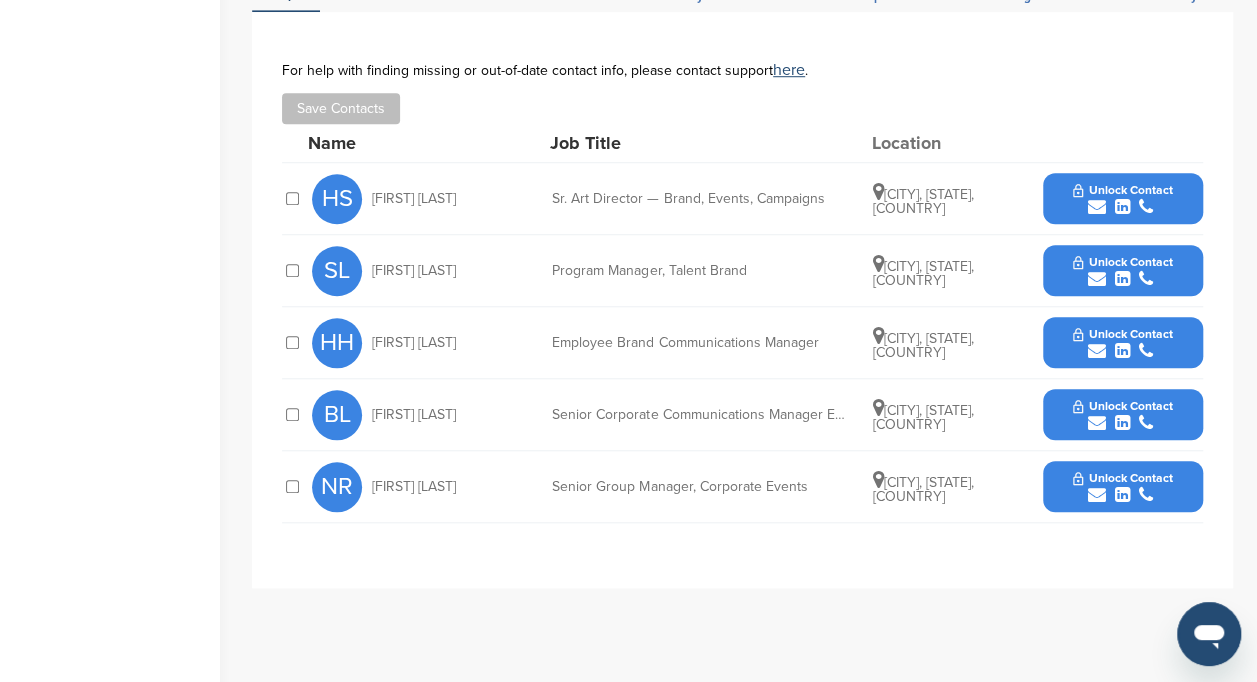 click at bounding box center [1097, 207] 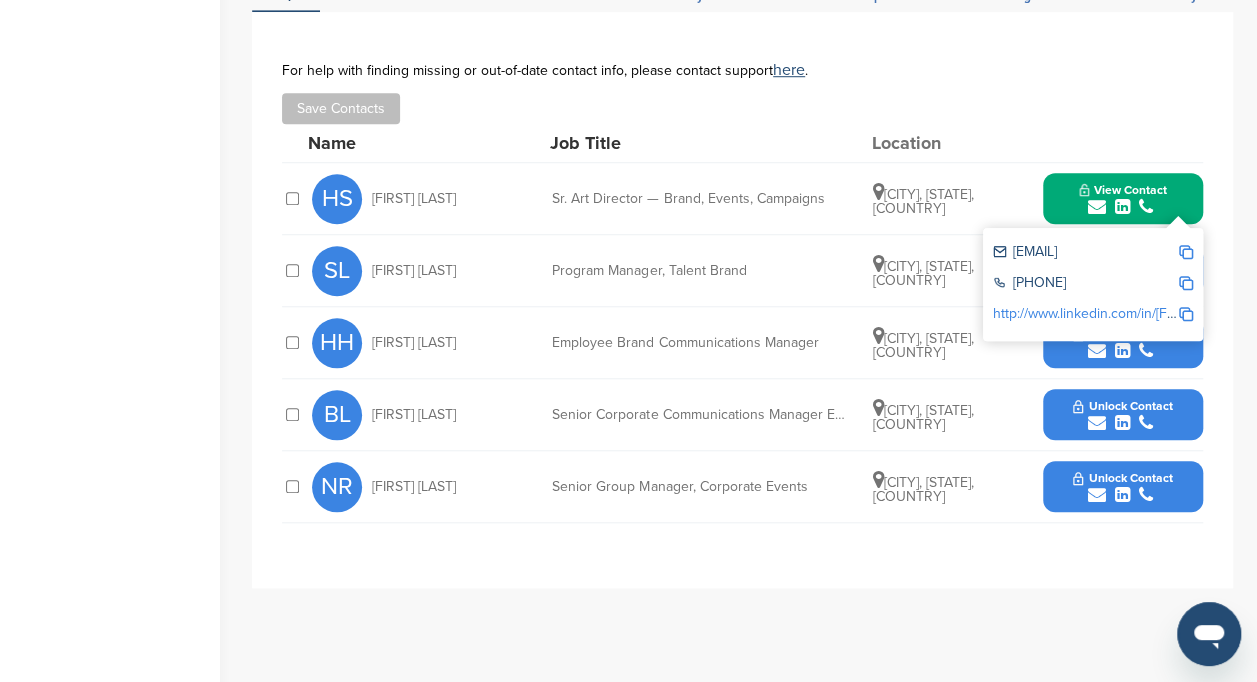 click at bounding box center [1186, 252] 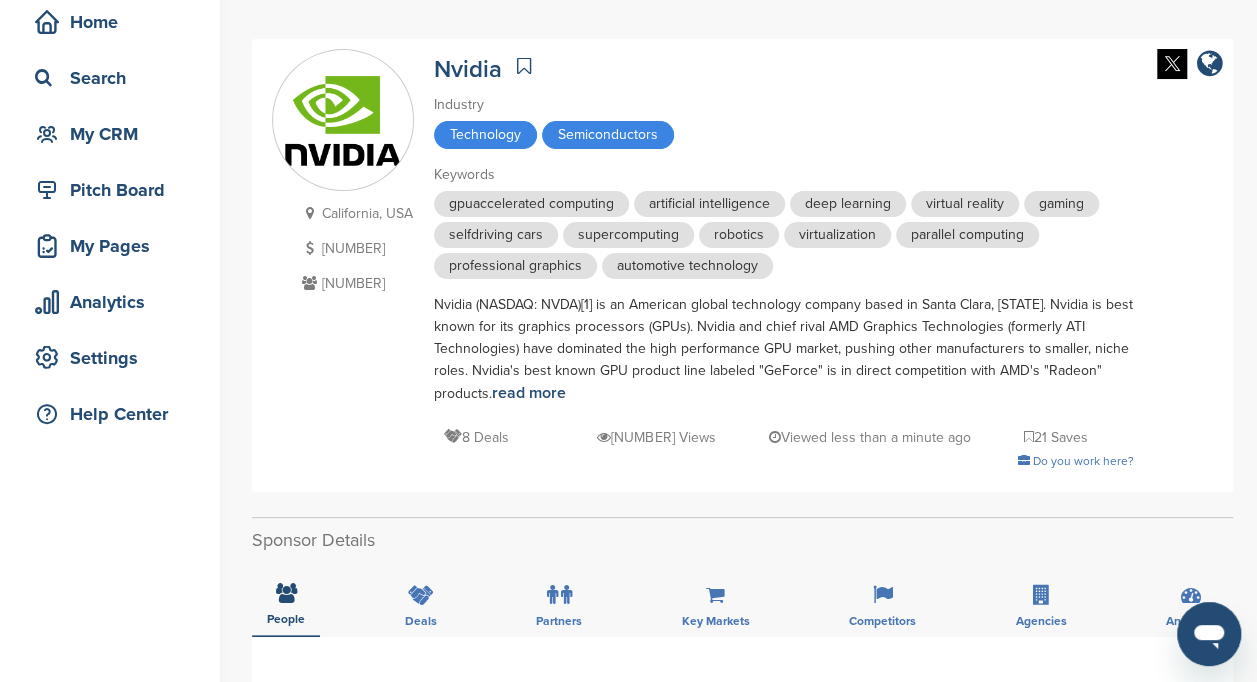 scroll, scrollTop: 0, scrollLeft: 0, axis: both 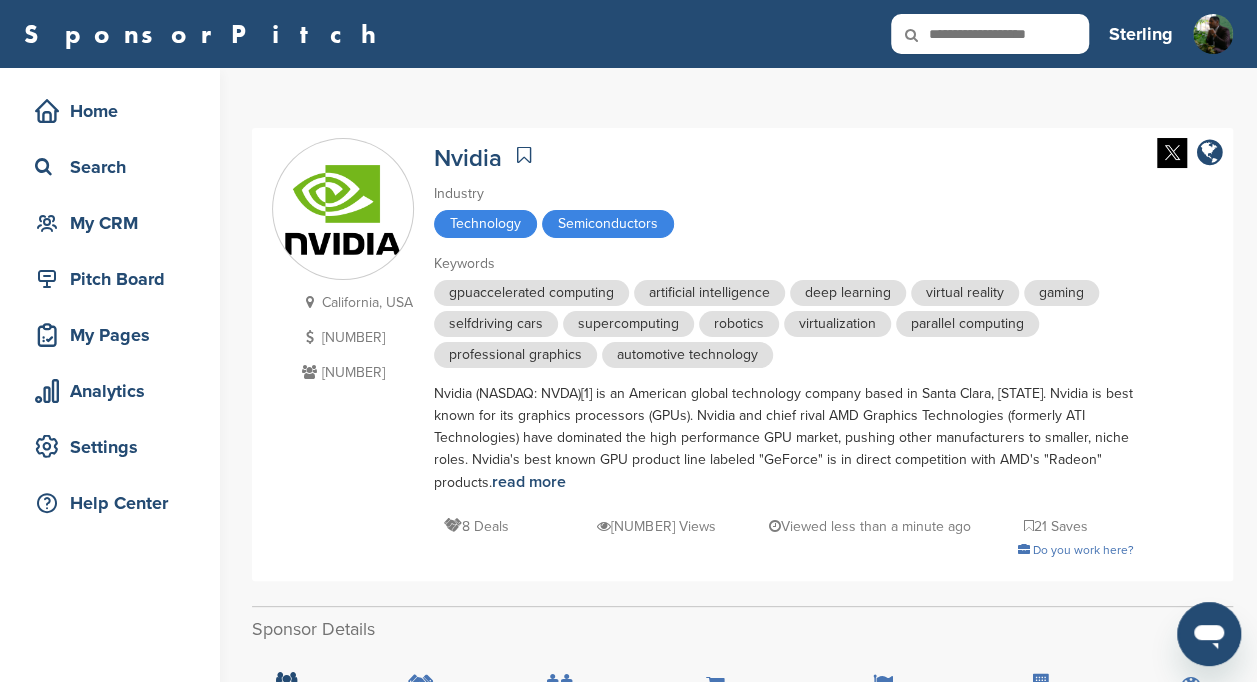 click at bounding box center (990, 34) 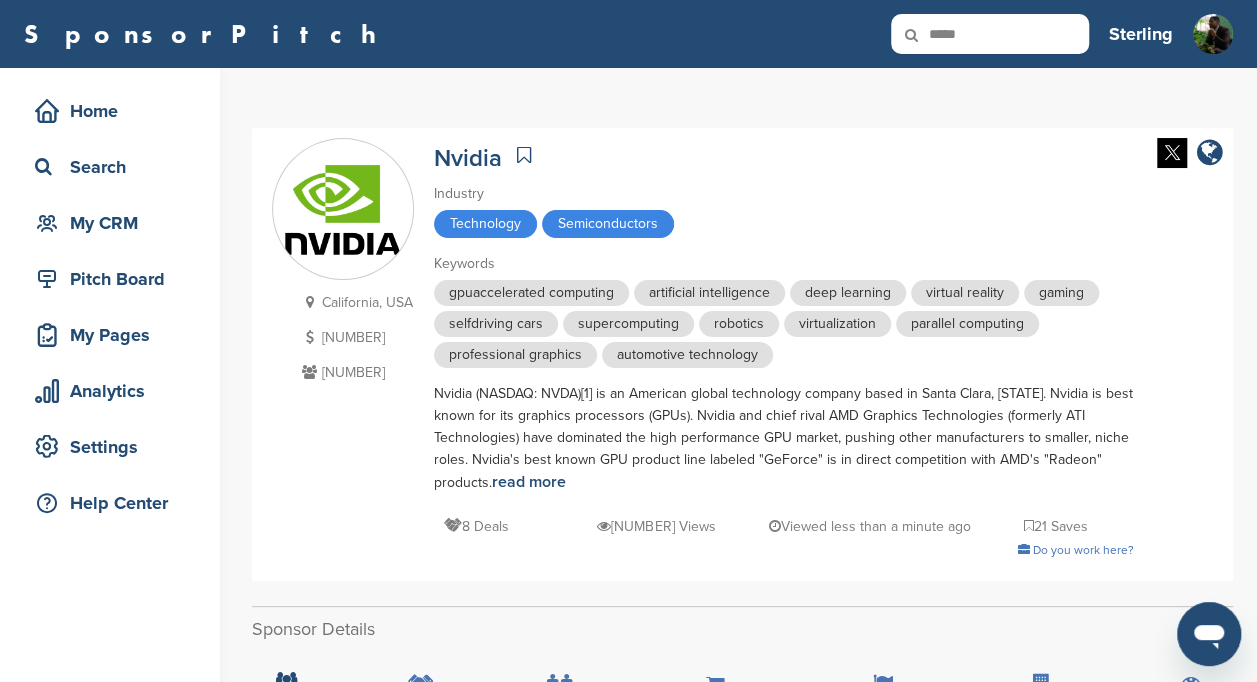 type on "*****" 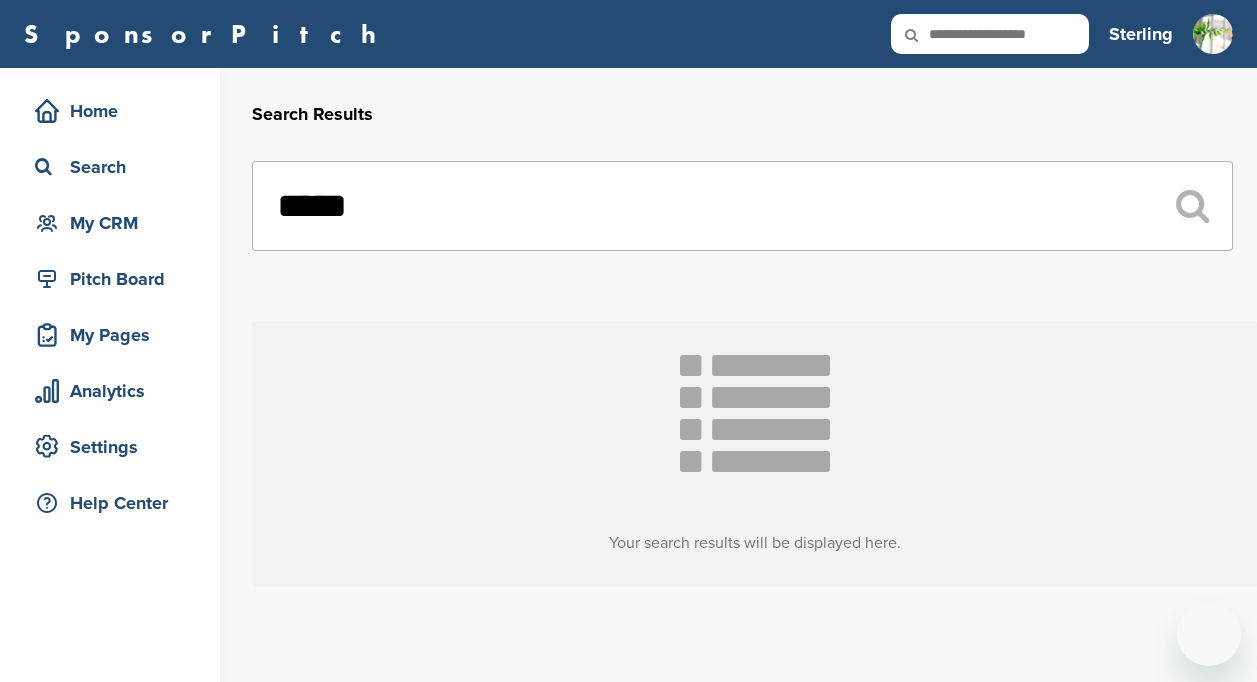 scroll, scrollTop: 0, scrollLeft: 0, axis: both 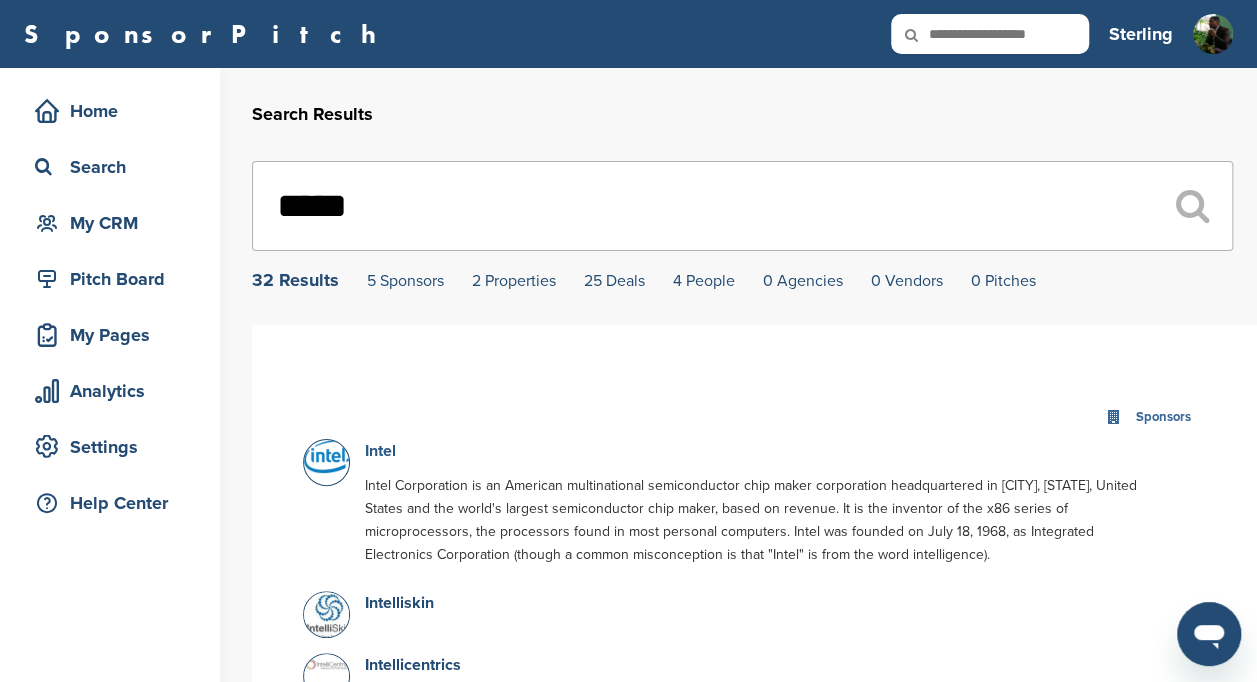 click on "Intel" at bounding box center (380, 451) 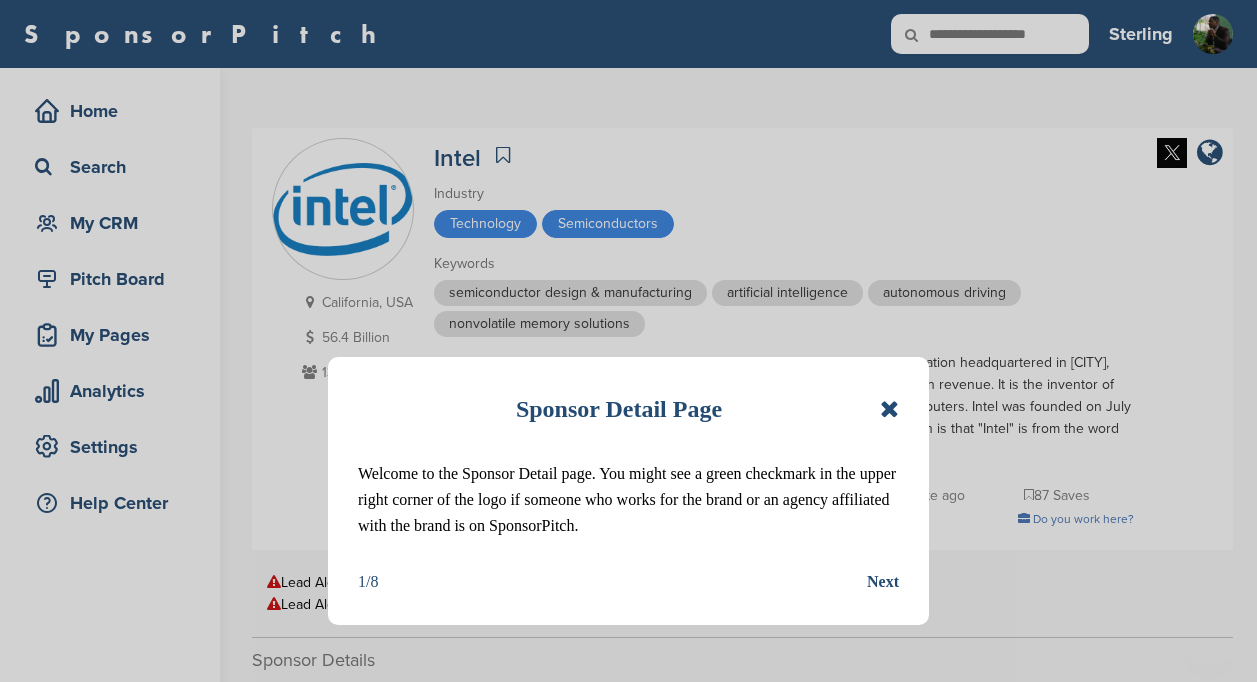 scroll, scrollTop: 0, scrollLeft: 0, axis: both 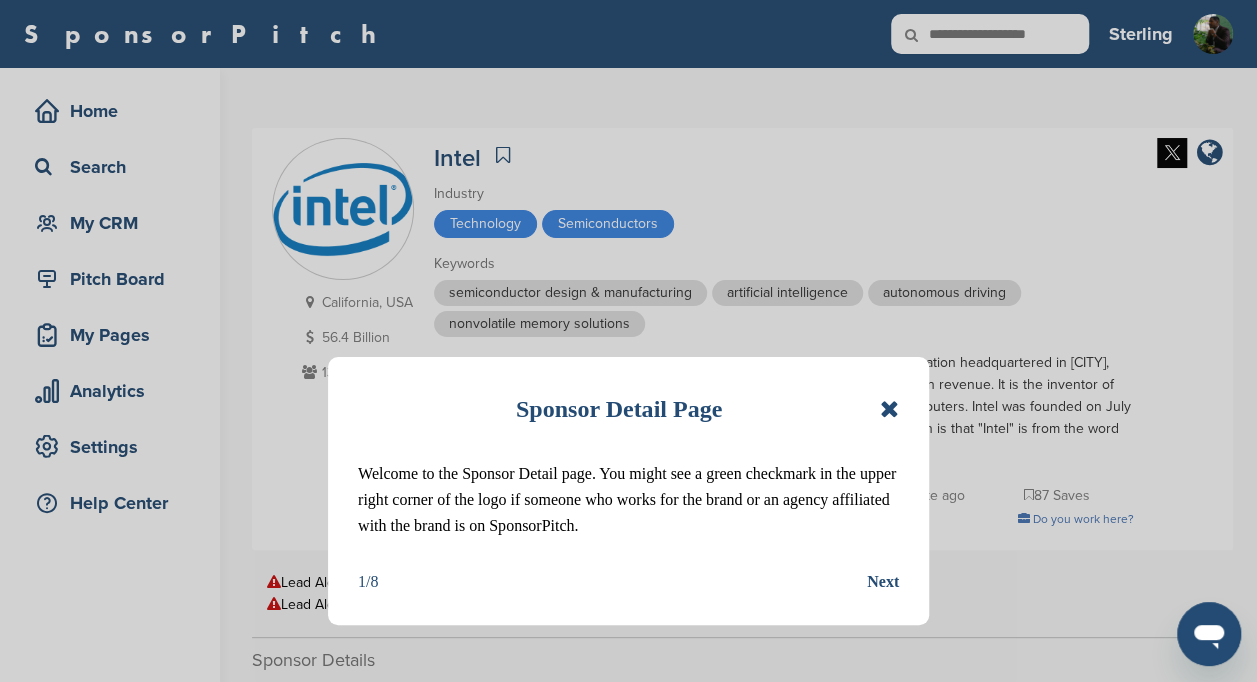 click at bounding box center [889, 409] 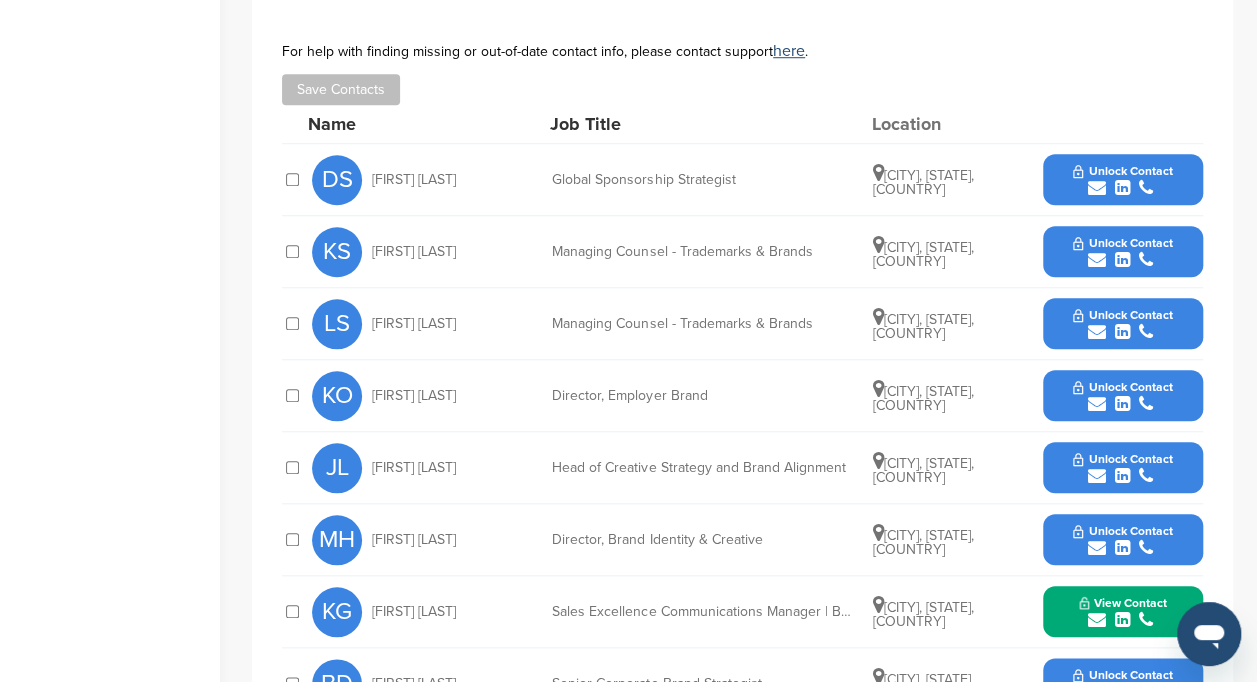 scroll, scrollTop: 766, scrollLeft: 0, axis: vertical 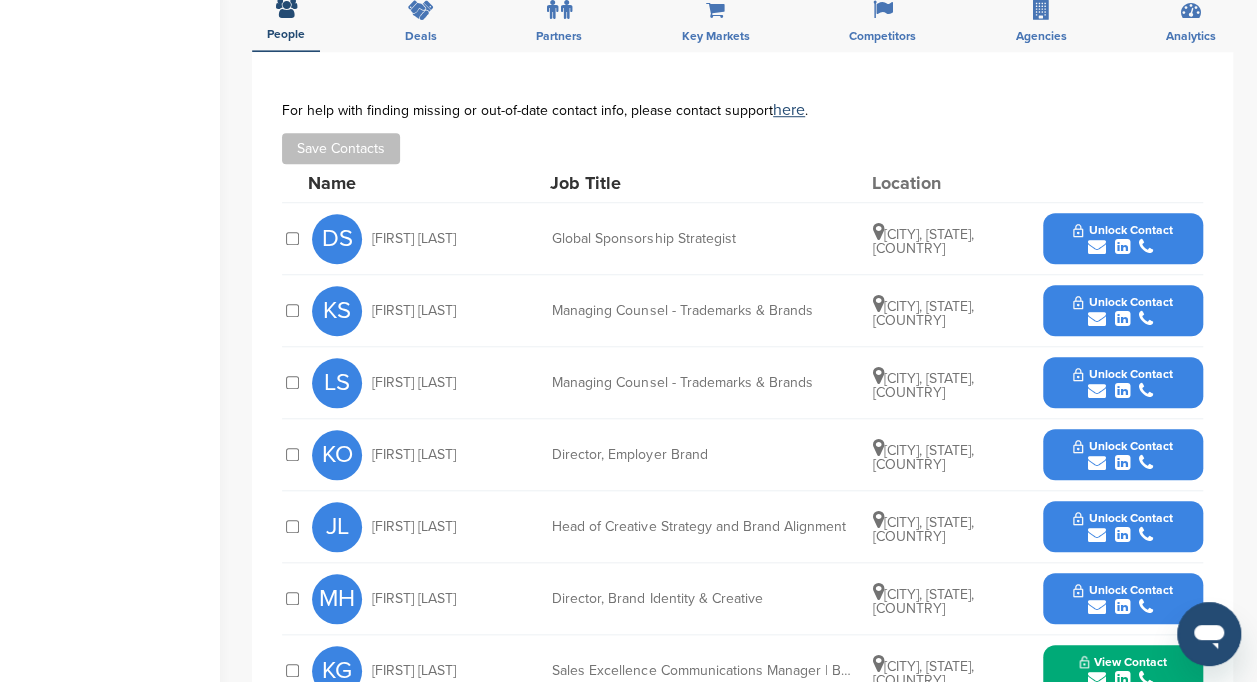 click on "Unlock Contact" at bounding box center [1122, 239] 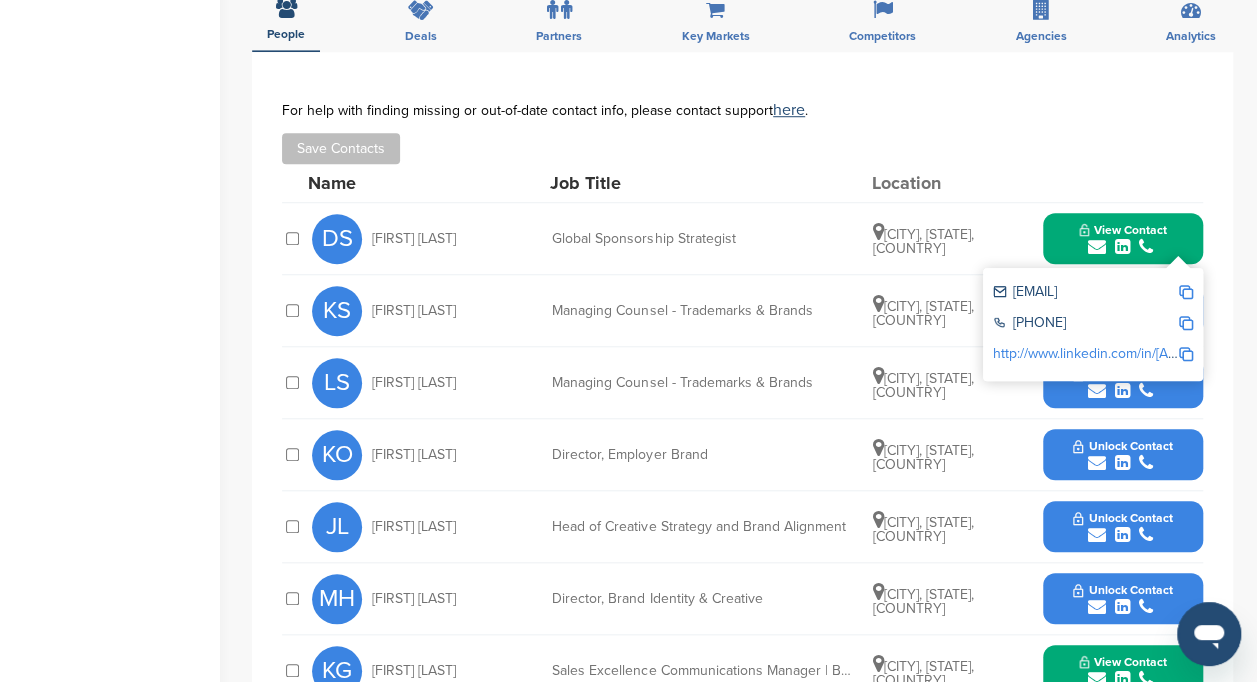 click at bounding box center (1186, 292) 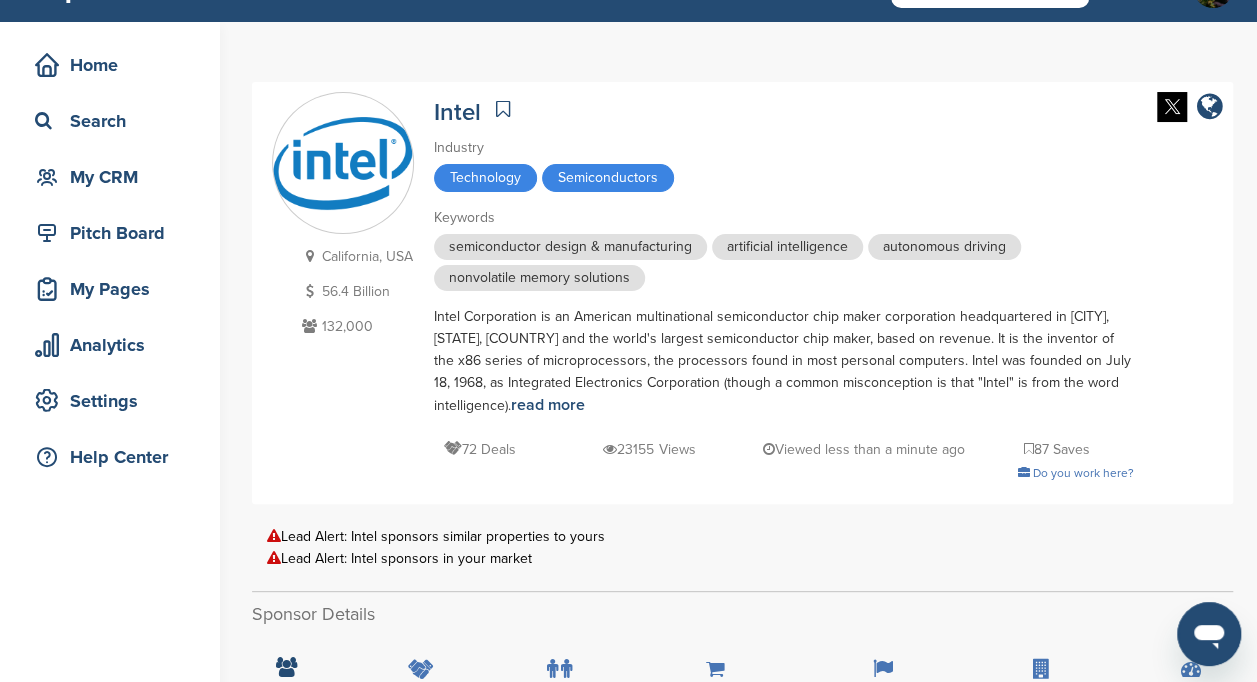 scroll, scrollTop: 39, scrollLeft: 0, axis: vertical 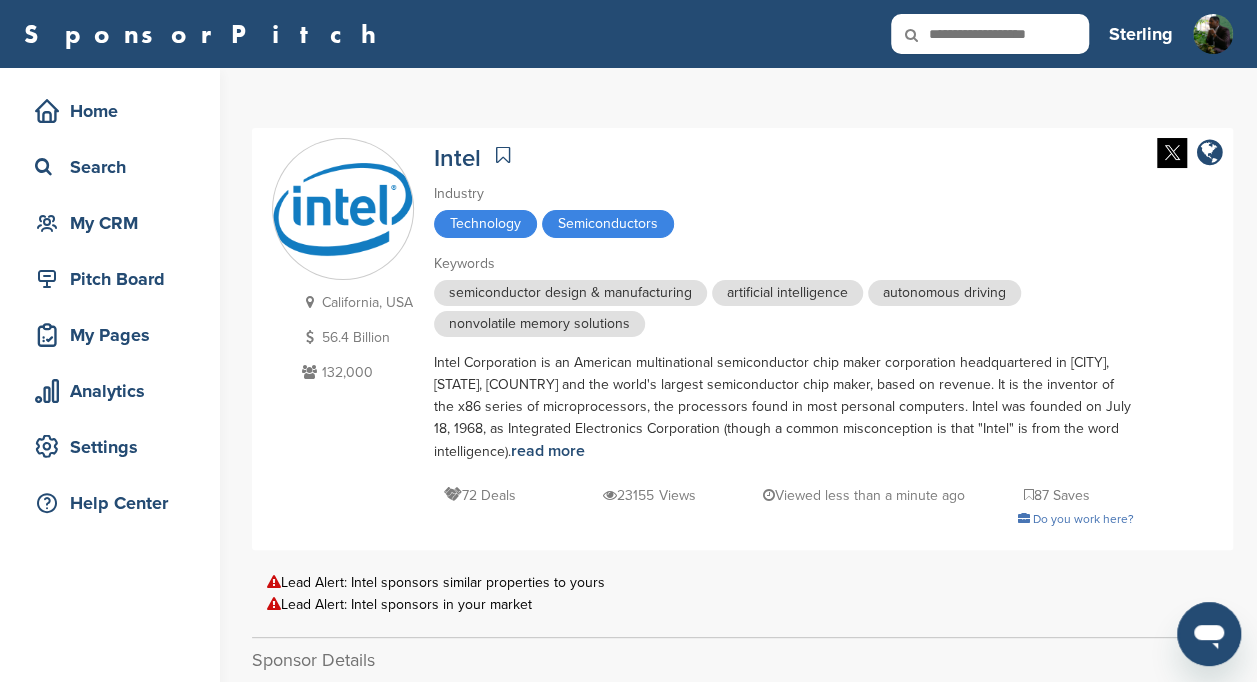 click at bounding box center [990, 34] 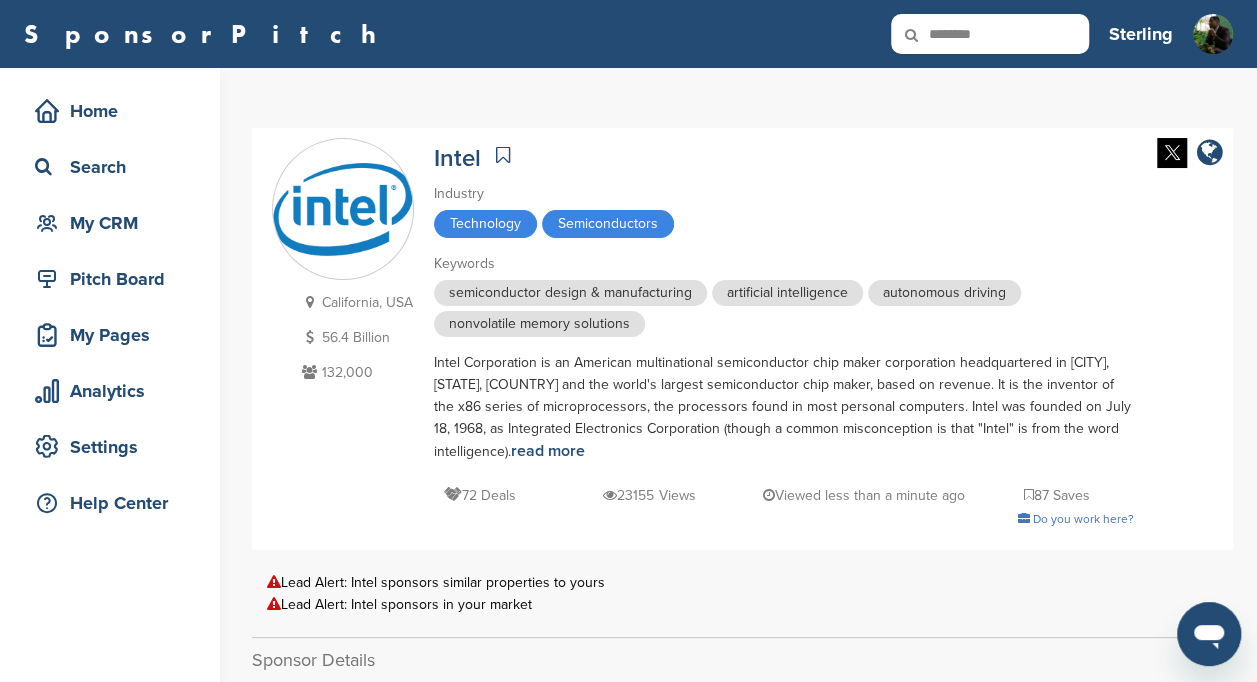 type on "********" 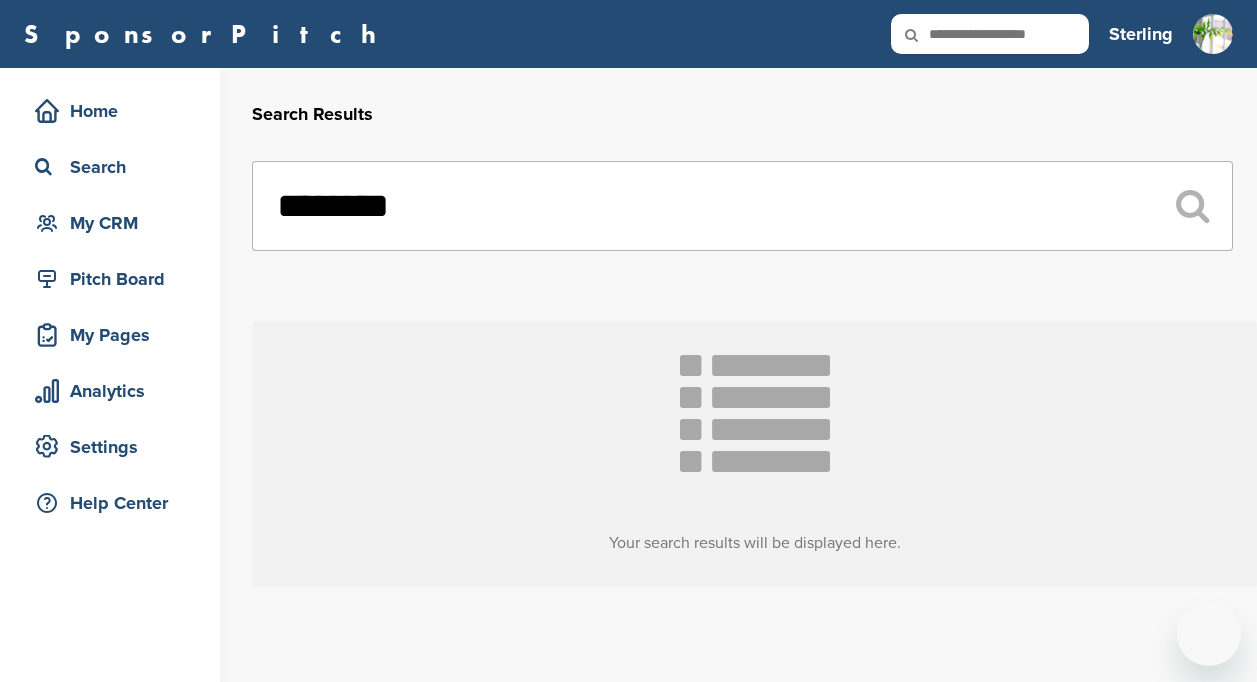scroll, scrollTop: 0, scrollLeft: 0, axis: both 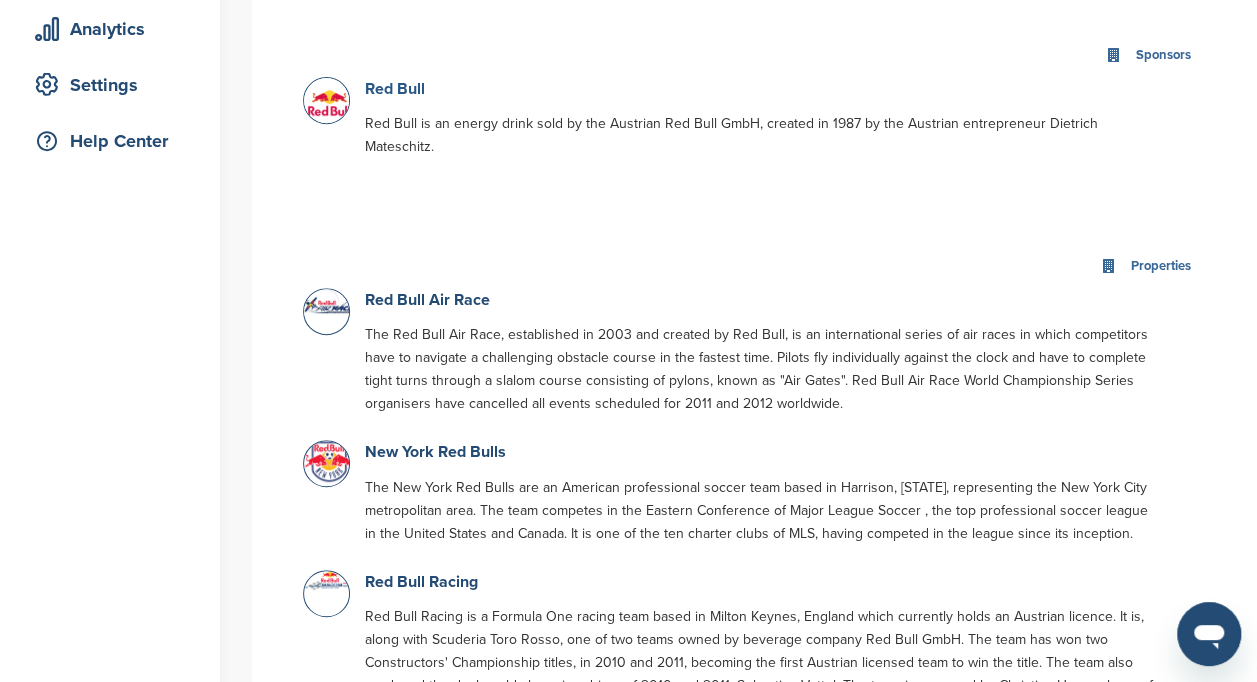 click on "Red Bull" at bounding box center (395, 89) 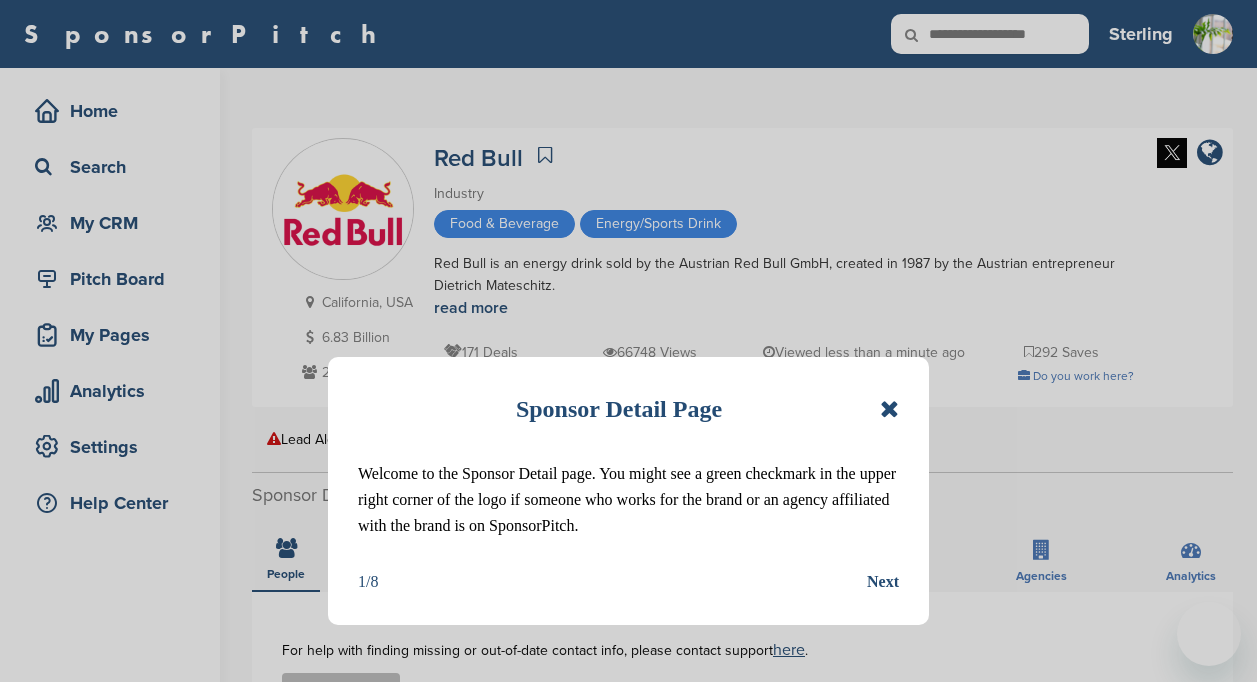 scroll, scrollTop: 0, scrollLeft: 0, axis: both 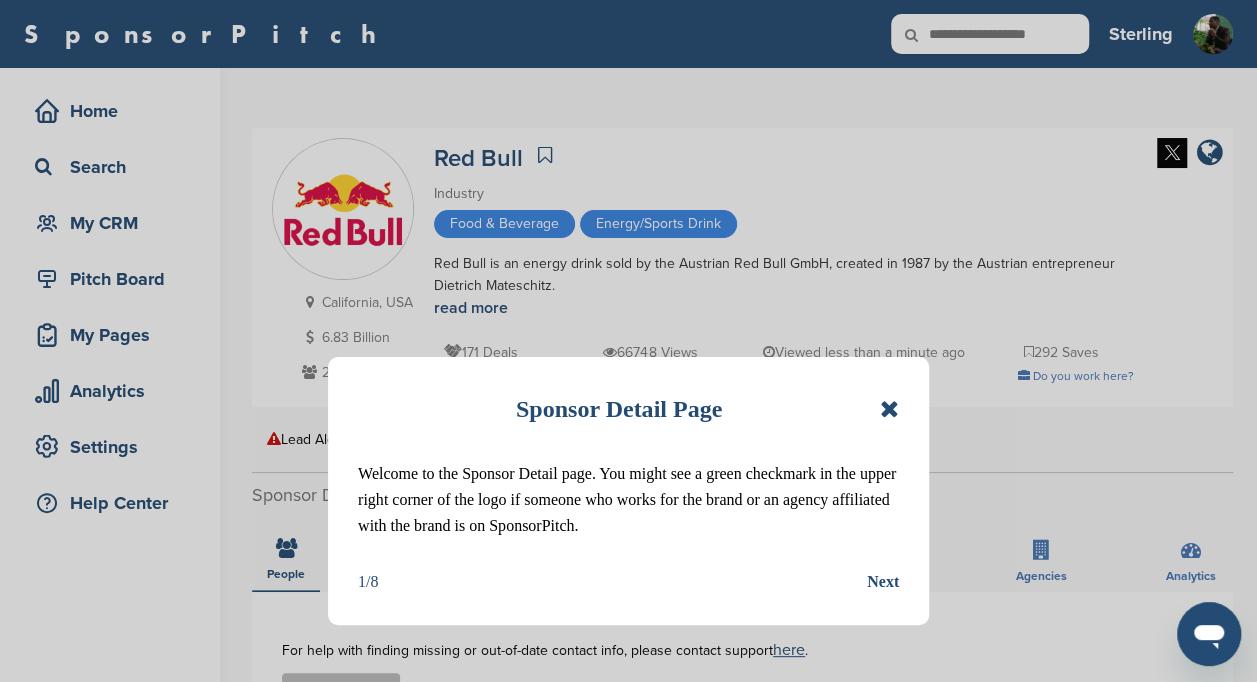 click at bounding box center [889, 409] 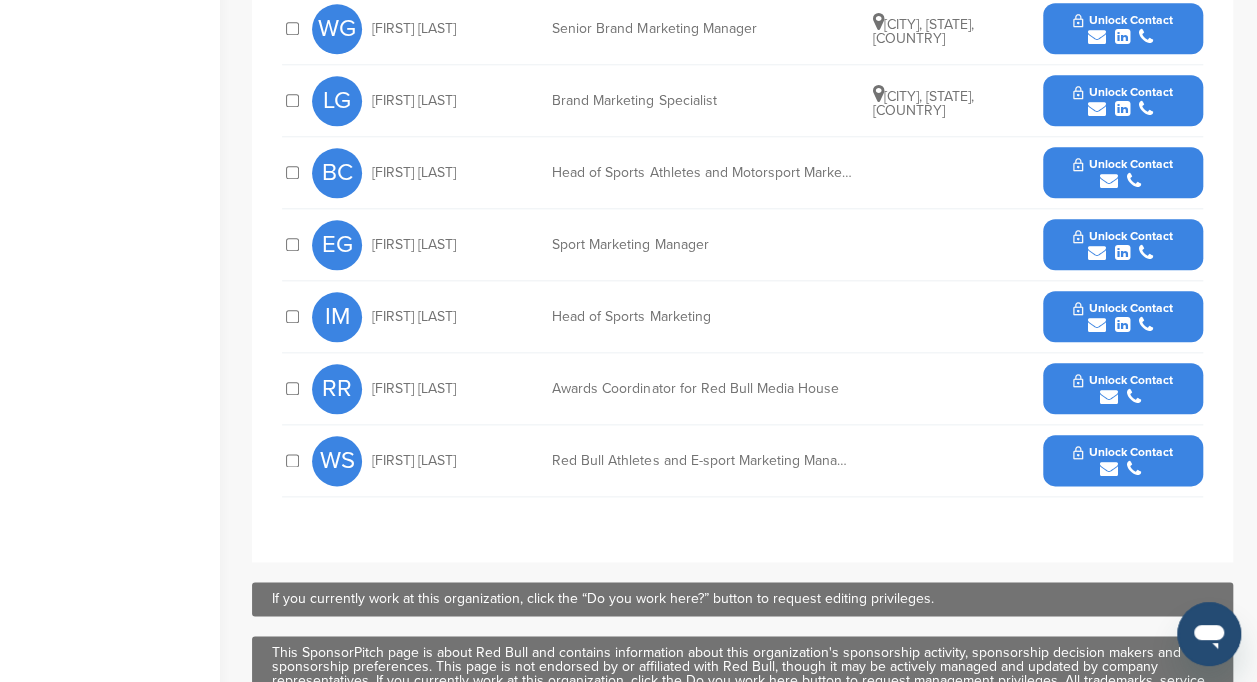 scroll, scrollTop: 964, scrollLeft: 0, axis: vertical 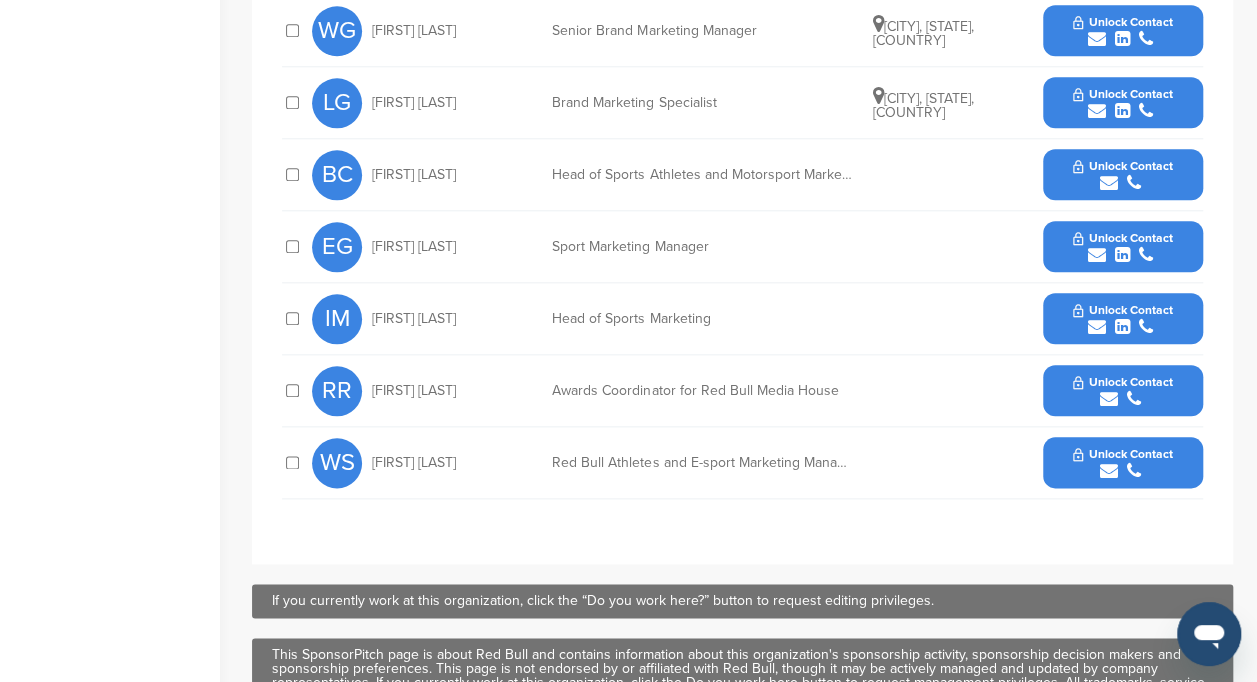 click on "Unlock Contact" at bounding box center [1122, 454] 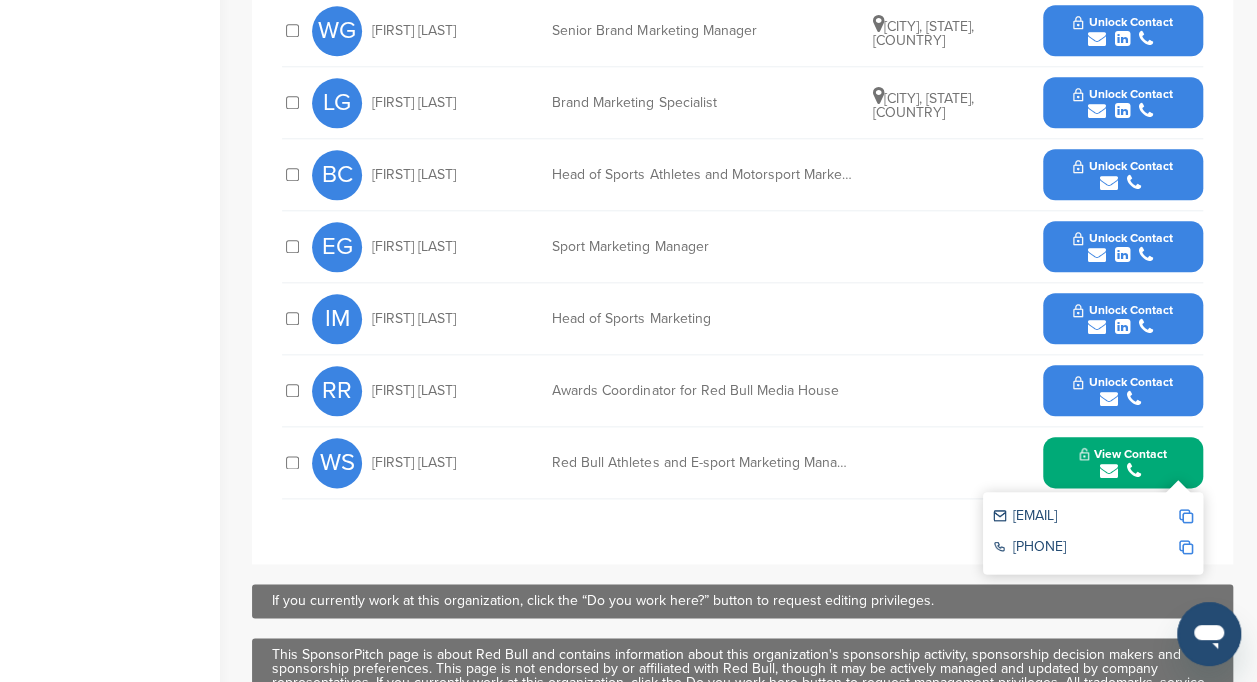 click at bounding box center (1186, 516) 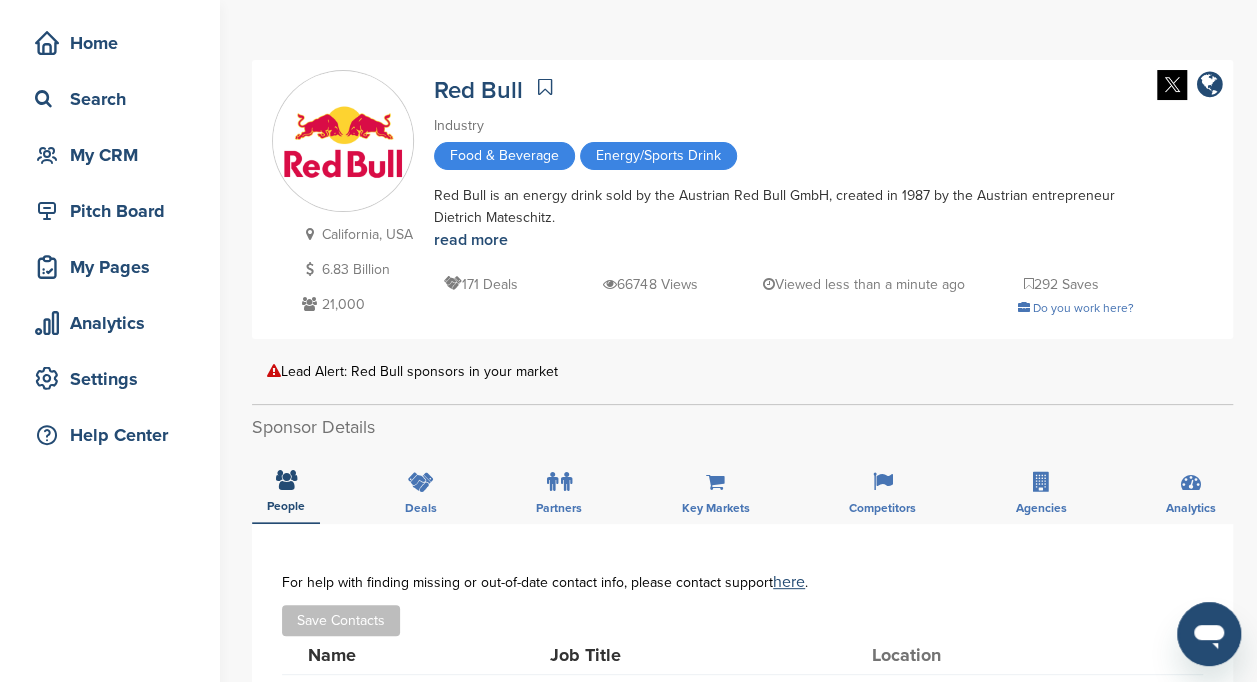 scroll, scrollTop: 0, scrollLeft: 0, axis: both 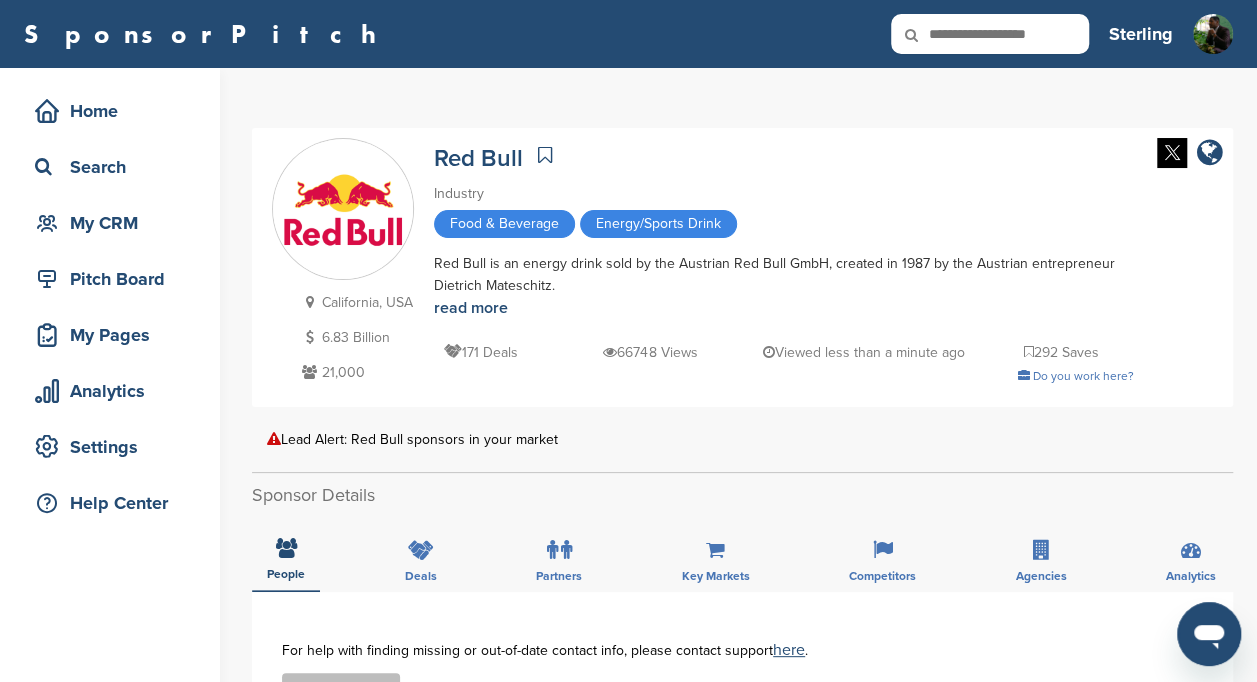 click at bounding box center (990, 34) 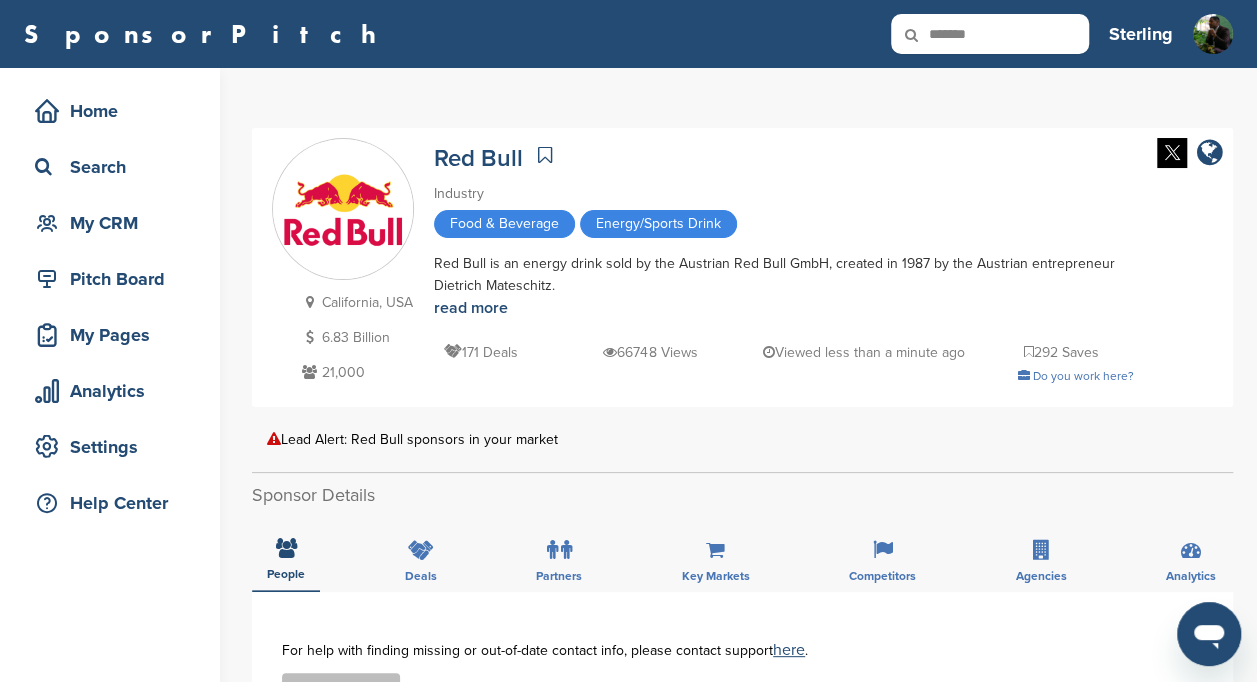 type on "*******" 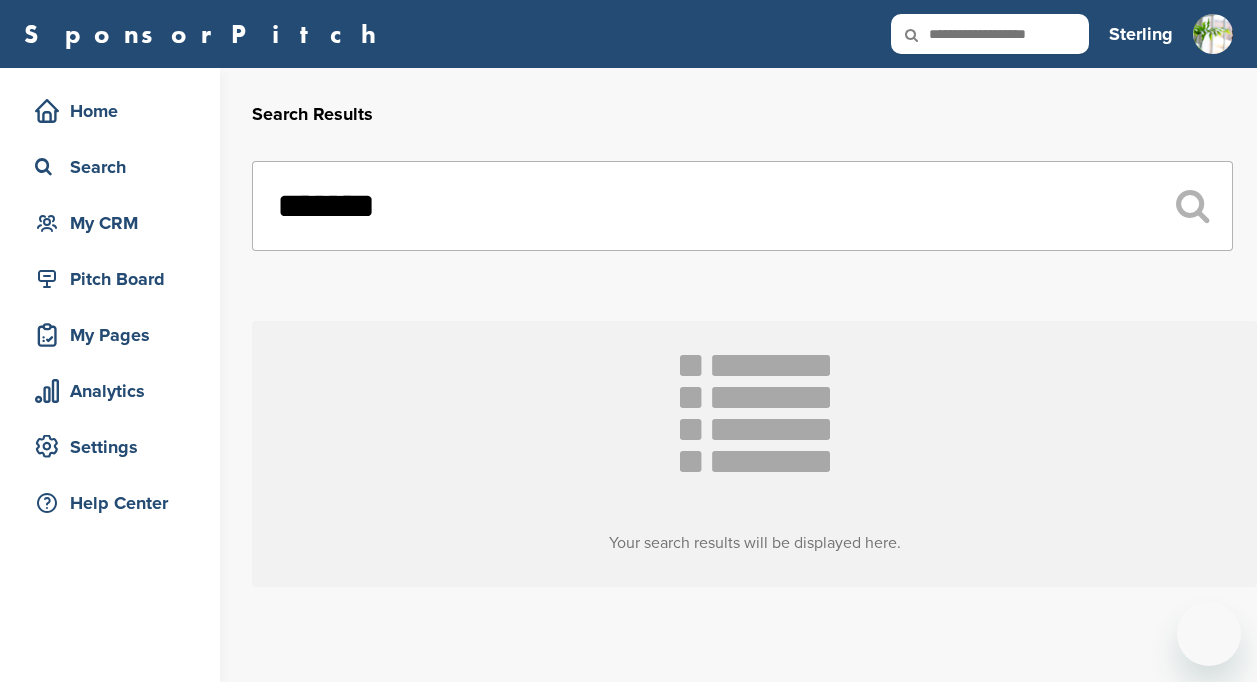scroll, scrollTop: 0, scrollLeft: 0, axis: both 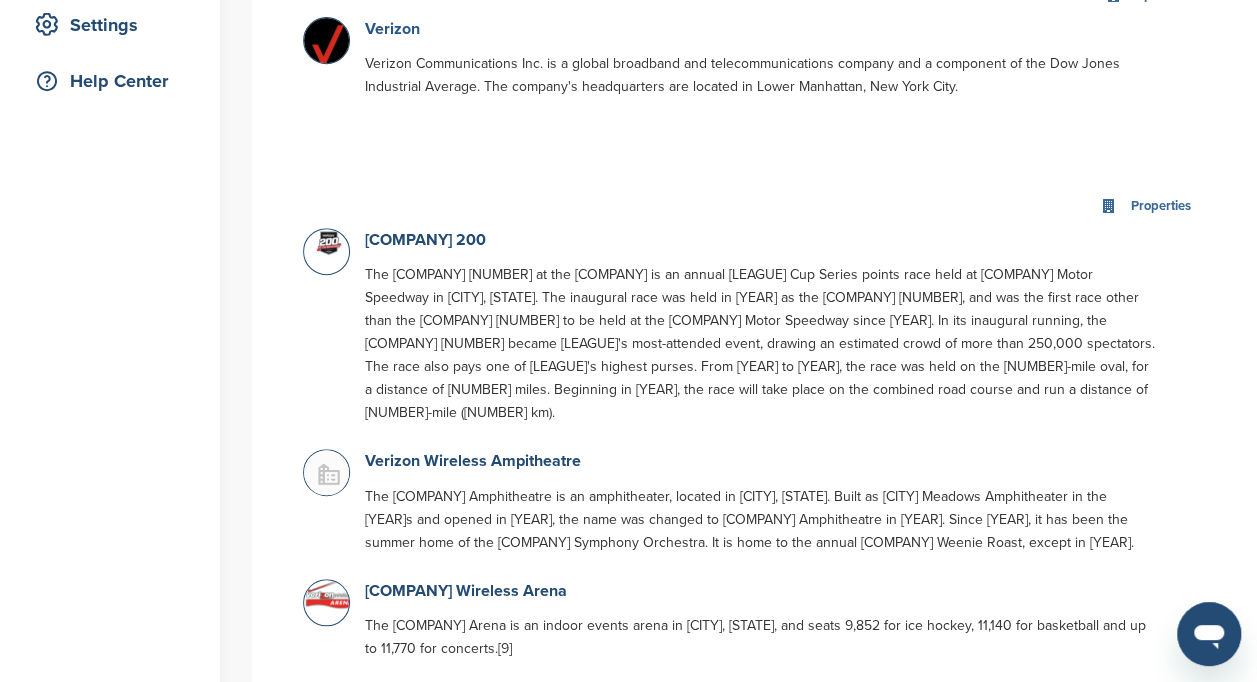 click on "Verizon" at bounding box center (392, 29) 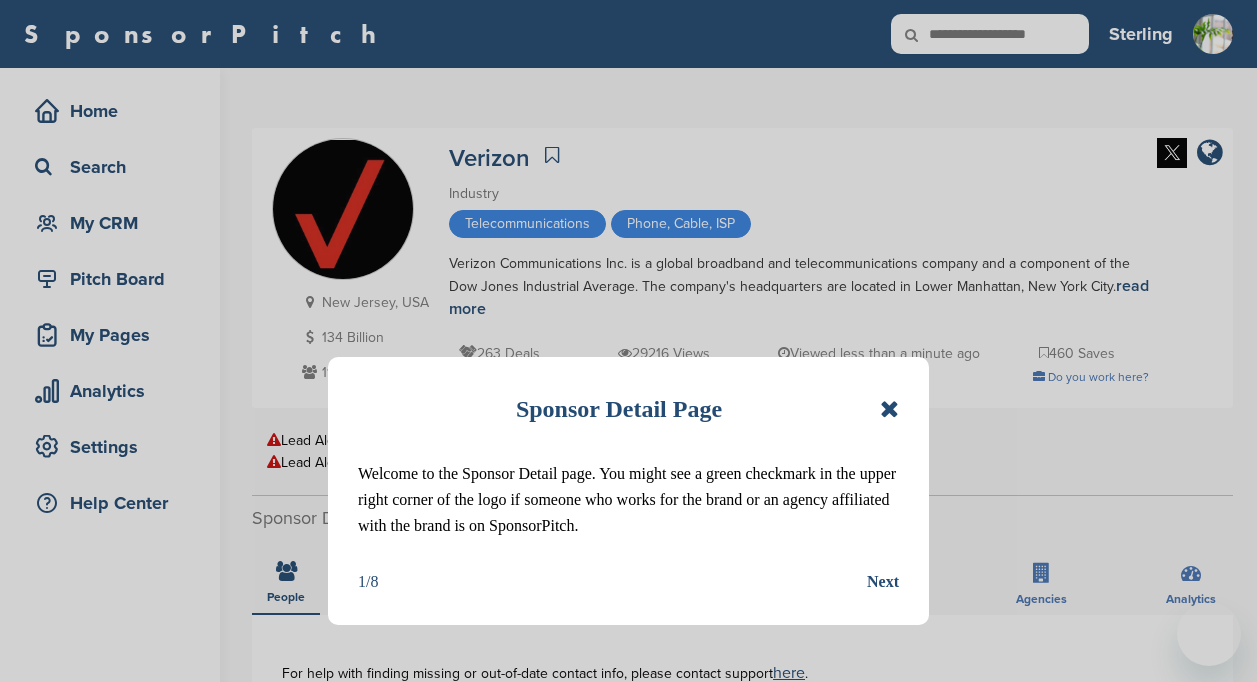 scroll, scrollTop: 0, scrollLeft: 0, axis: both 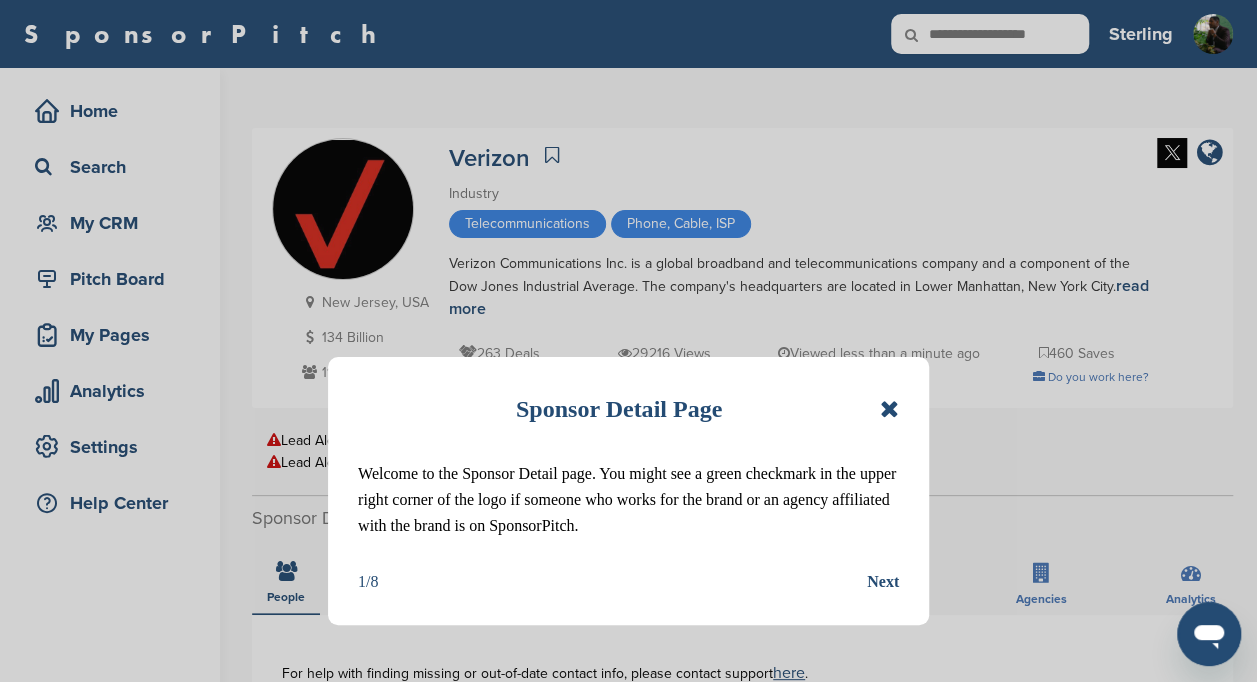 click on "Sponsor Detail Page
Welcome to the Sponsor Detail page. You might see a green checkmark in the upper right corner of the logo if someone who works for the brand or an agency affiliated with the brand is on SponsorPitch.
1/8
Next" at bounding box center (628, 491) 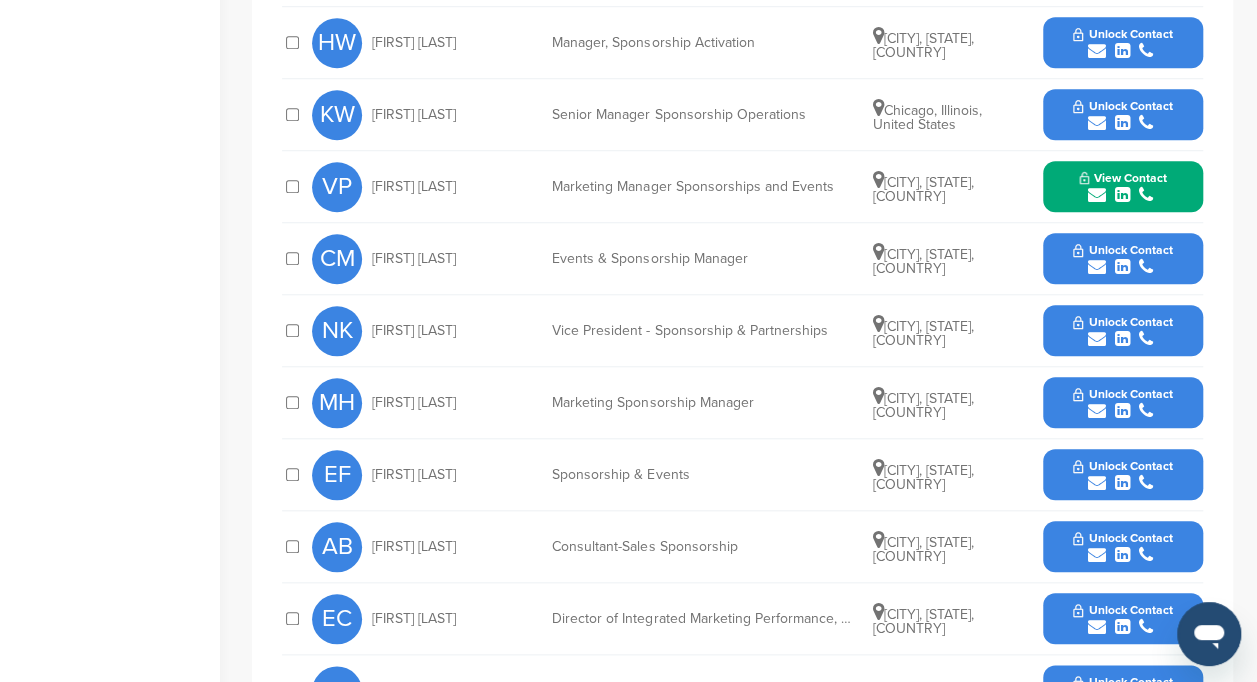 scroll, scrollTop: 761, scrollLeft: 0, axis: vertical 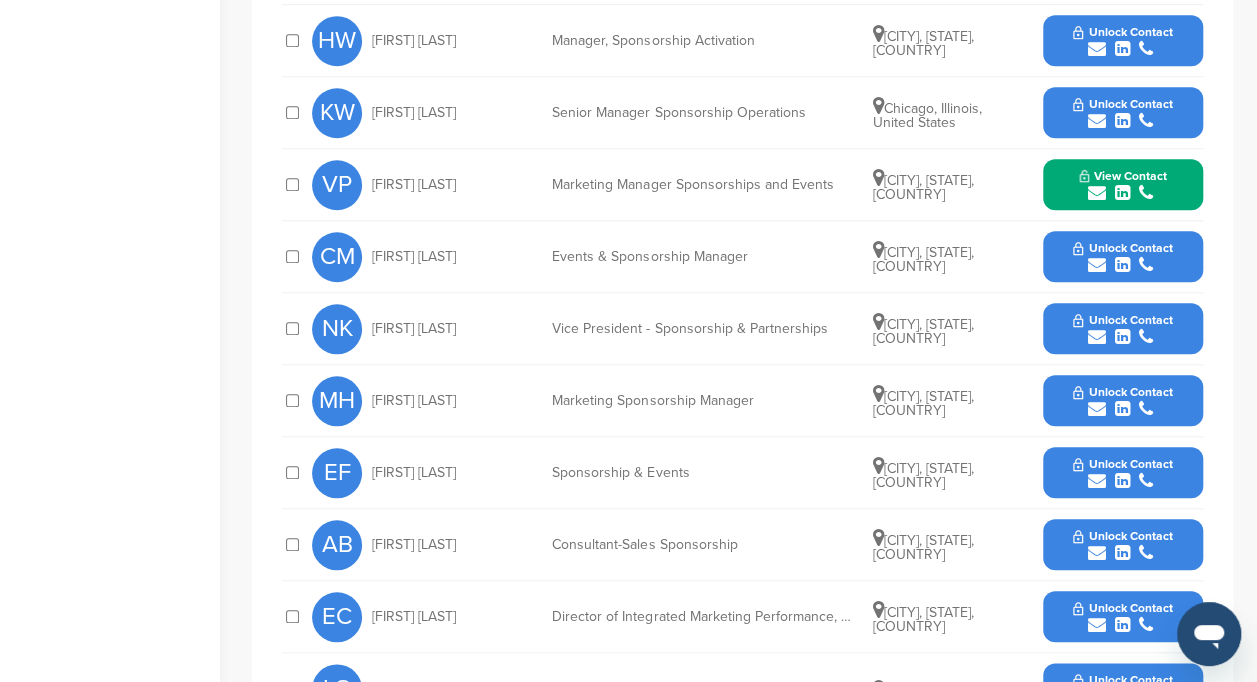 click at bounding box center [1122, 553] 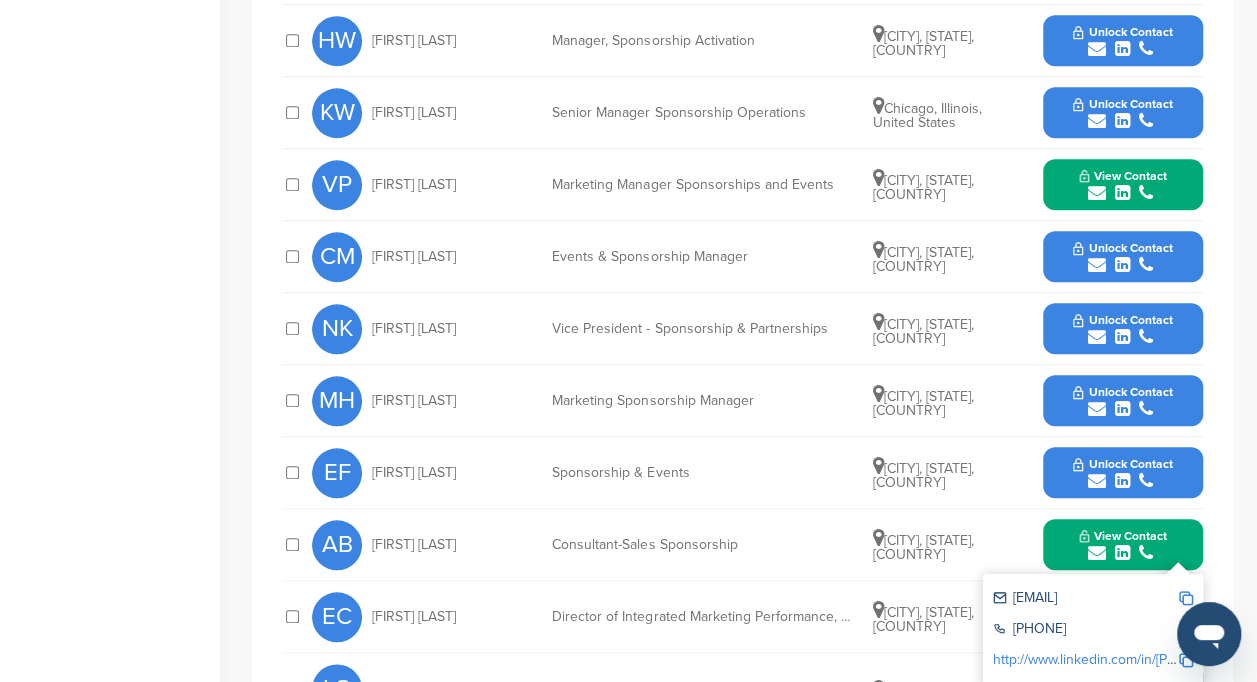 click at bounding box center (1186, 598) 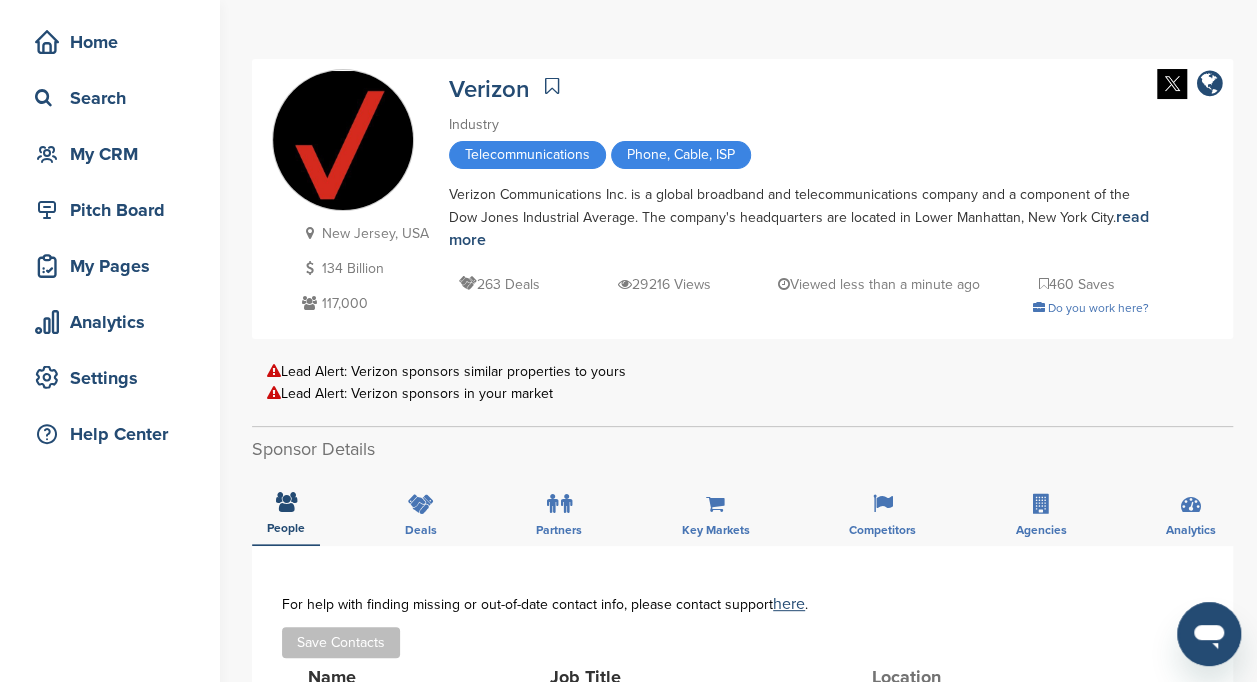 scroll, scrollTop: 0, scrollLeft: 0, axis: both 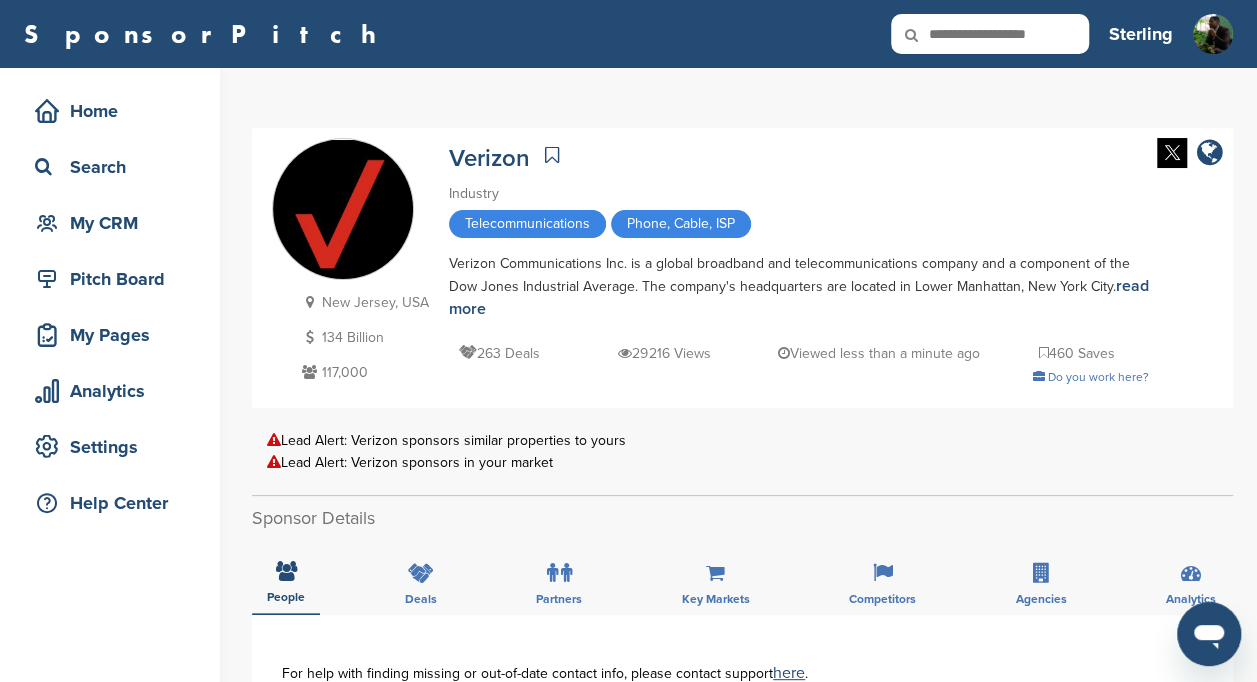 click at bounding box center (990, 34) 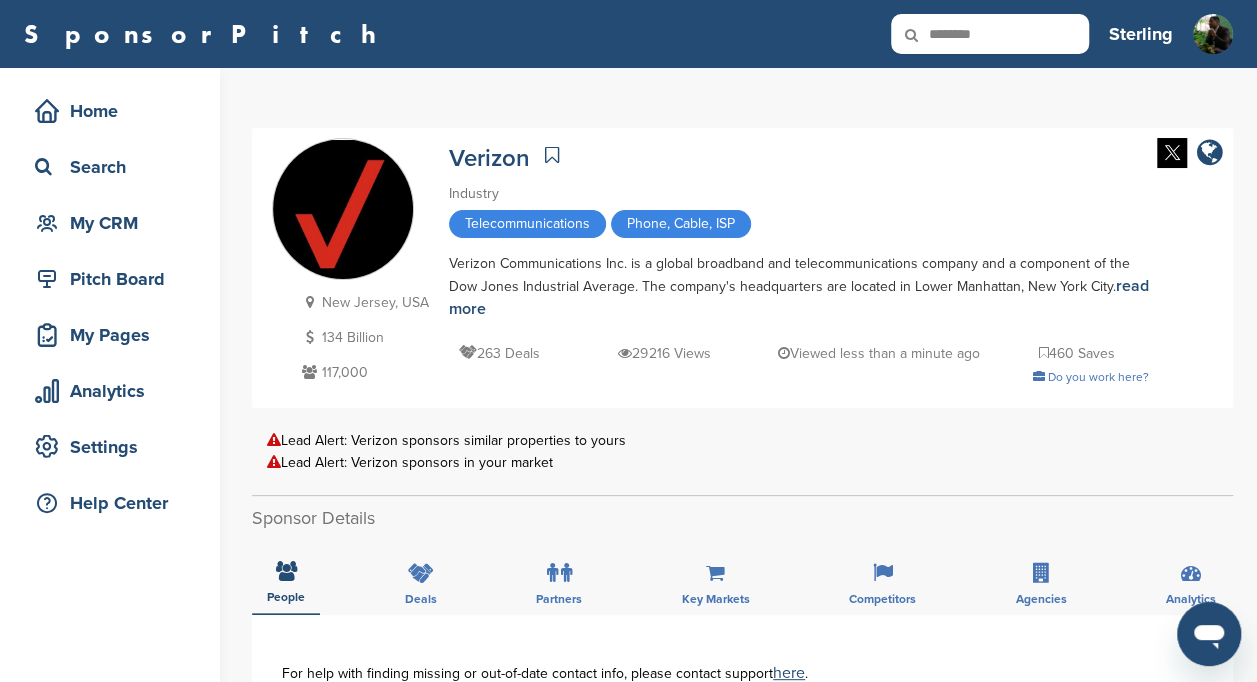 type on "*******" 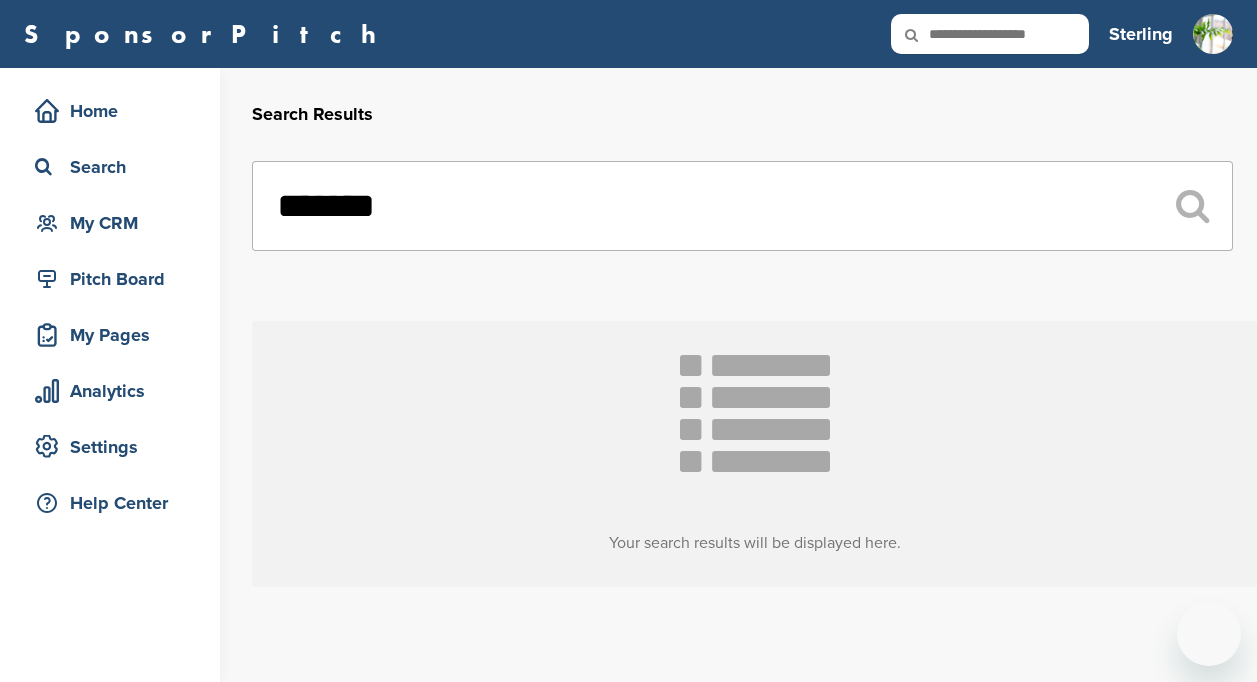 scroll, scrollTop: 0, scrollLeft: 0, axis: both 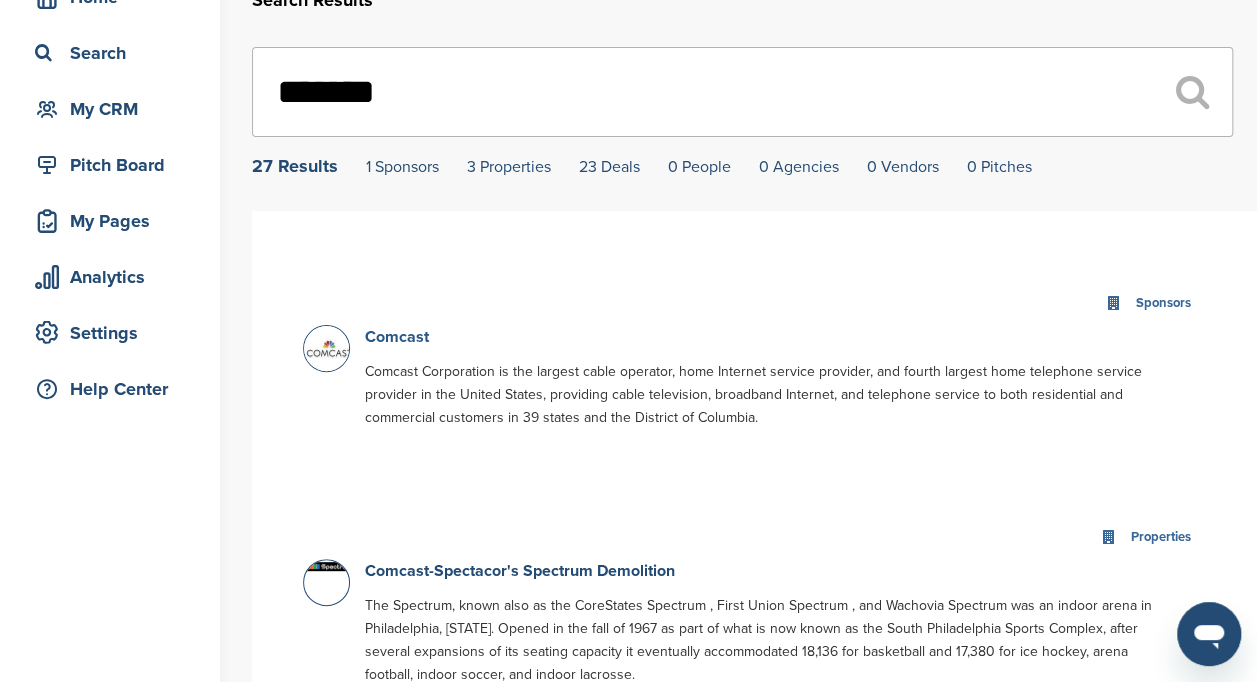 click on "Comcast" at bounding box center [397, 337] 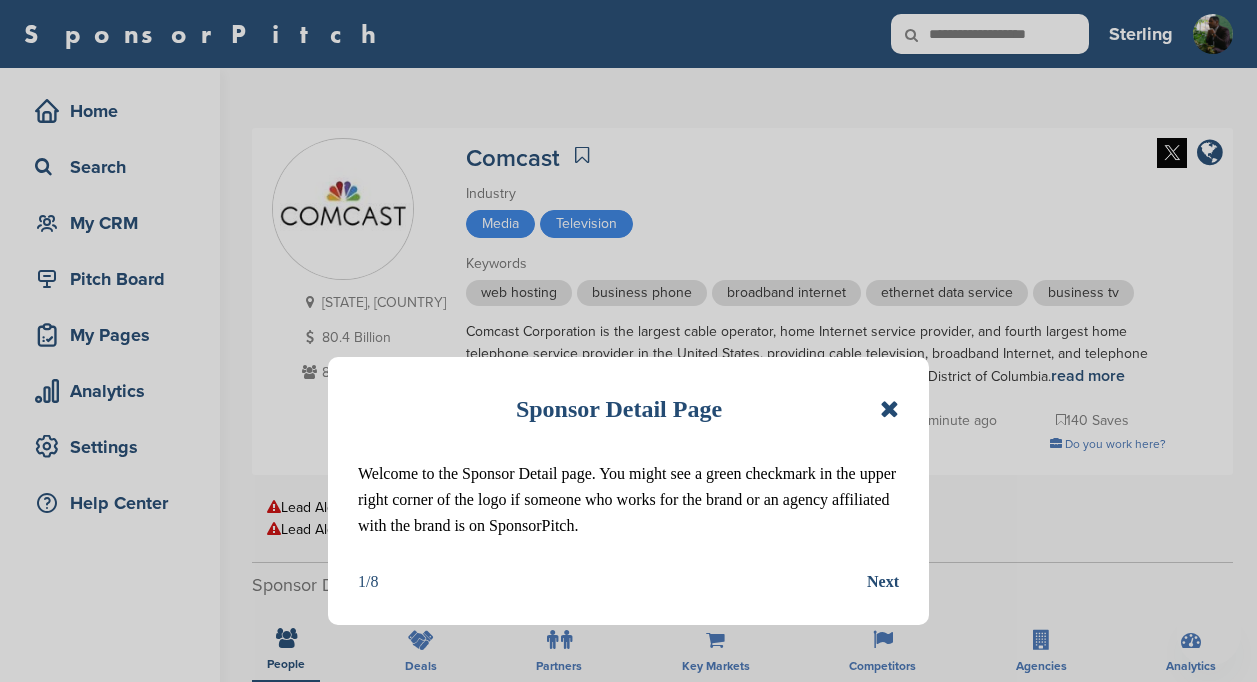 scroll, scrollTop: 0, scrollLeft: 0, axis: both 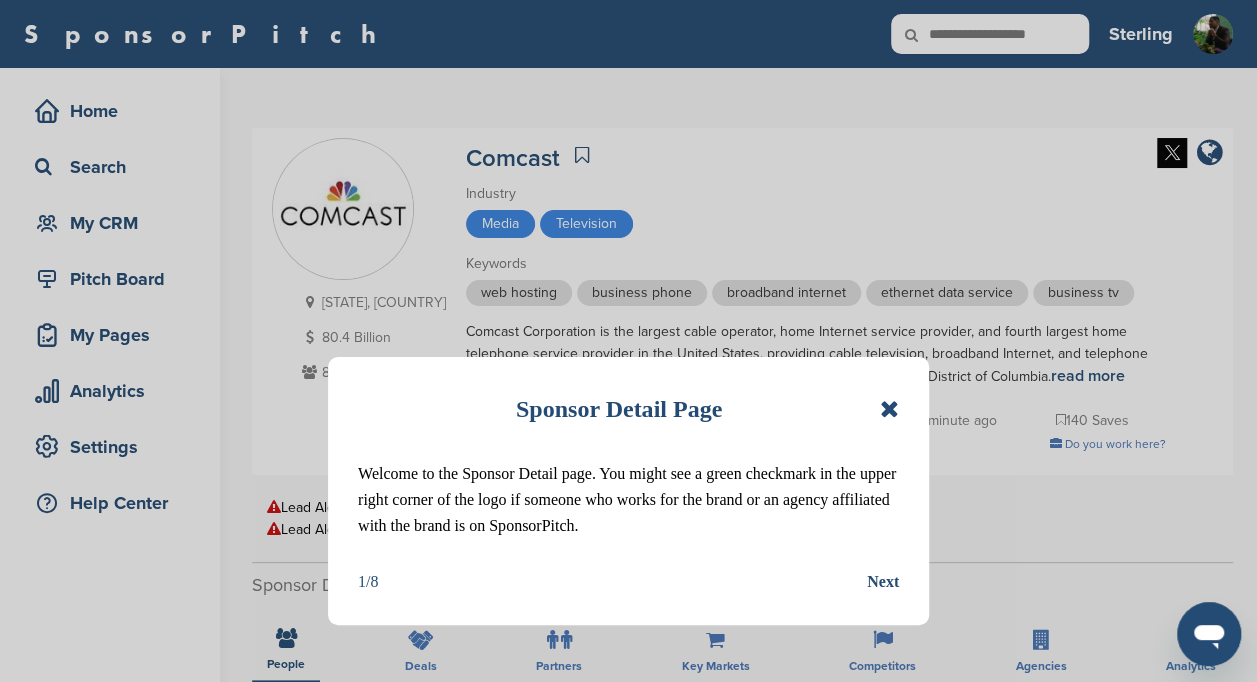 click at bounding box center [889, 409] 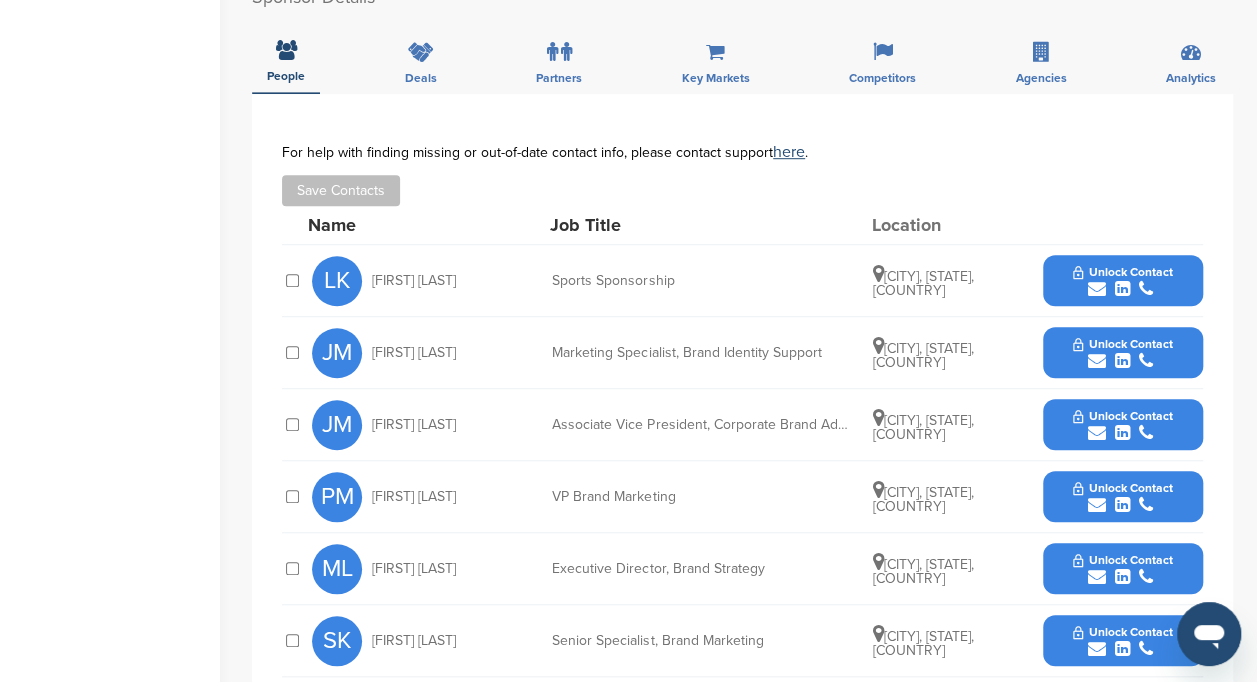 scroll, scrollTop: 533, scrollLeft: 0, axis: vertical 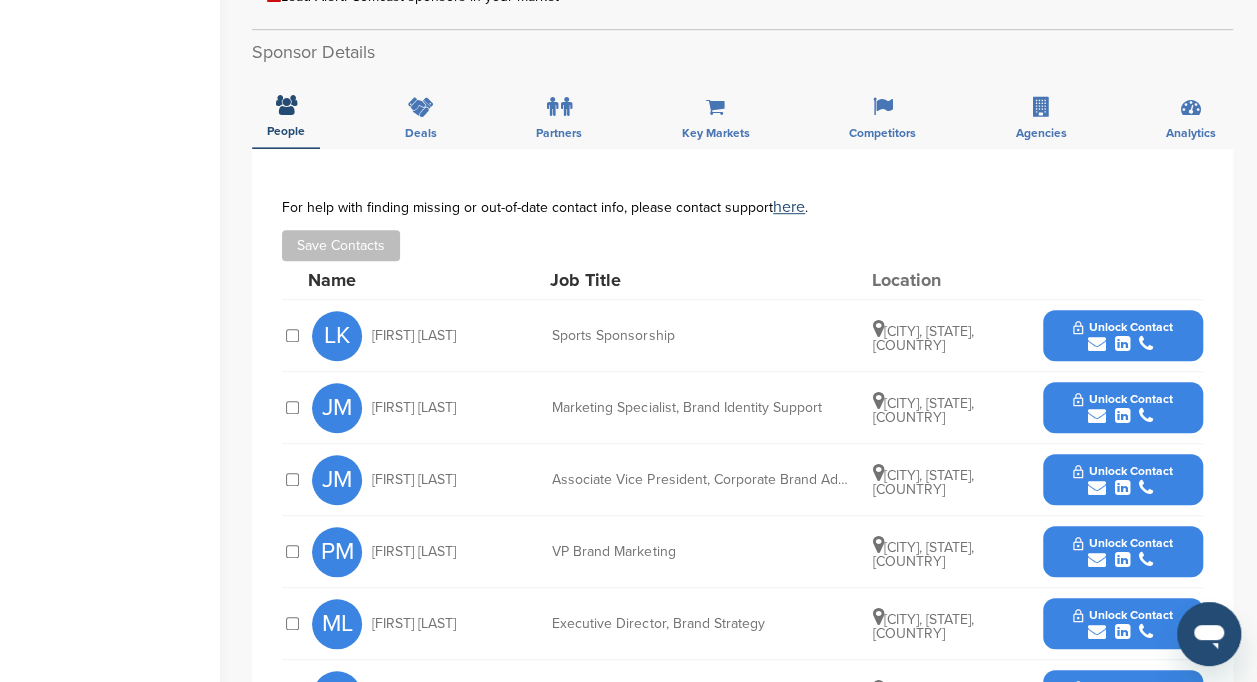click on "Unlock Contact" at bounding box center [1122, 327] 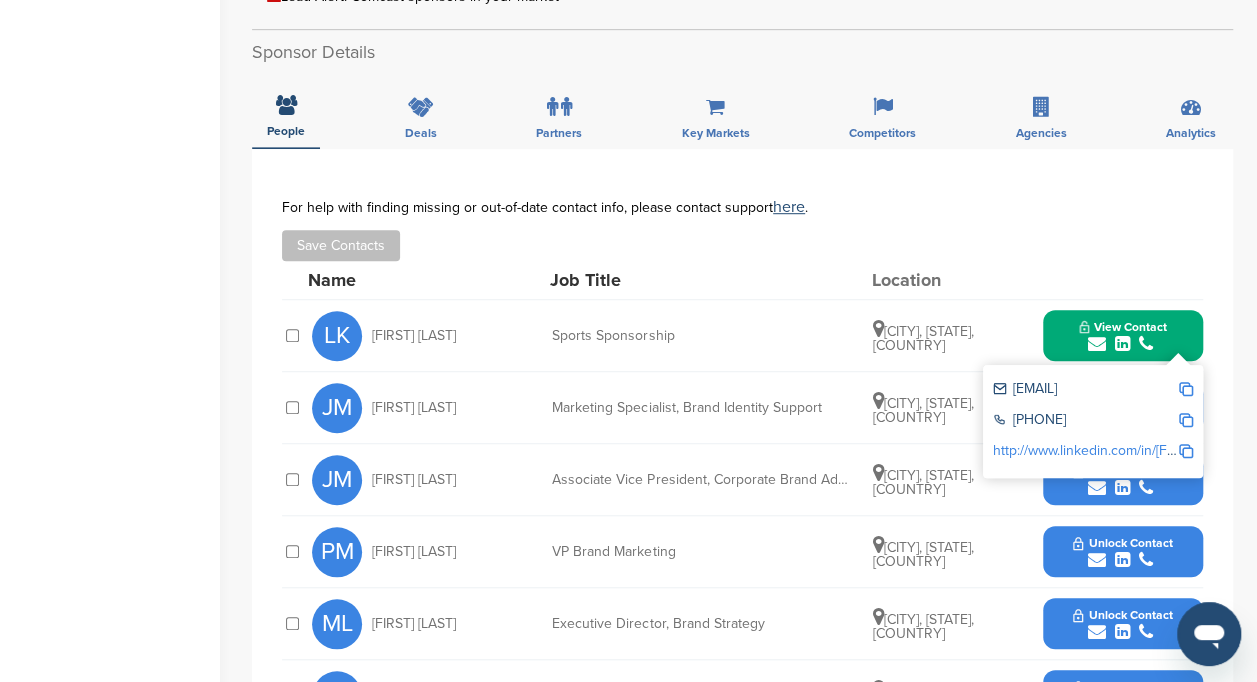 click at bounding box center (1186, 389) 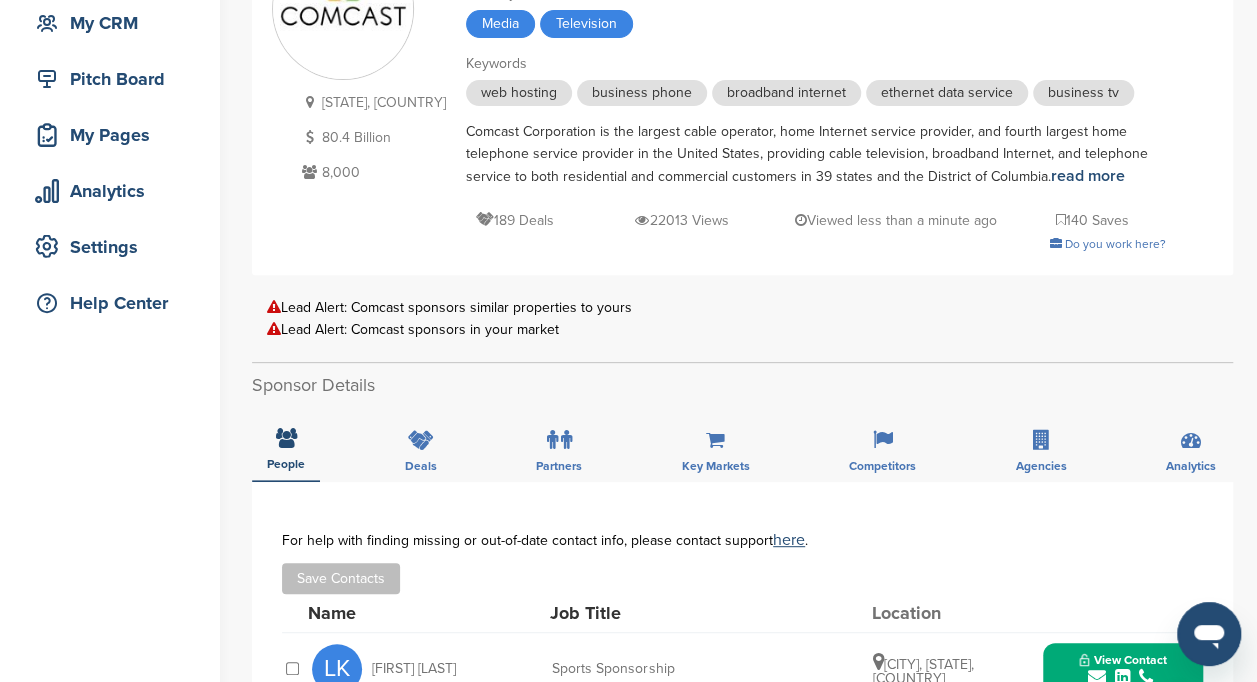 scroll, scrollTop: 0, scrollLeft: 0, axis: both 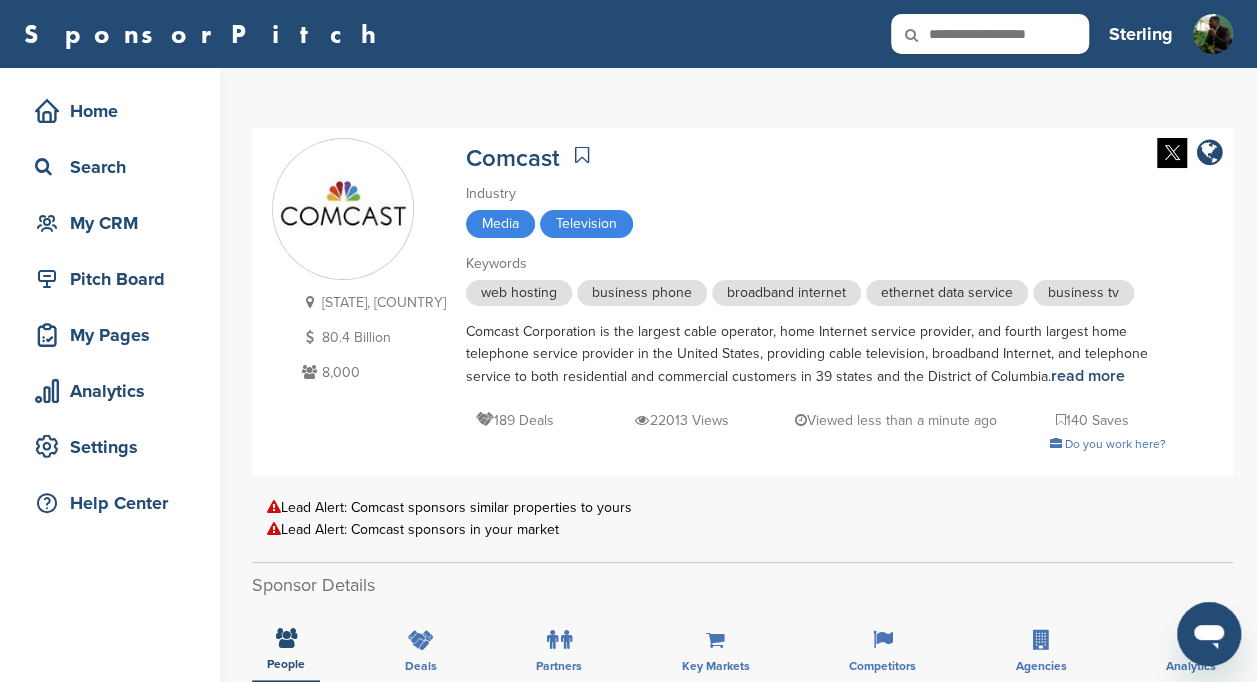 click at bounding box center [990, 34] 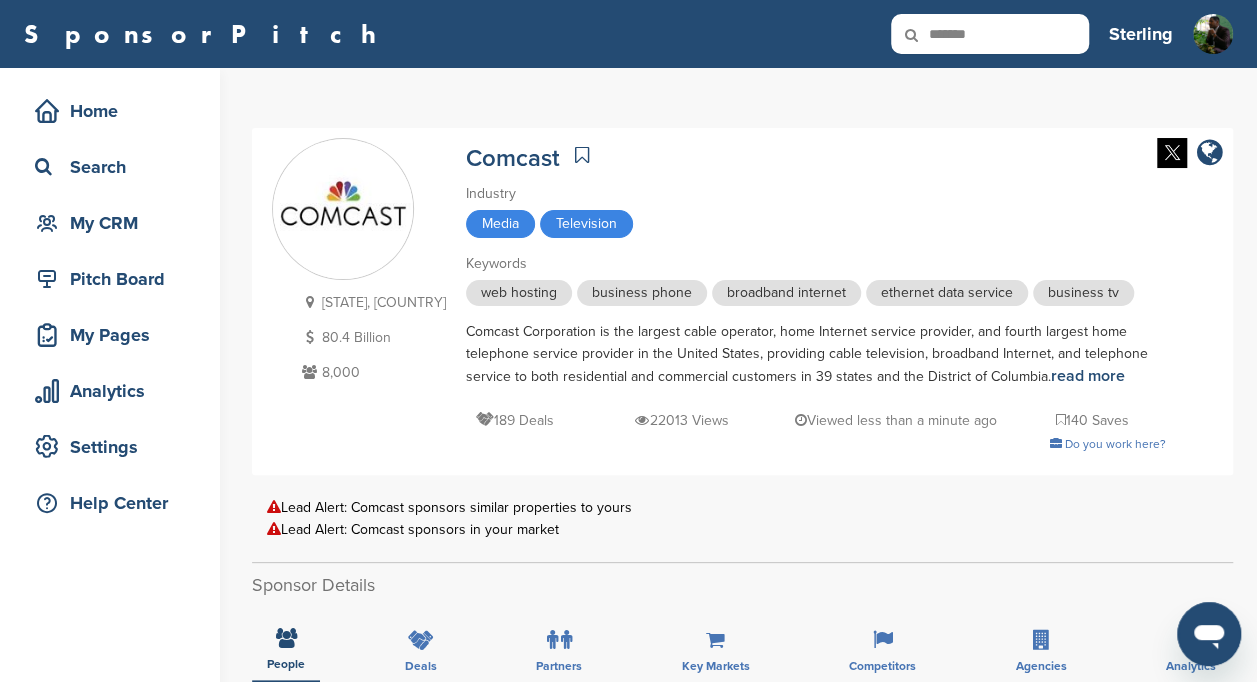 type on "*******" 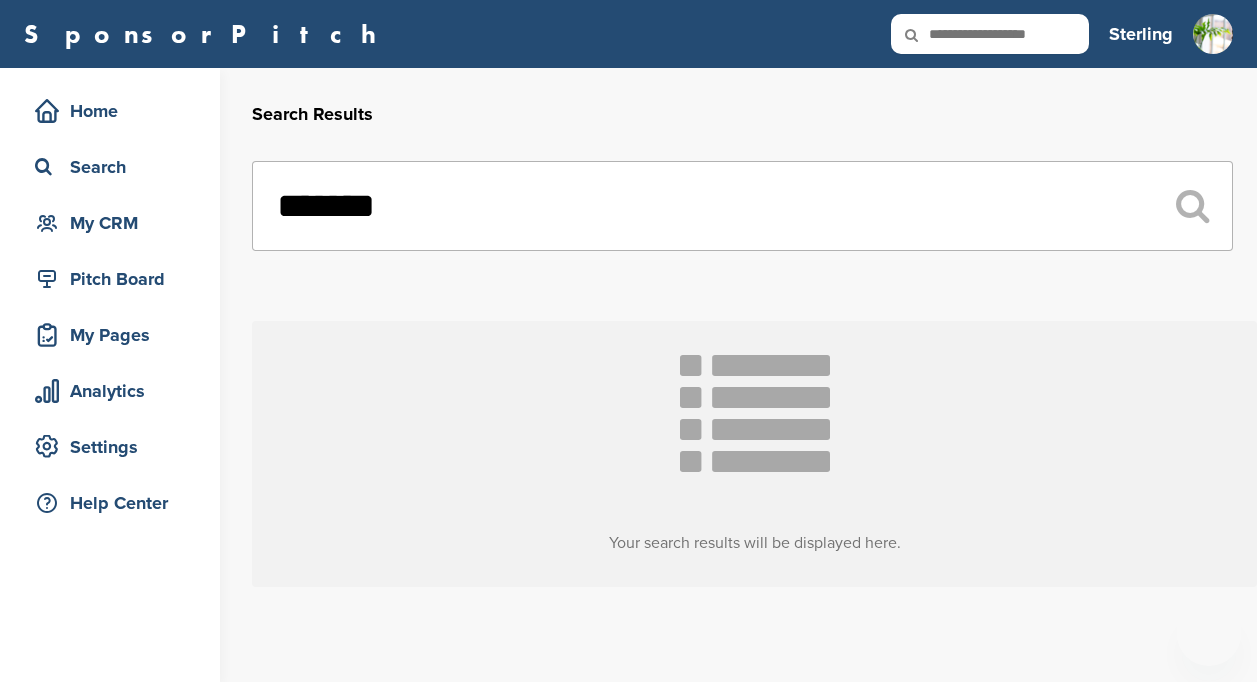 scroll, scrollTop: 0, scrollLeft: 0, axis: both 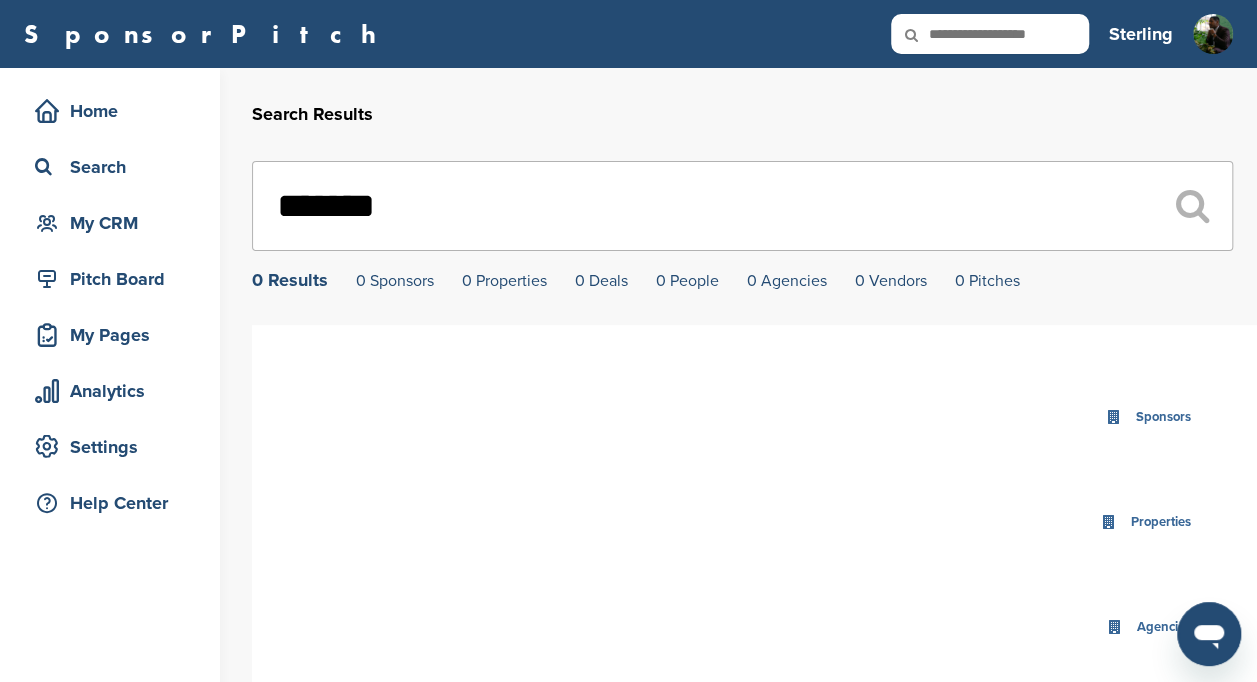 drag, startPoint x: 410, startPoint y: 222, endPoint x: 267, endPoint y: 219, distance: 143.03146 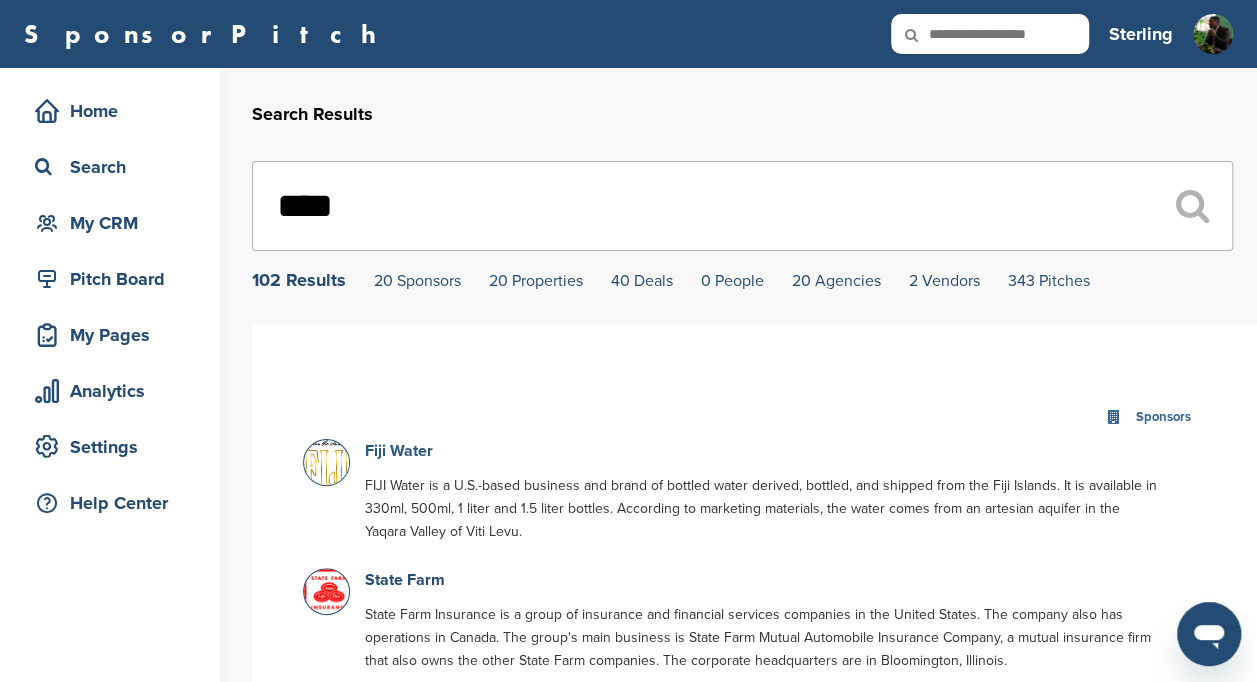 type on "****" 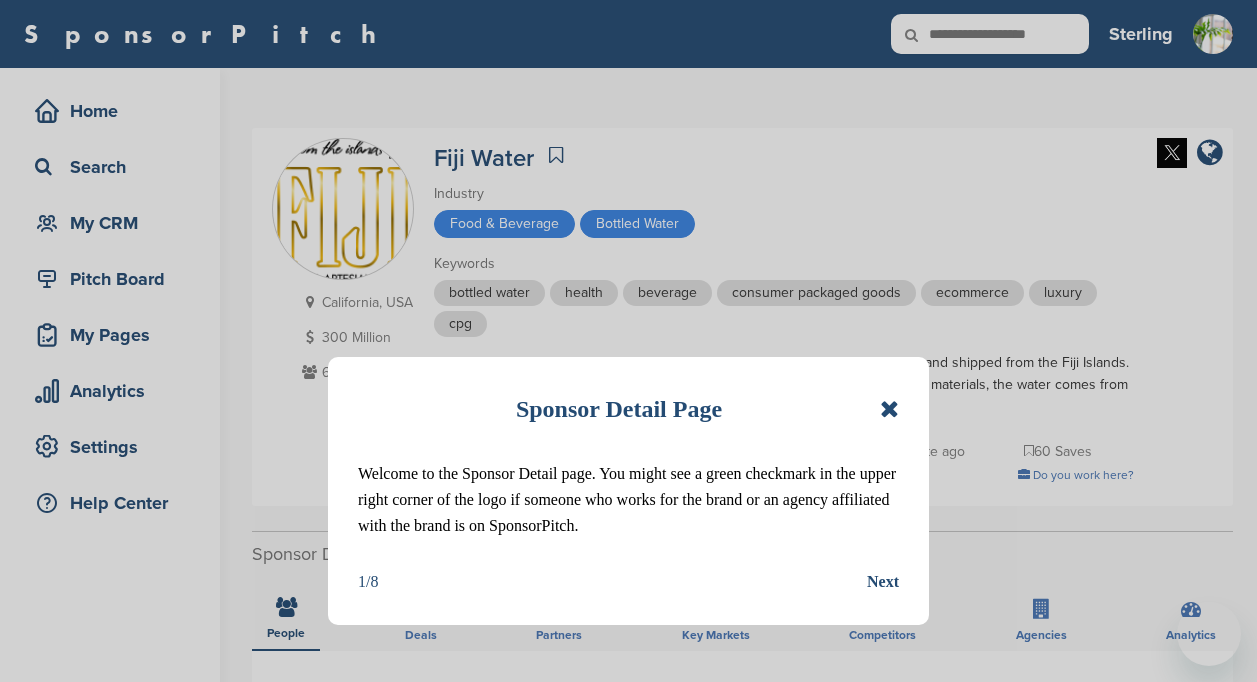 scroll, scrollTop: 0, scrollLeft: 0, axis: both 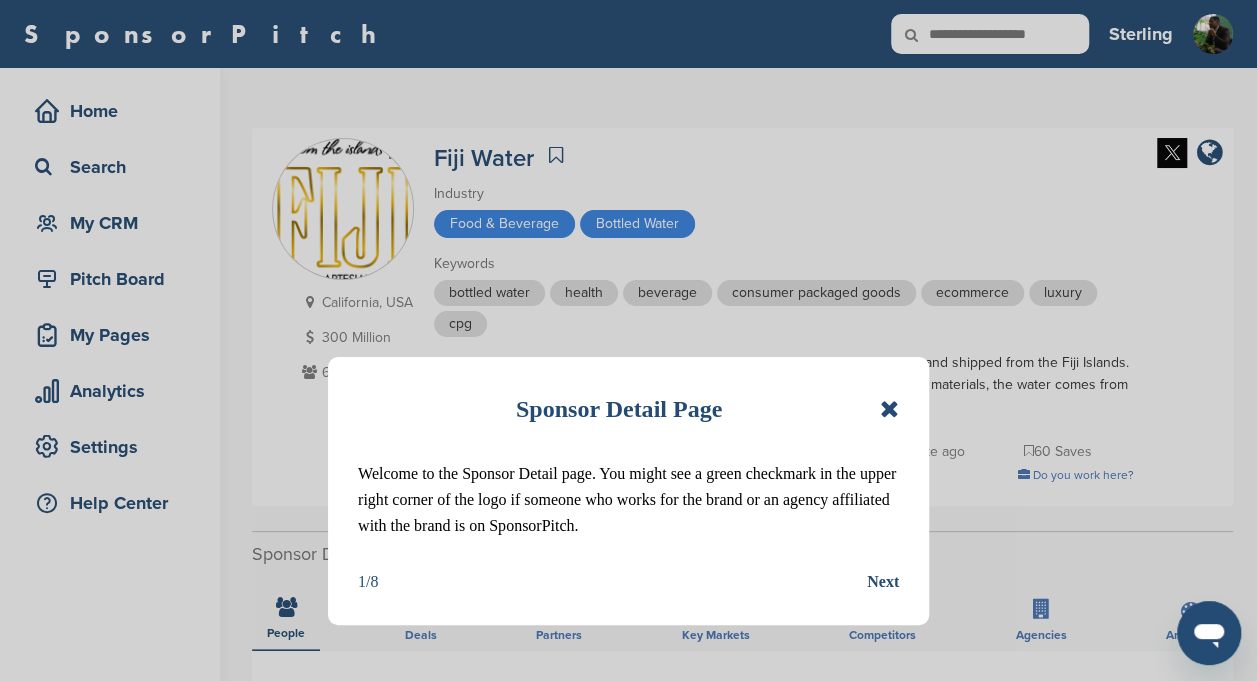 click at bounding box center (889, 409) 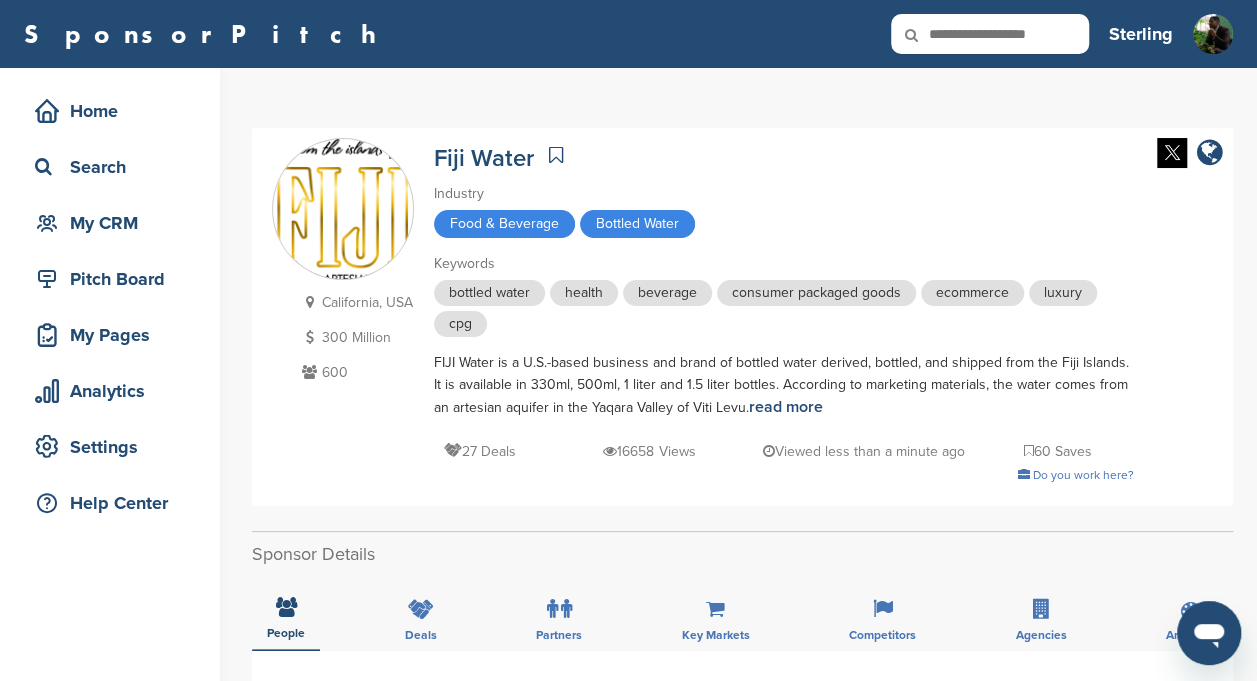 click on "FIJI Water is a U.S.-based business and brand of bottled water derived, bottled, and shipped from the Fiji Islands. It is available in 330ml, 500ml, 1 liter and 1.5 liter bottles. According to marketing materials, the water comes from an artesian aquifer in the Yaqara Valley of Viti Levu.  read more" at bounding box center [784, 385] 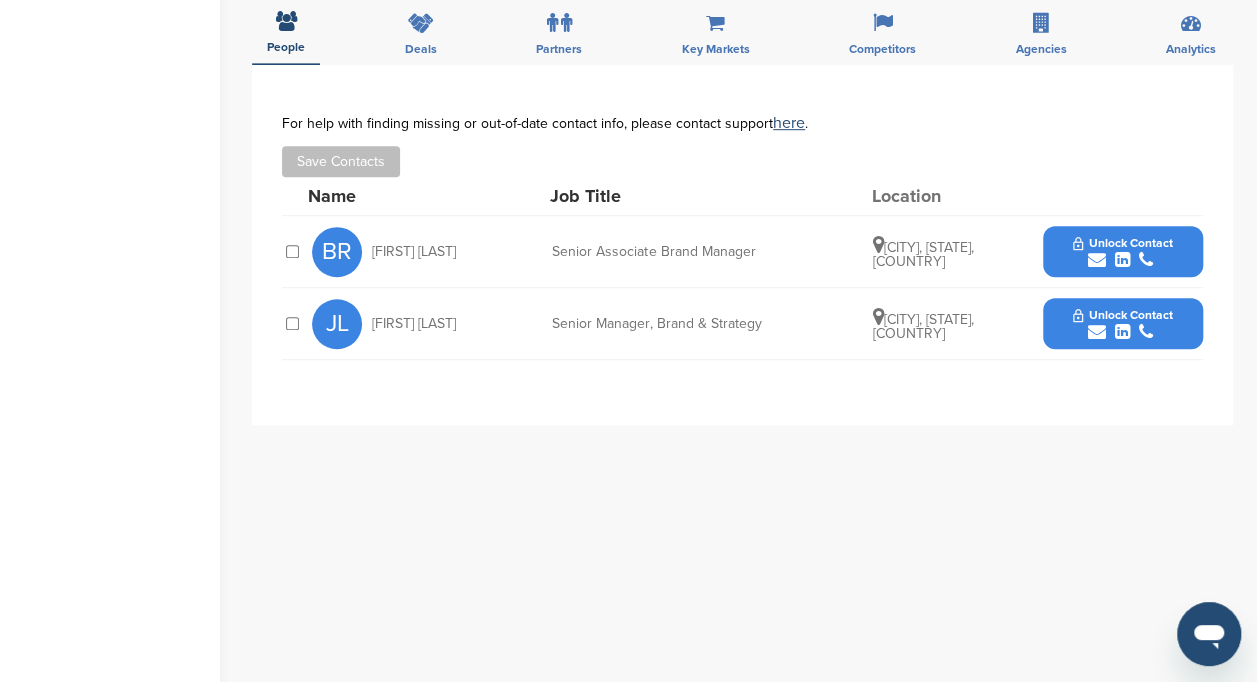 scroll, scrollTop: 598, scrollLeft: 0, axis: vertical 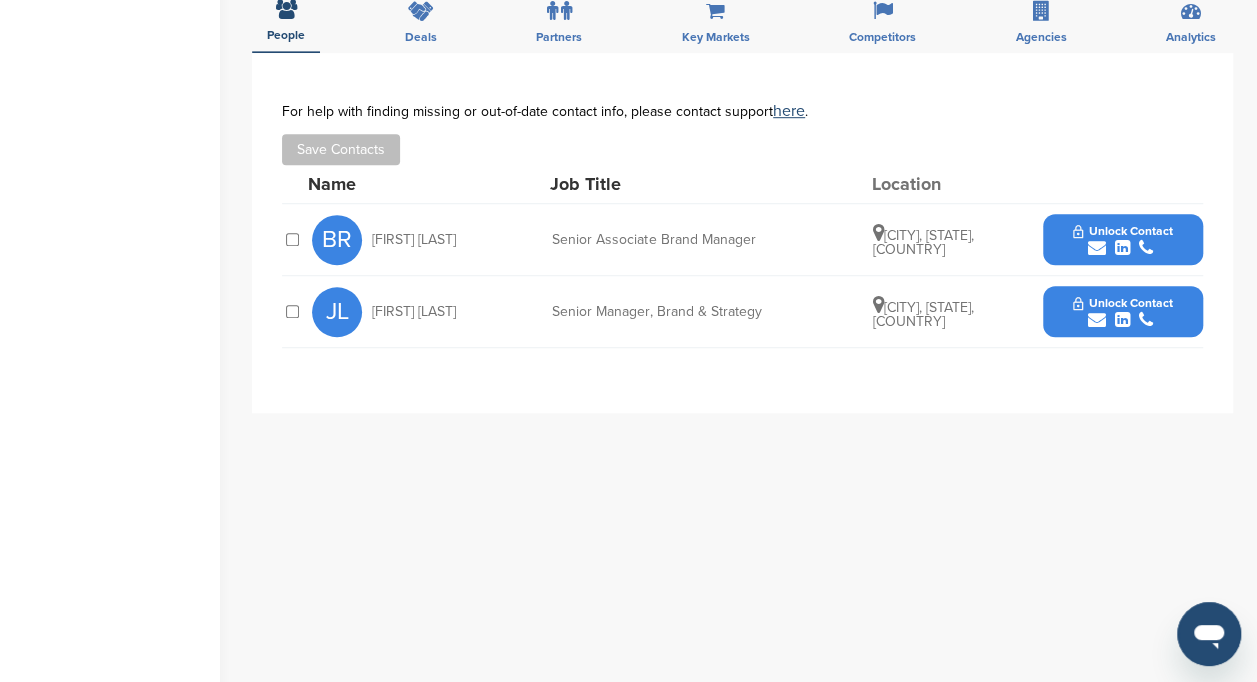 click on "Unlock Contact" at bounding box center [1122, 240] 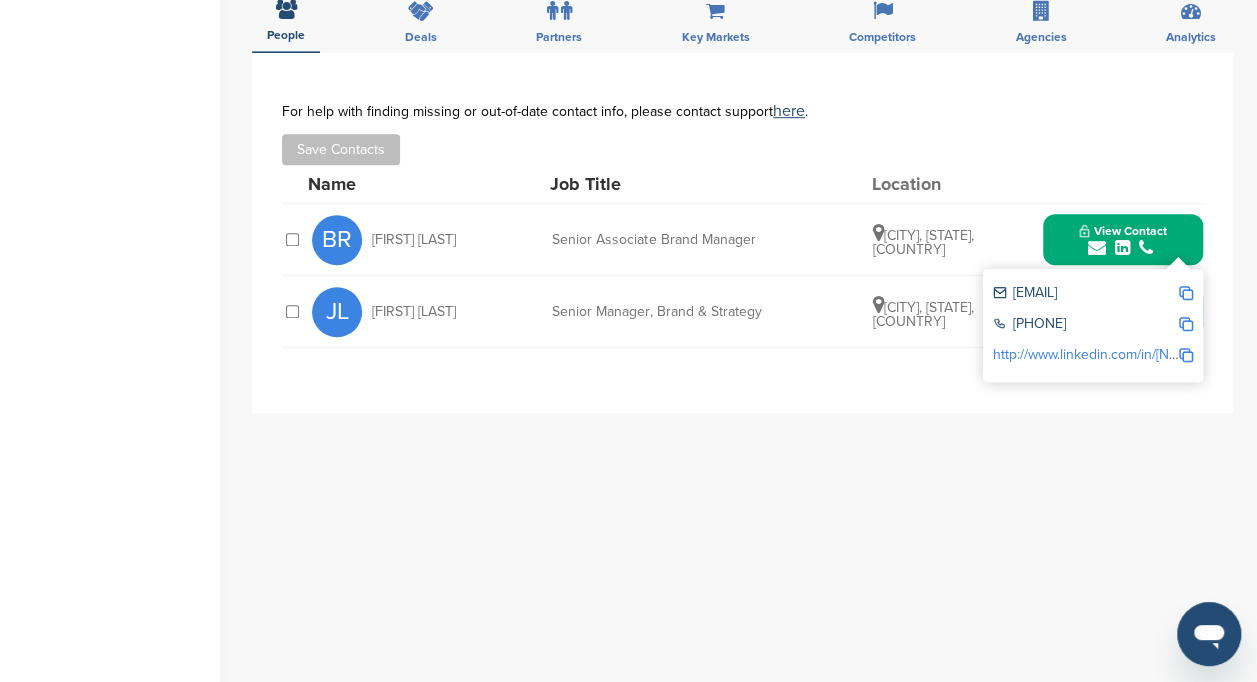 click at bounding box center [1186, 293] 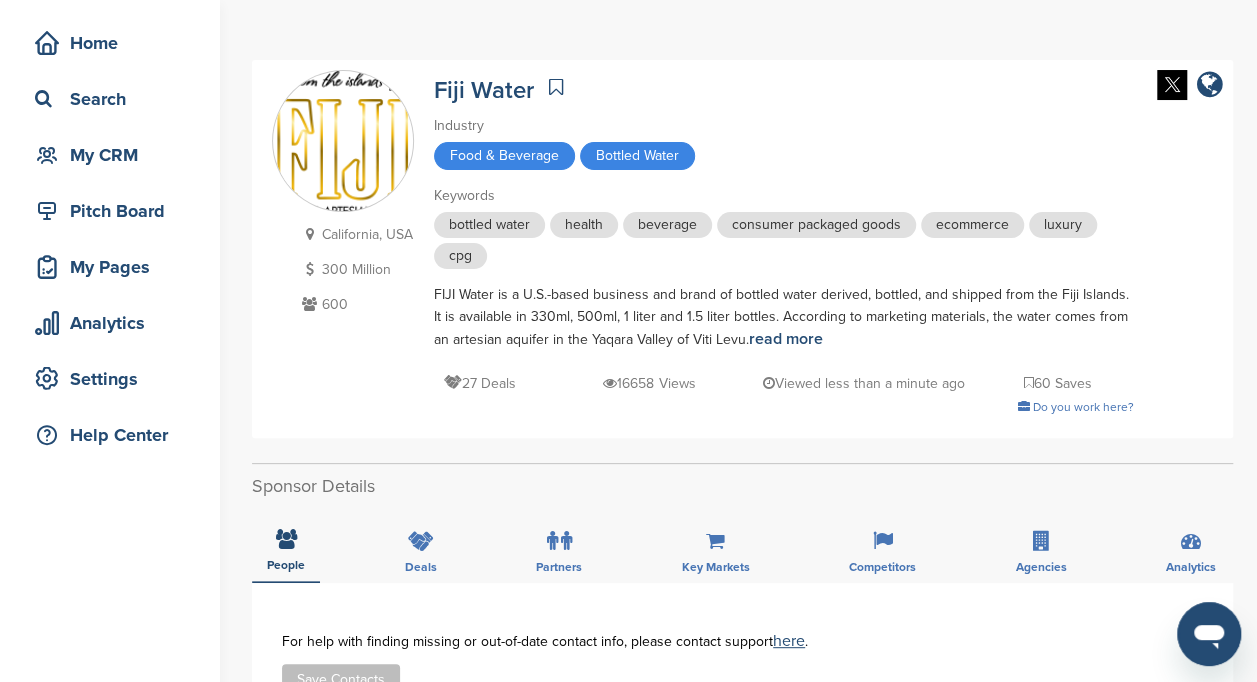 scroll, scrollTop: 0, scrollLeft: 0, axis: both 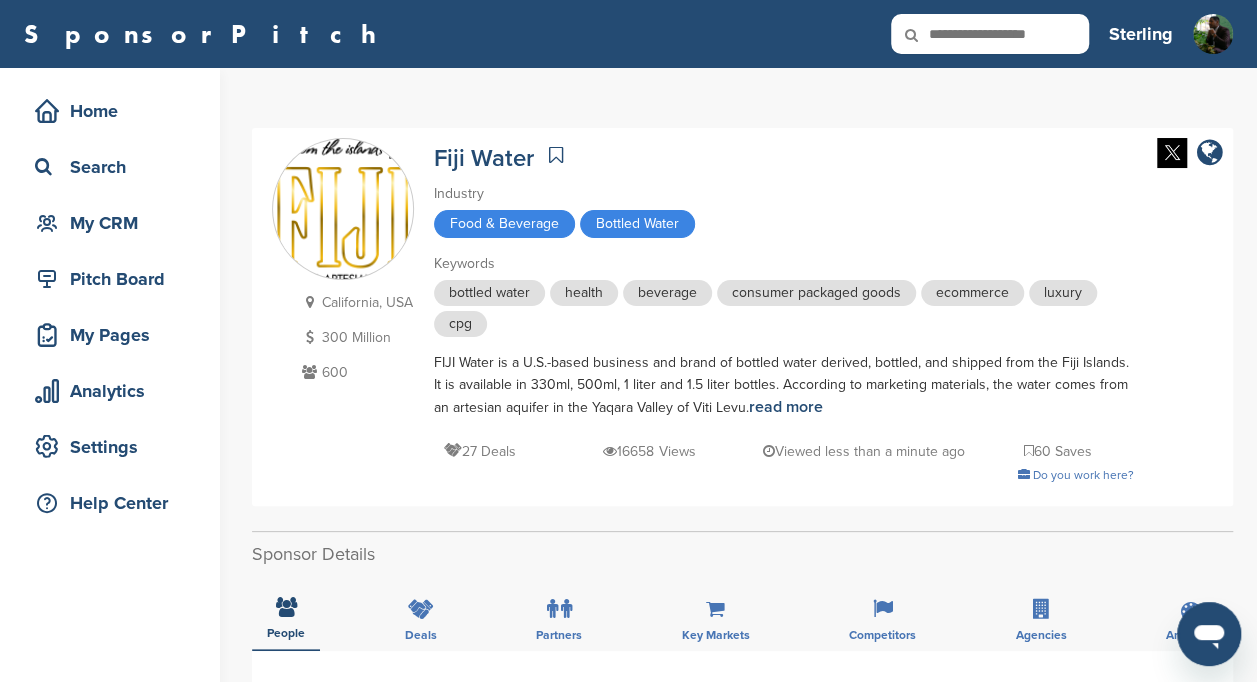 click at bounding box center (990, 34) 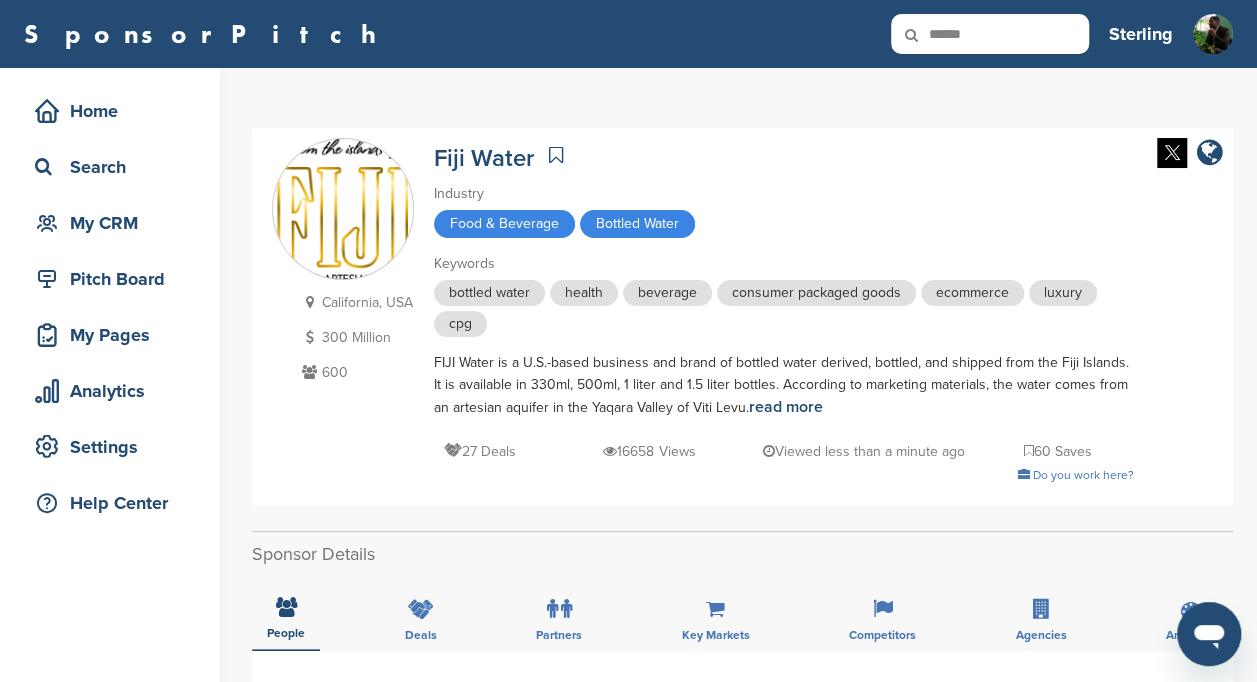 type on "******" 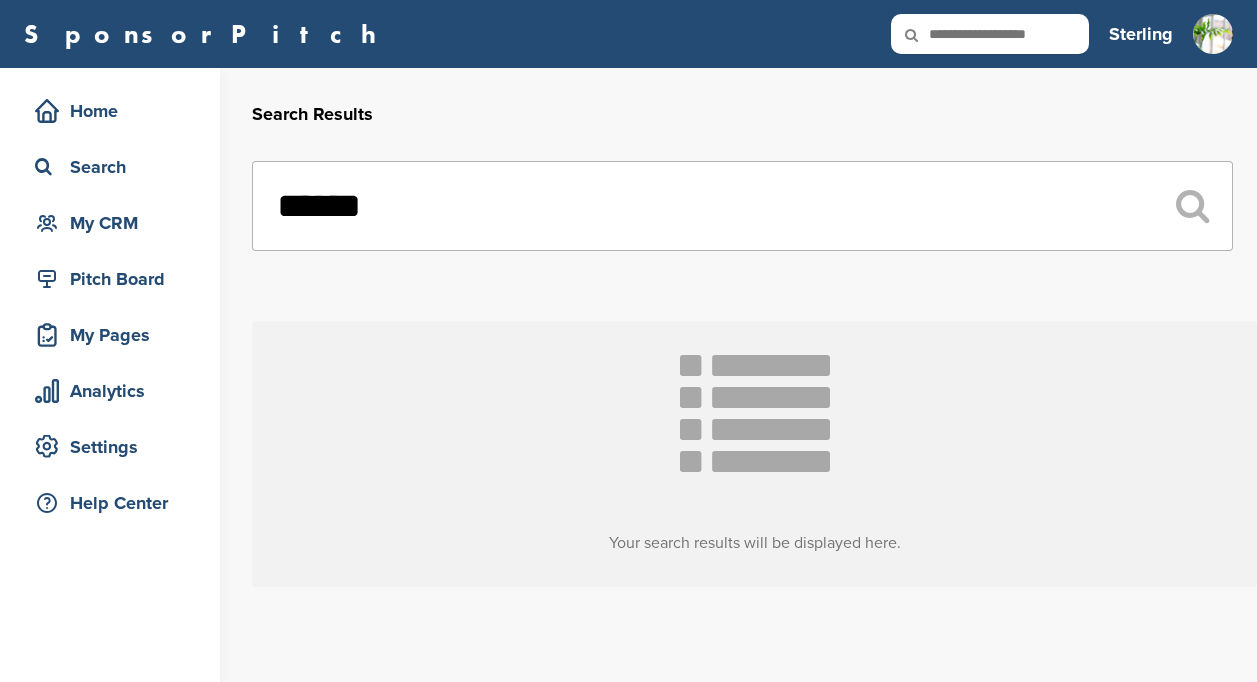 scroll, scrollTop: 0, scrollLeft: 0, axis: both 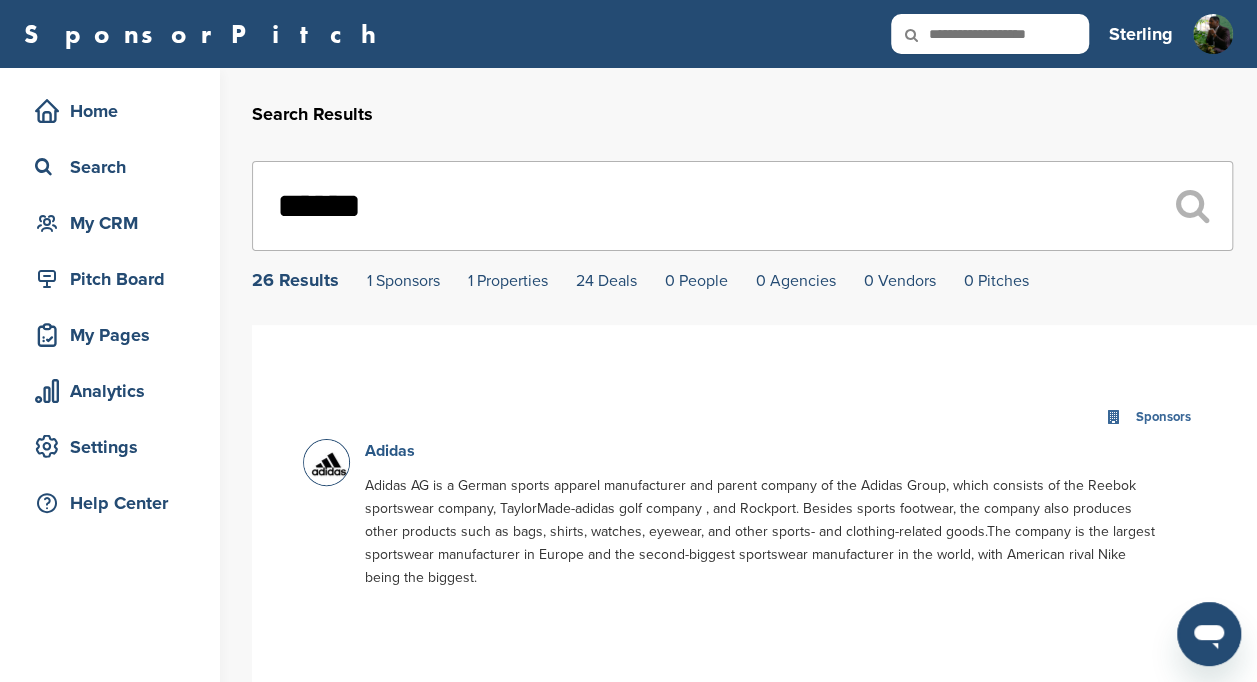 click on "Adidas" at bounding box center [390, 451] 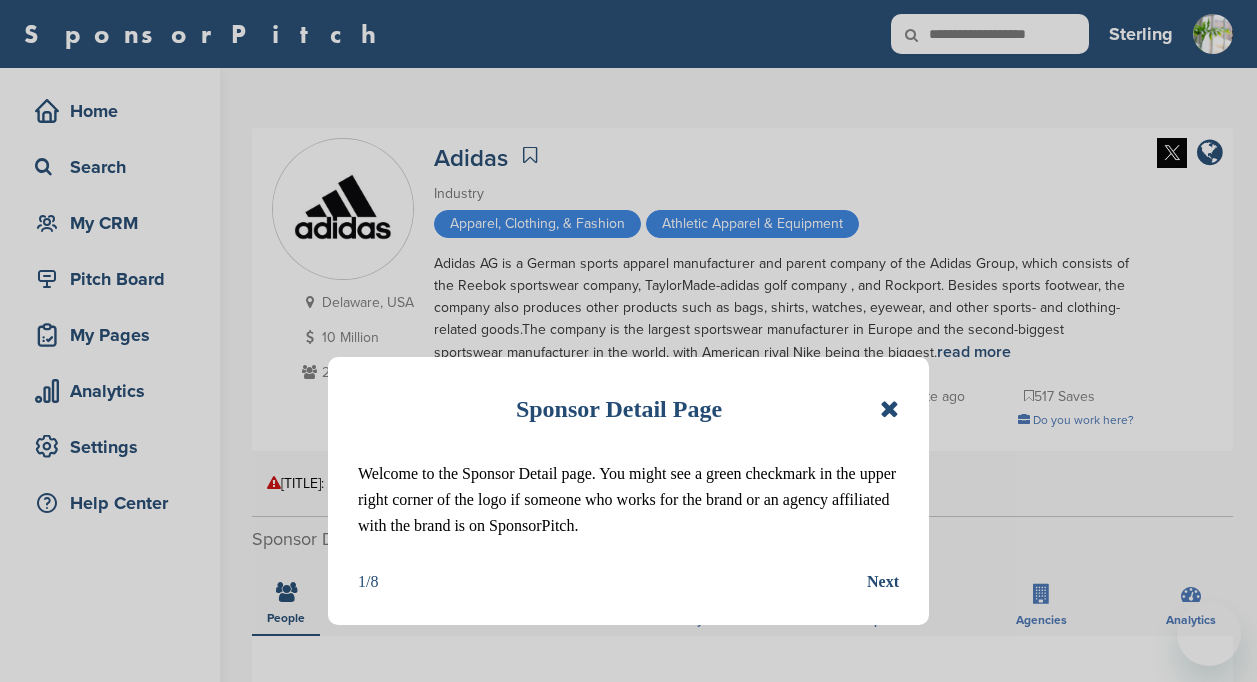 scroll, scrollTop: 0, scrollLeft: 0, axis: both 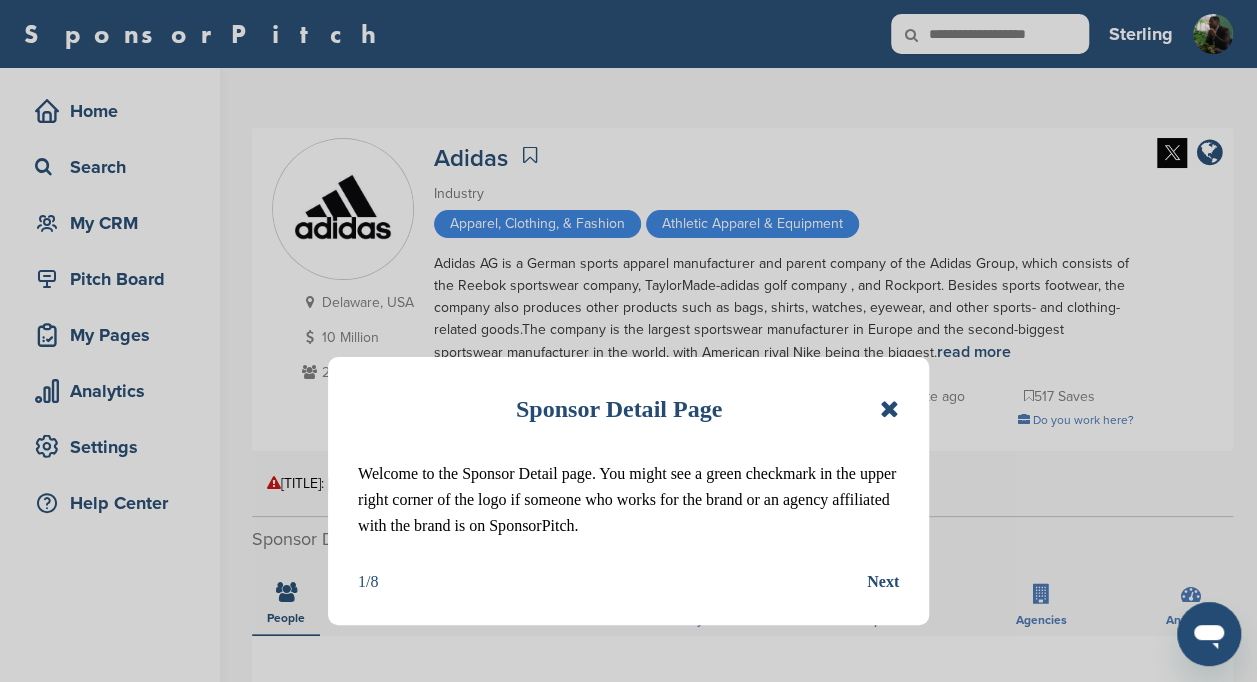 click at bounding box center [889, 409] 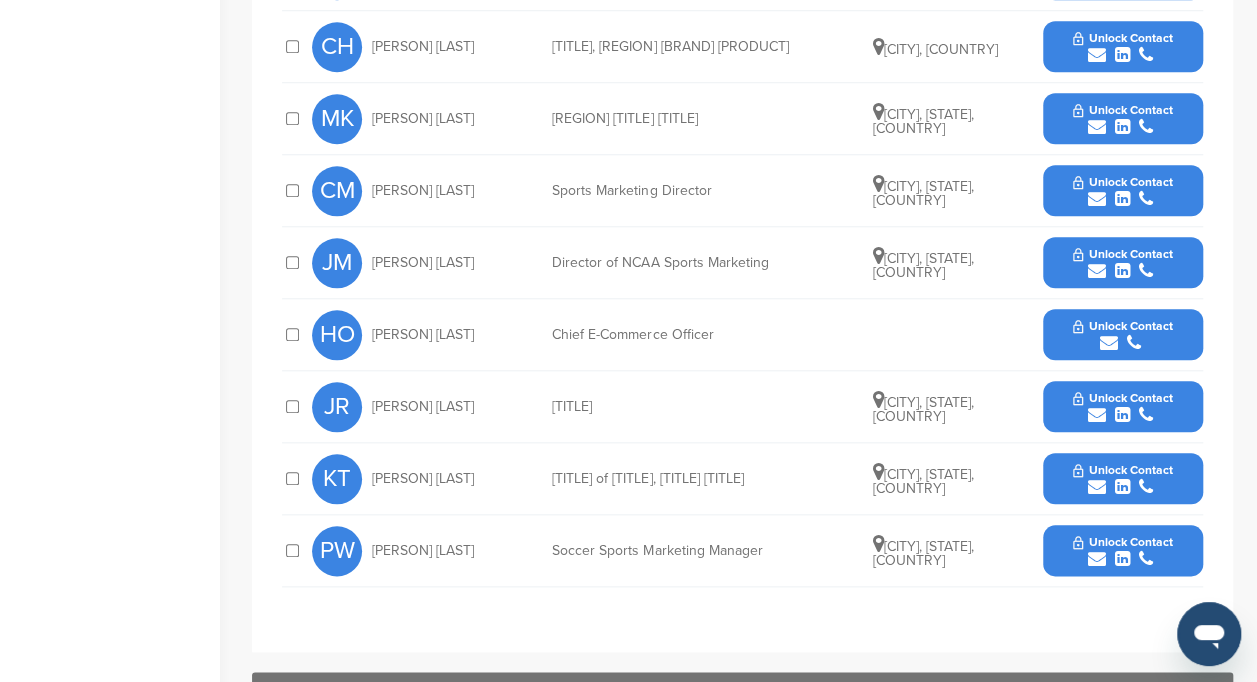 scroll, scrollTop: 855, scrollLeft: 0, axis: vertical 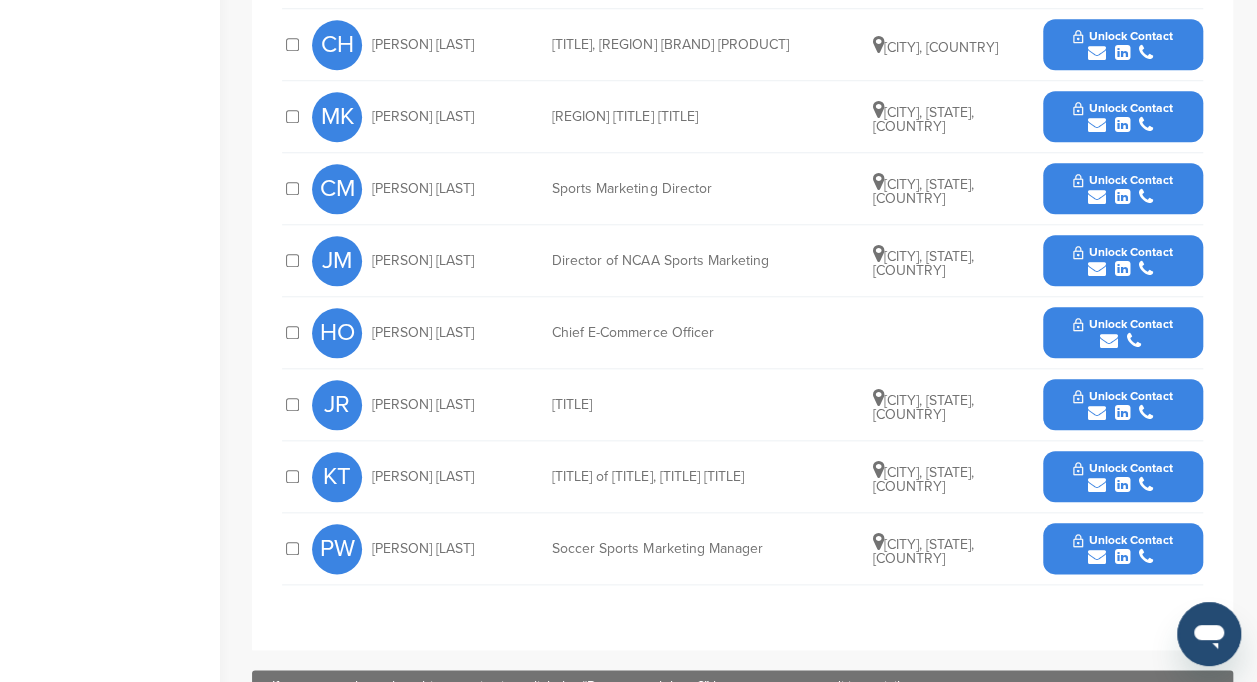 click on "Unlock Contact" at bounding box center [1122, 540] 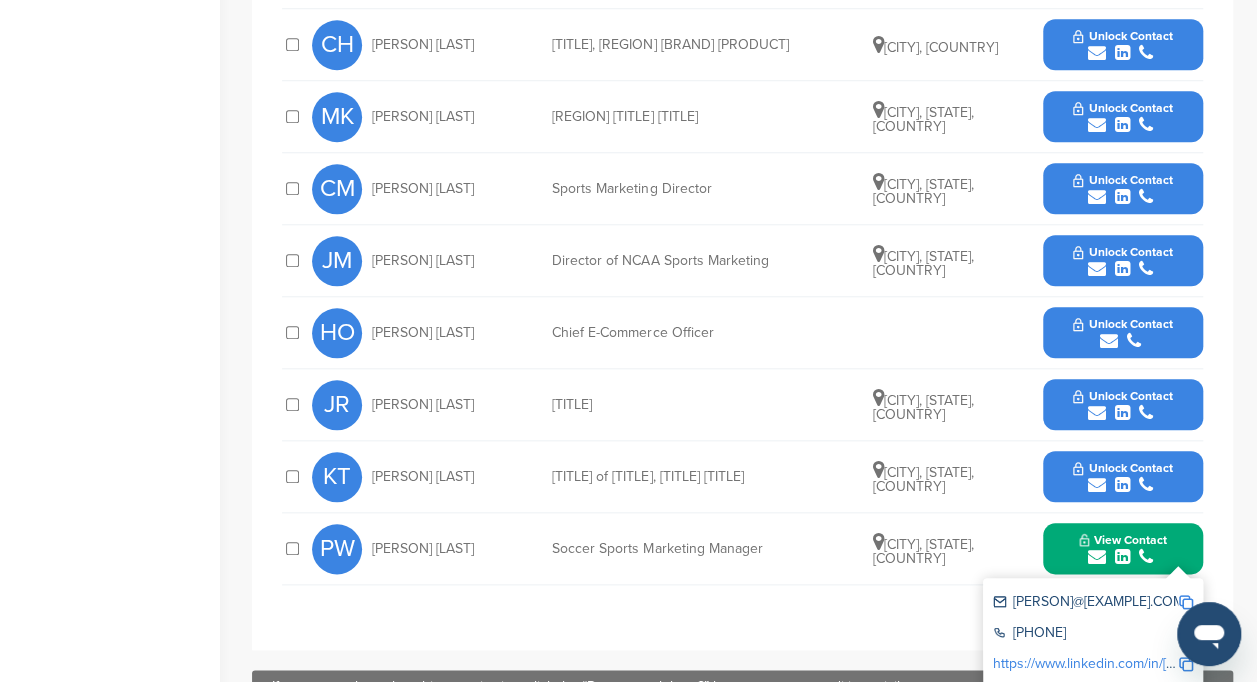 click at bounding box center [1186, 602] 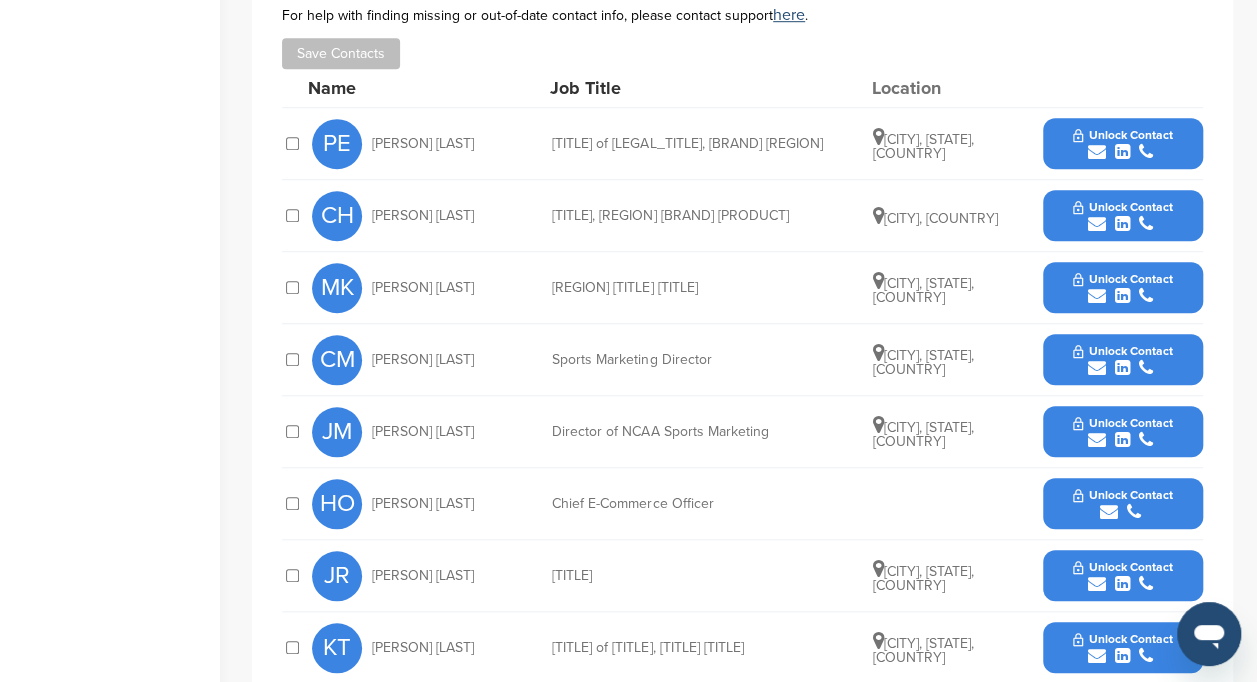 scroll, scrollTop: 622, scrollLeft: 0, axis: vertical 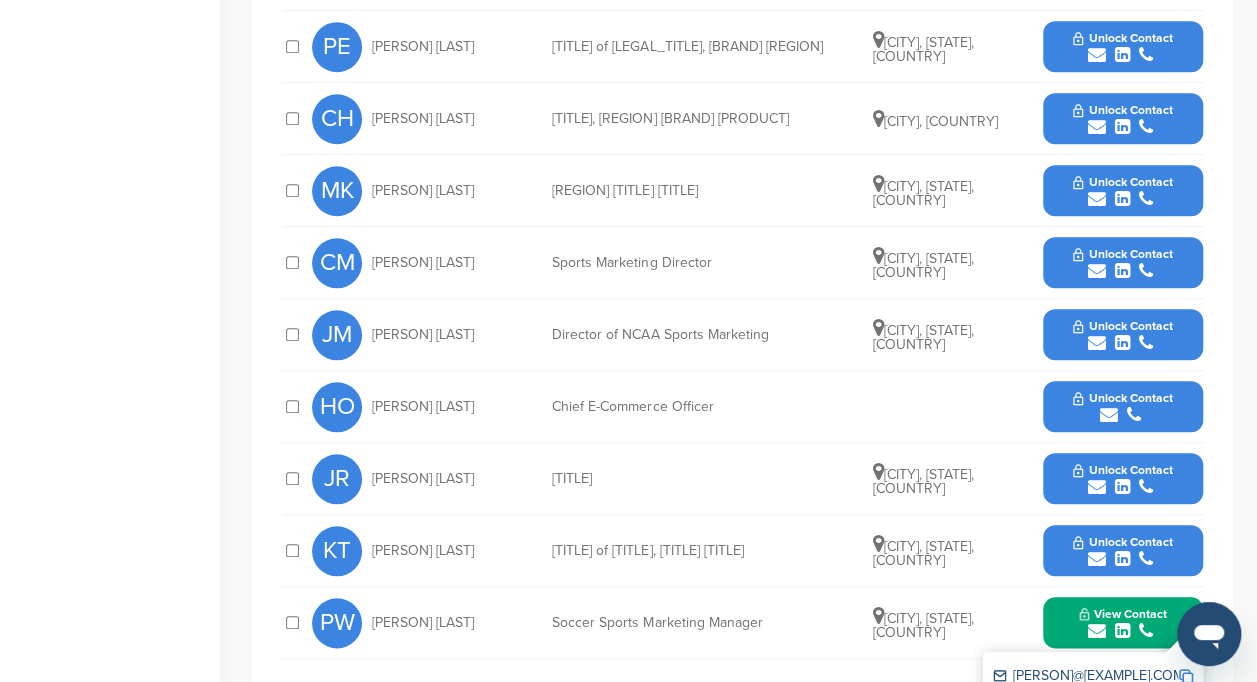 click at bounding box center [1122, 271] 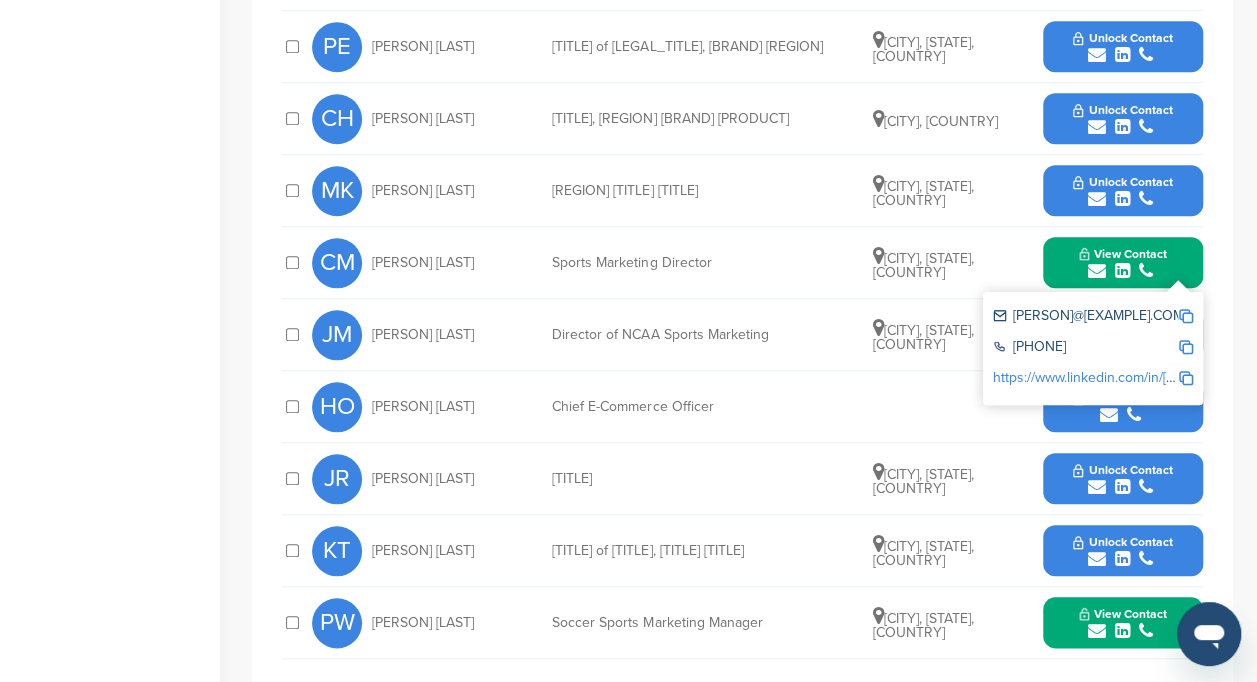 click at bounding box center (1186, 316) 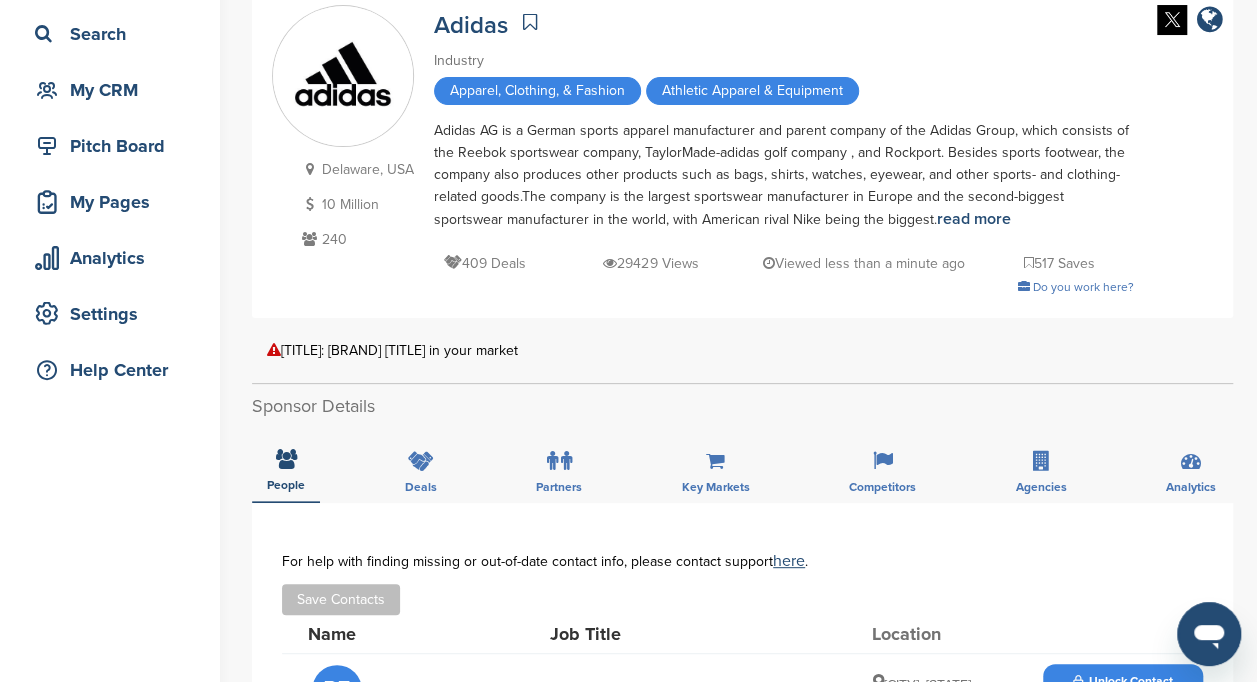 scroll, scrollTop: 0, scrollLeft: 0, axis: both 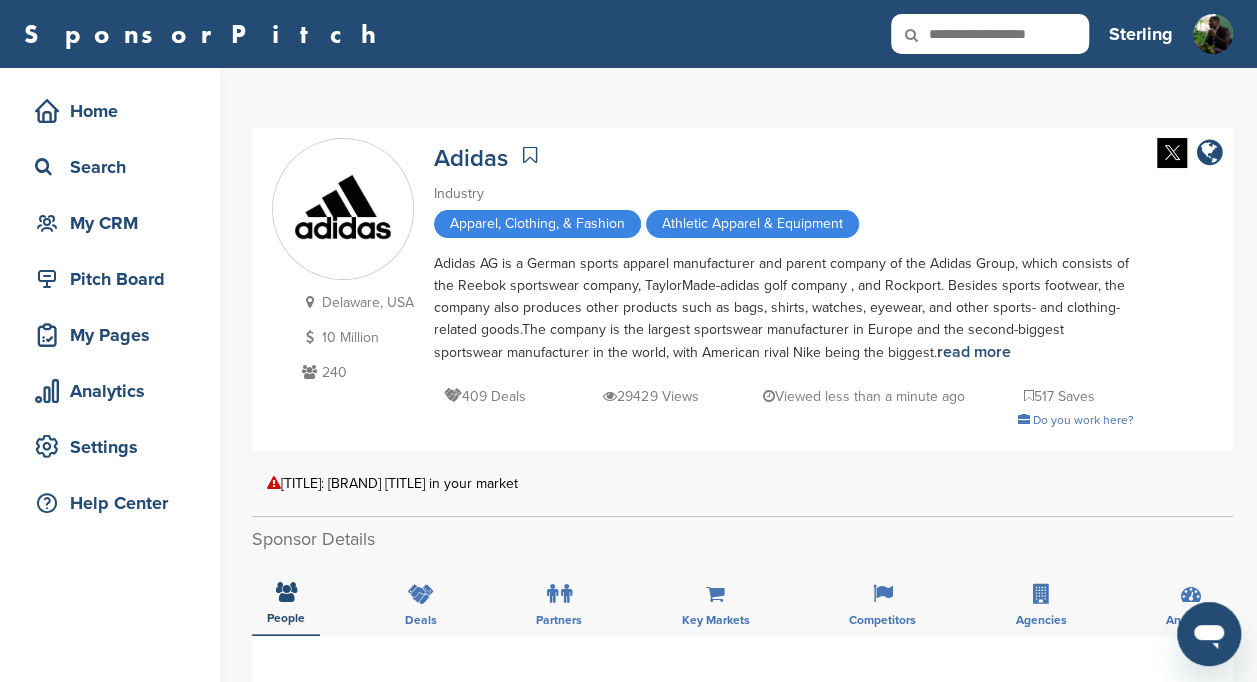 click at bounding box center (990, 34) 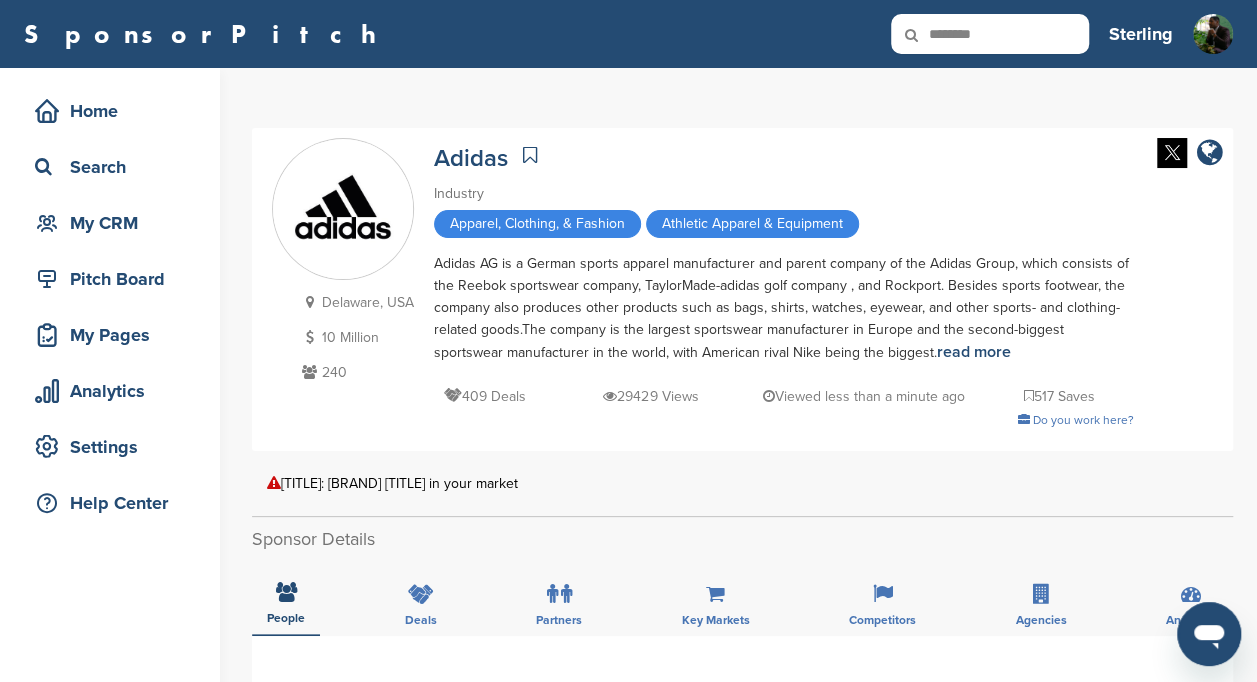 type on "********" 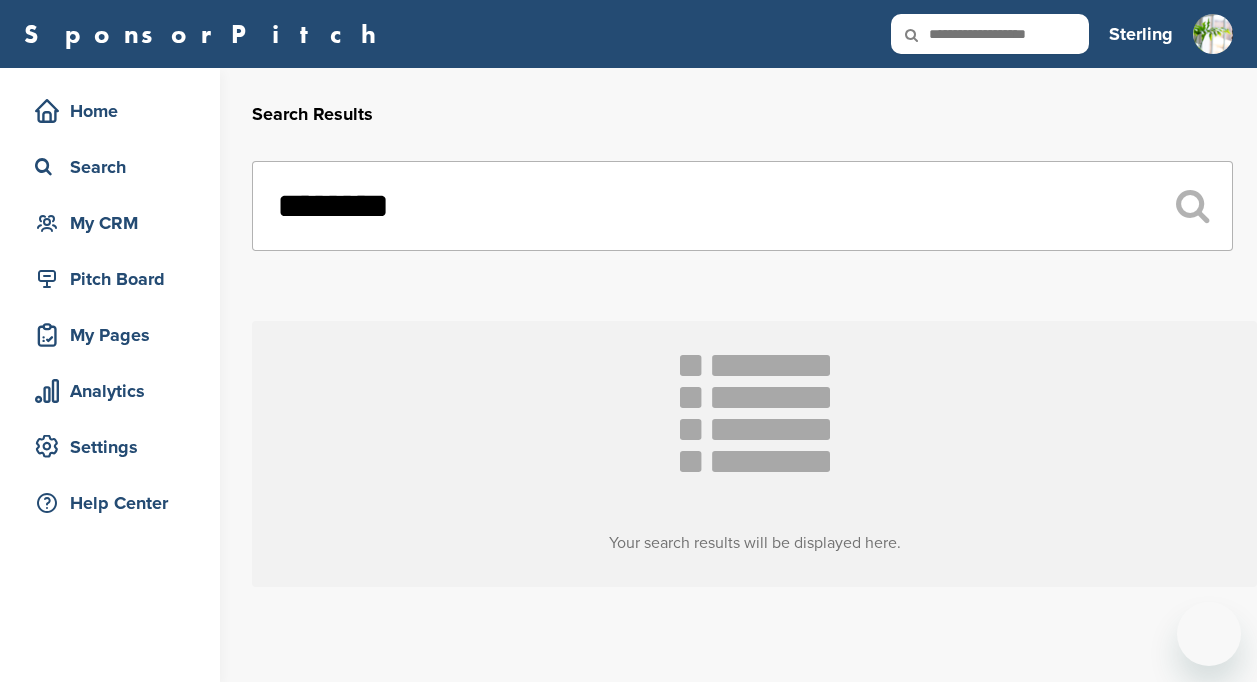 scroll, scrollTop: 0, scrollLeft: 0, axis: both 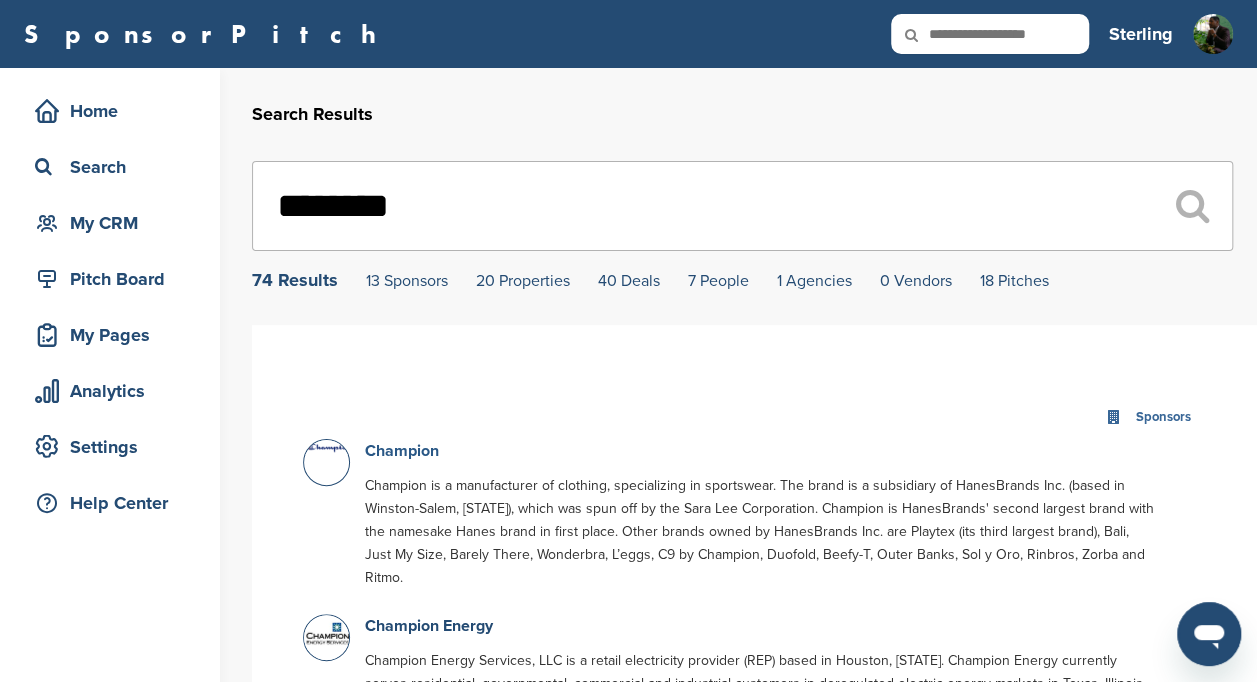 click on "Champion" at bounding box center [402, 451] 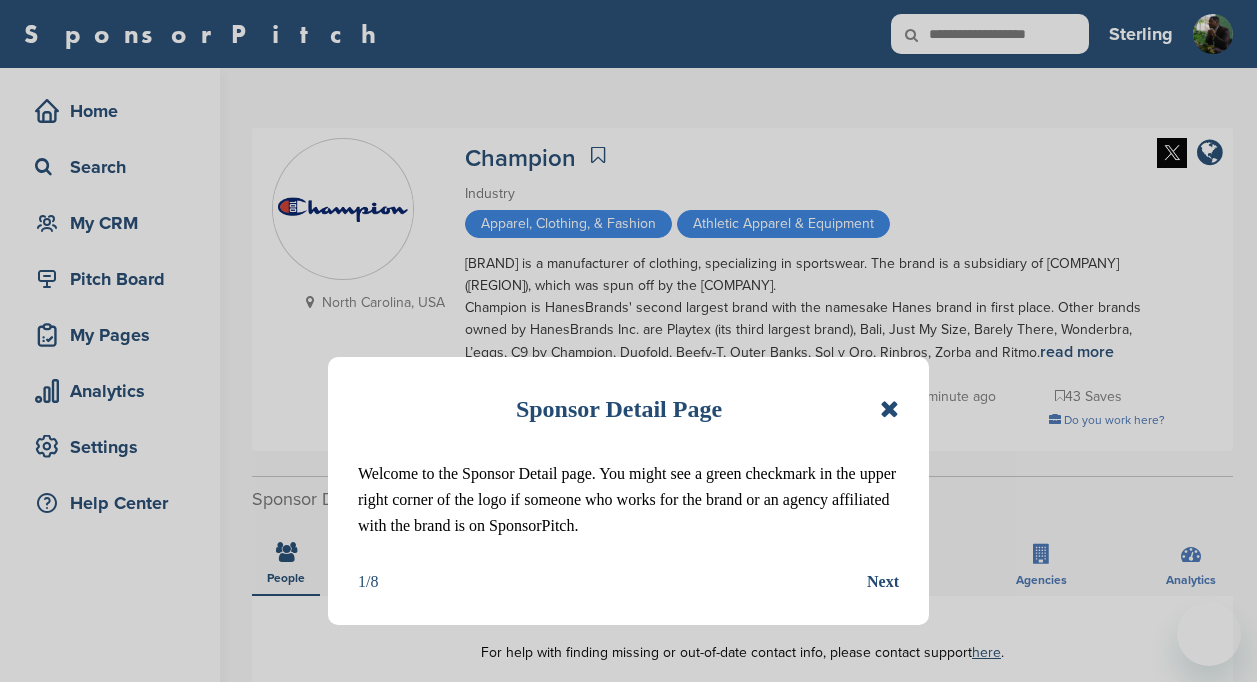 scroll, scrollTop: 0, scrollLeft: 0, axis: both 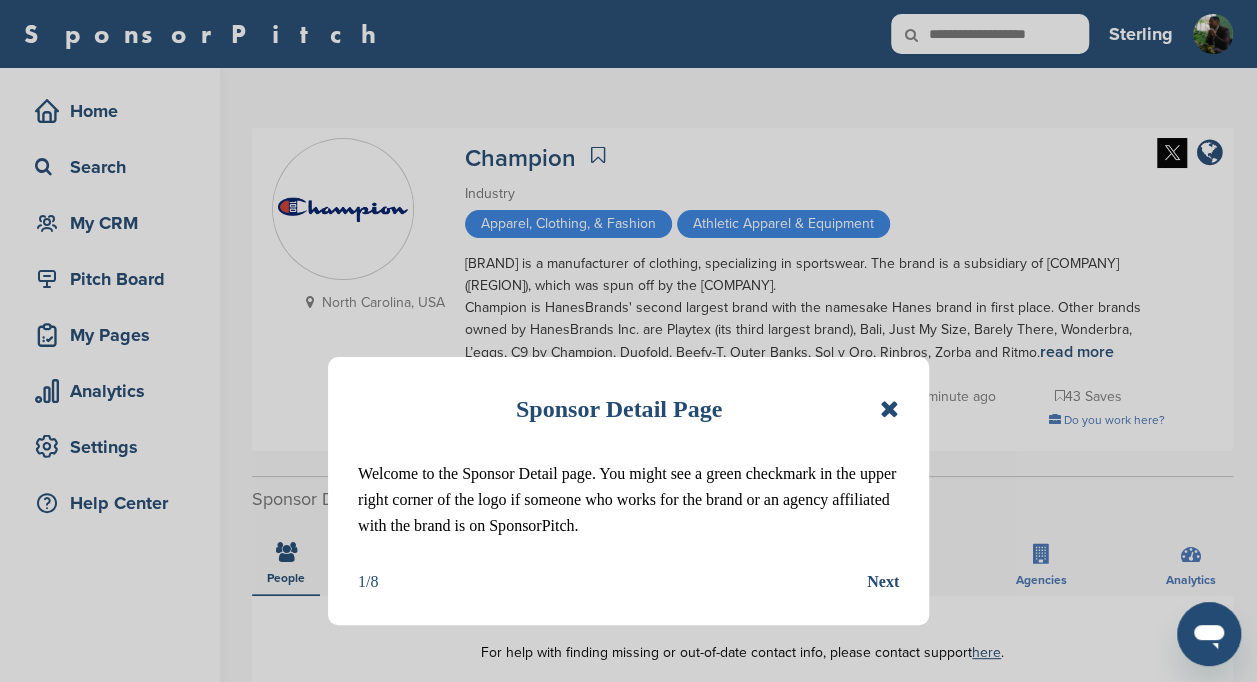 click at bounding box center [889, 409] 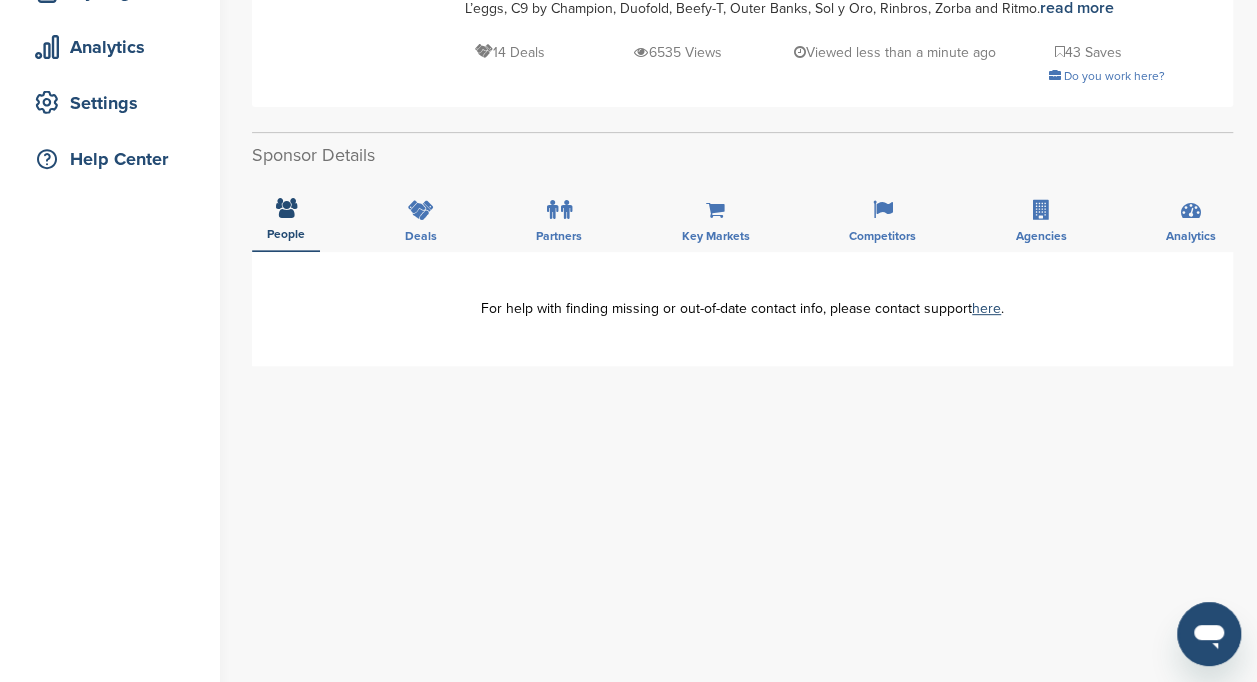 scroll, scrollTop: 47, scrollLeft: 0, axis: vertical 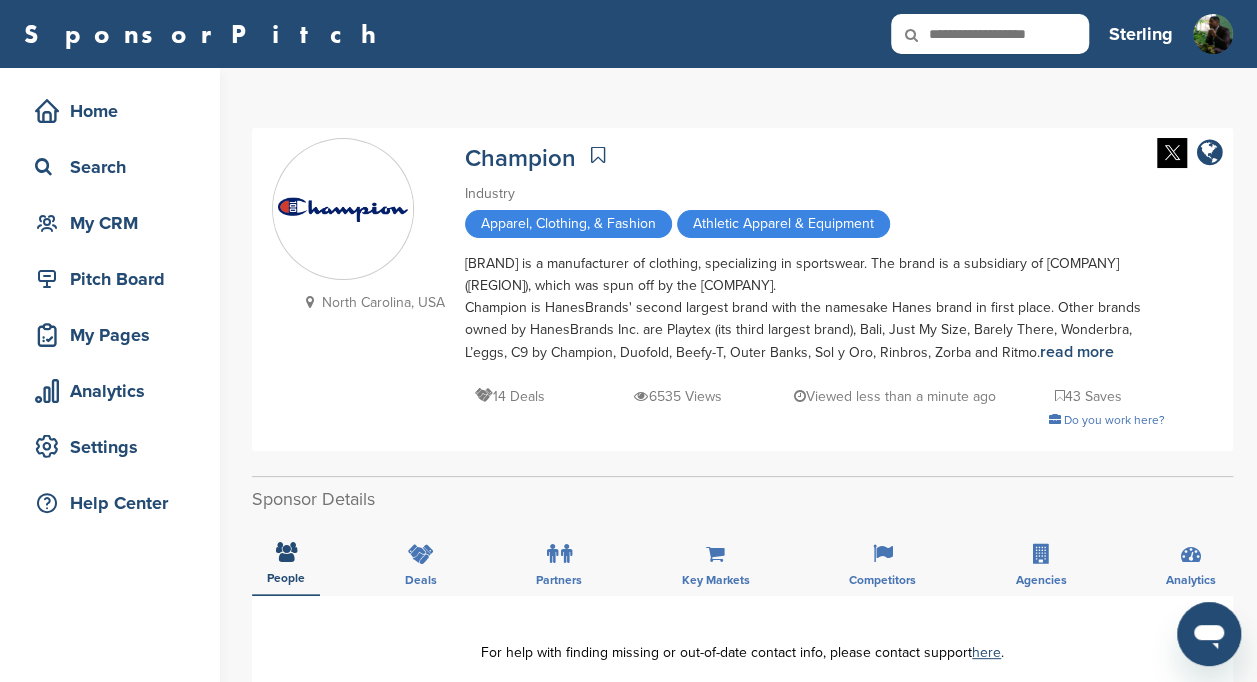 click at bounding box center [990, 34] 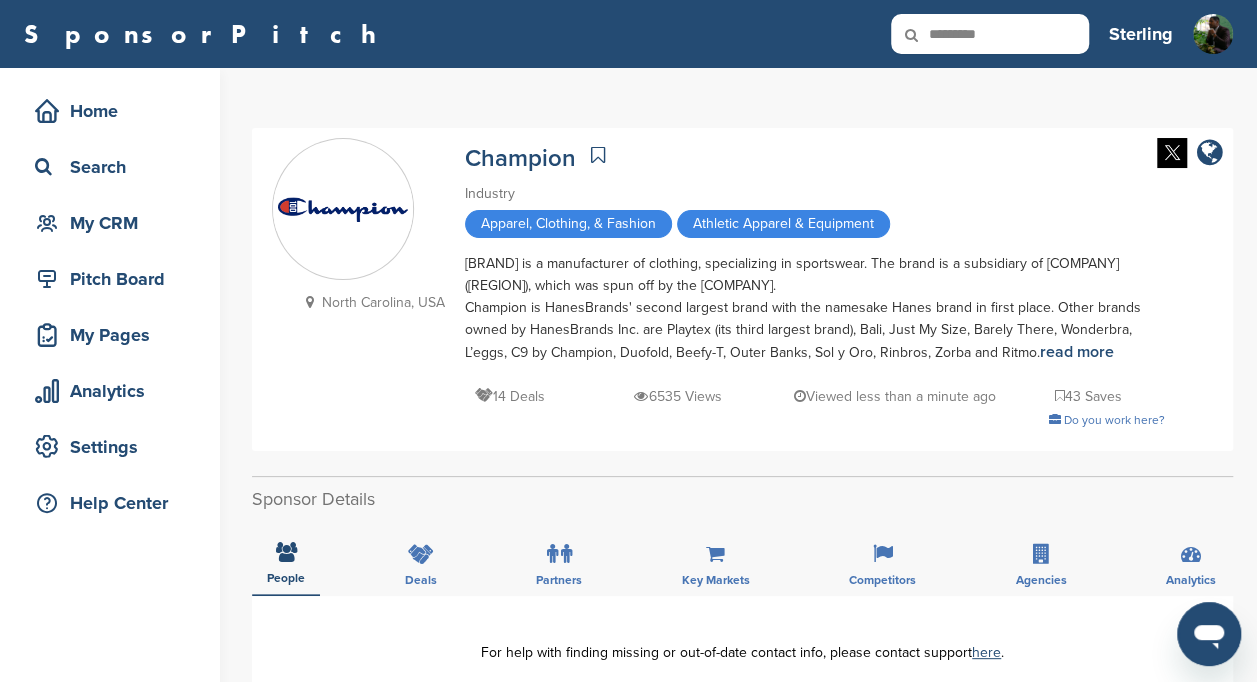 type on "*********" 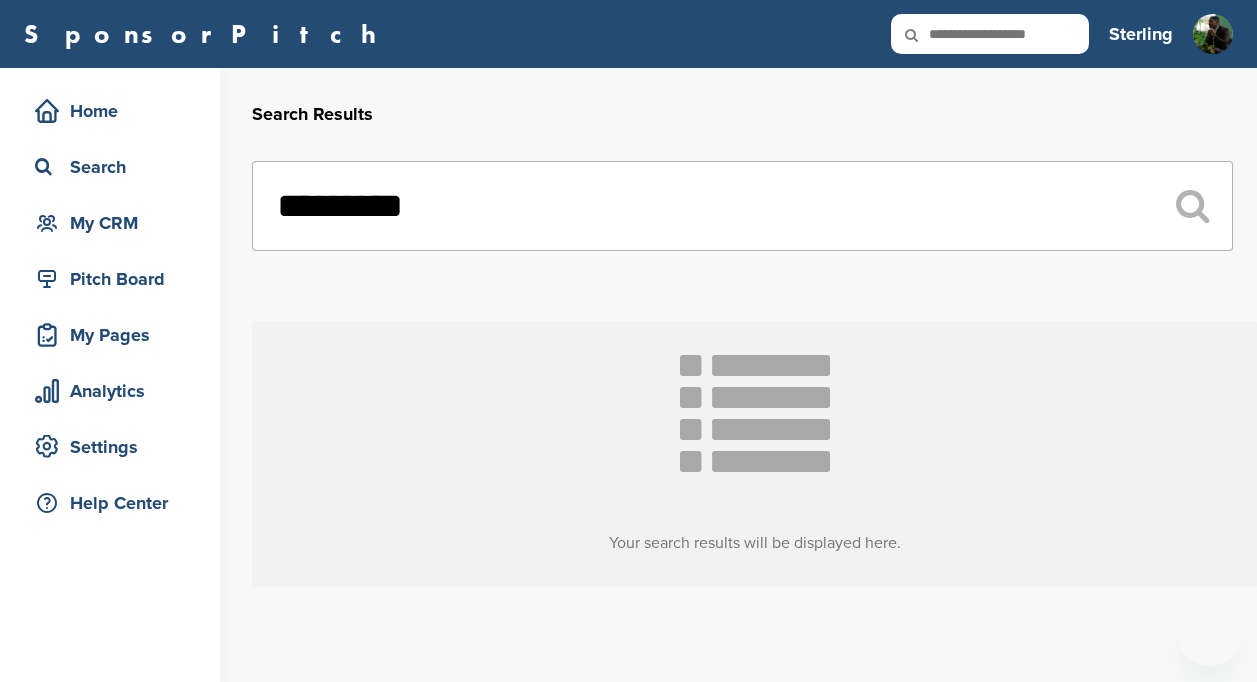 scroll, scrollTop: 0, scrollLeft: 0, axis: both 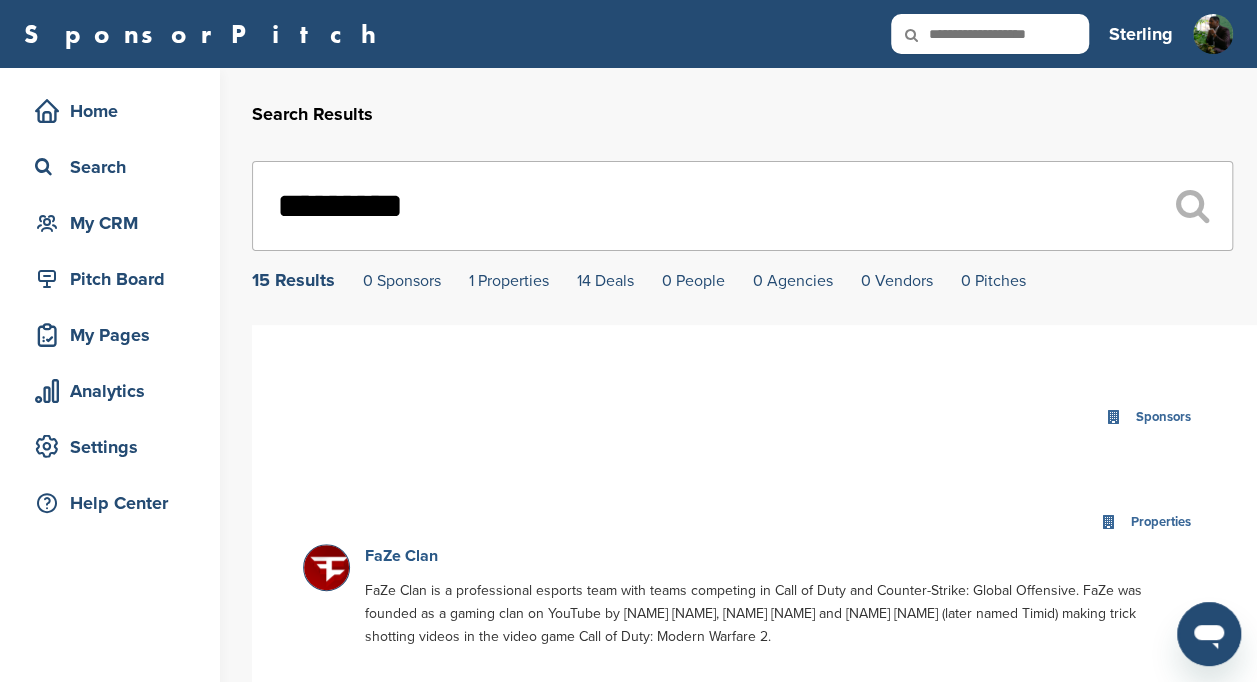 click on "FaZe Clan" at bounding box center (401, 556) 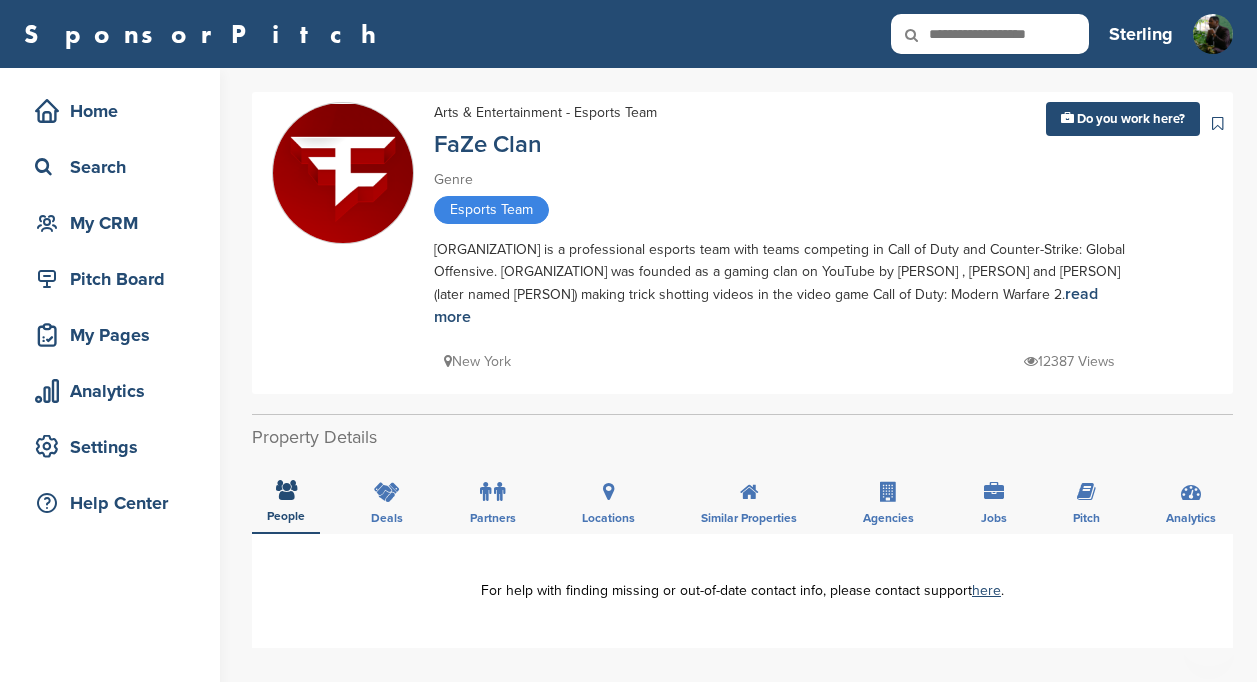 scroll, scrollTop: 0, scrollLeft: 0, axis: both 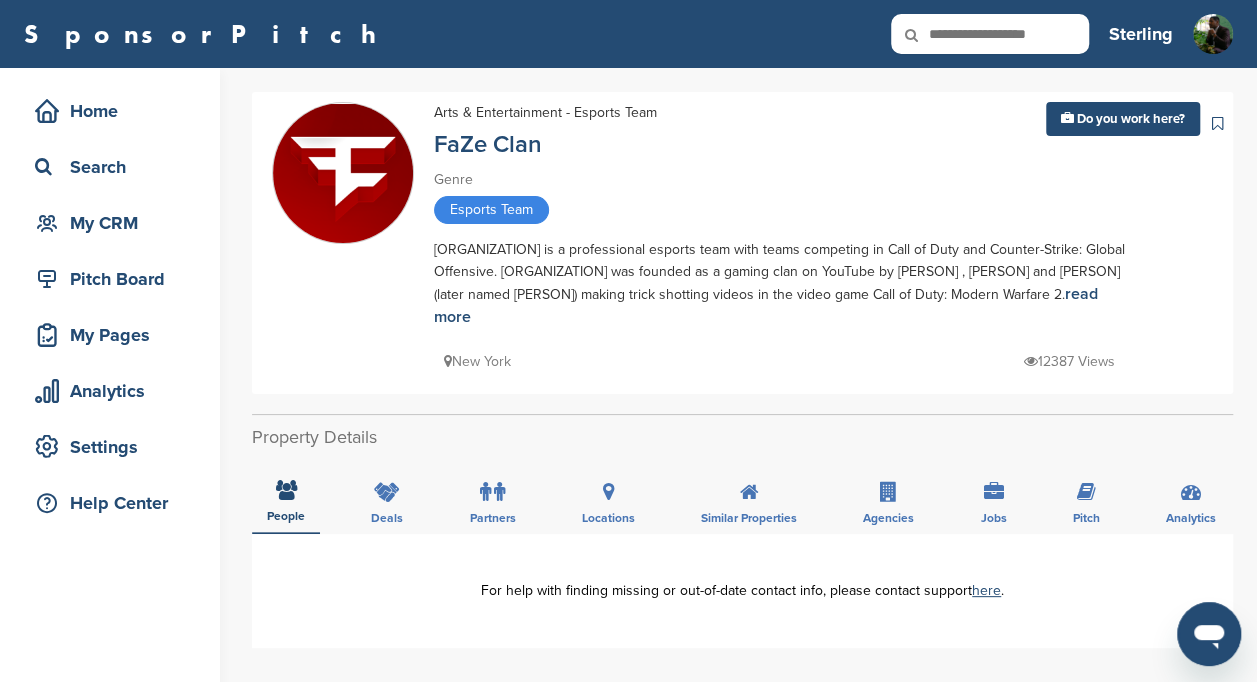 click at bounding box center (990, 34) 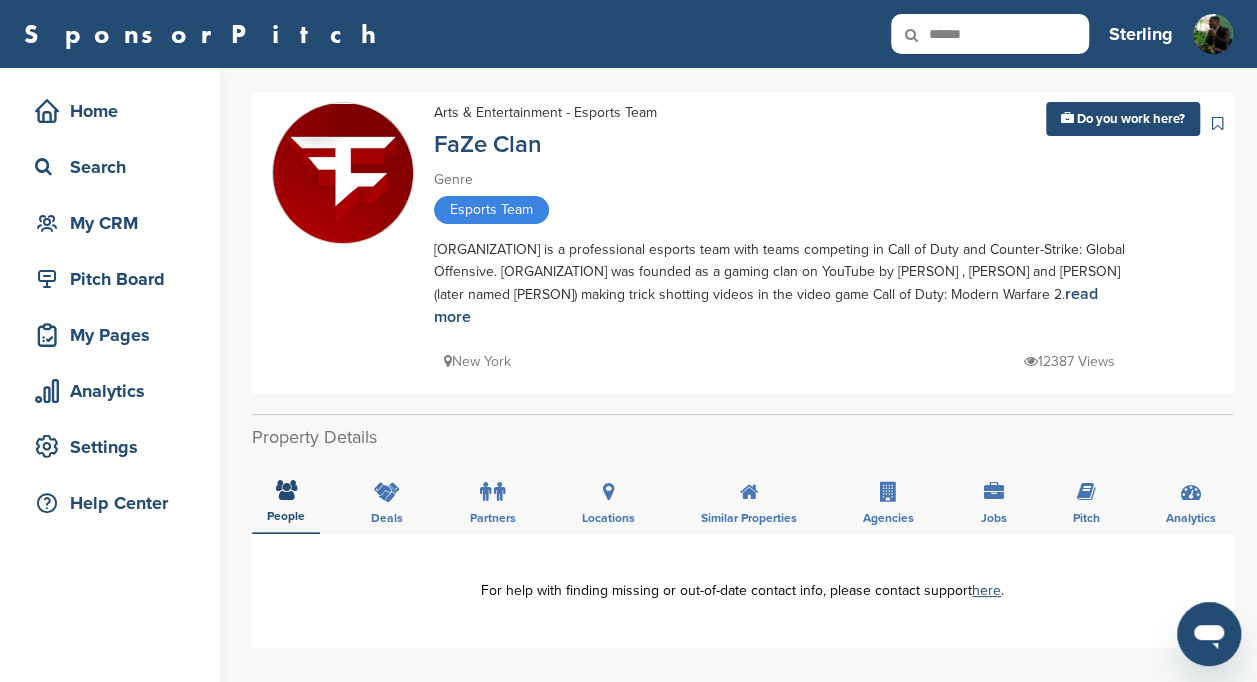 type on "******" 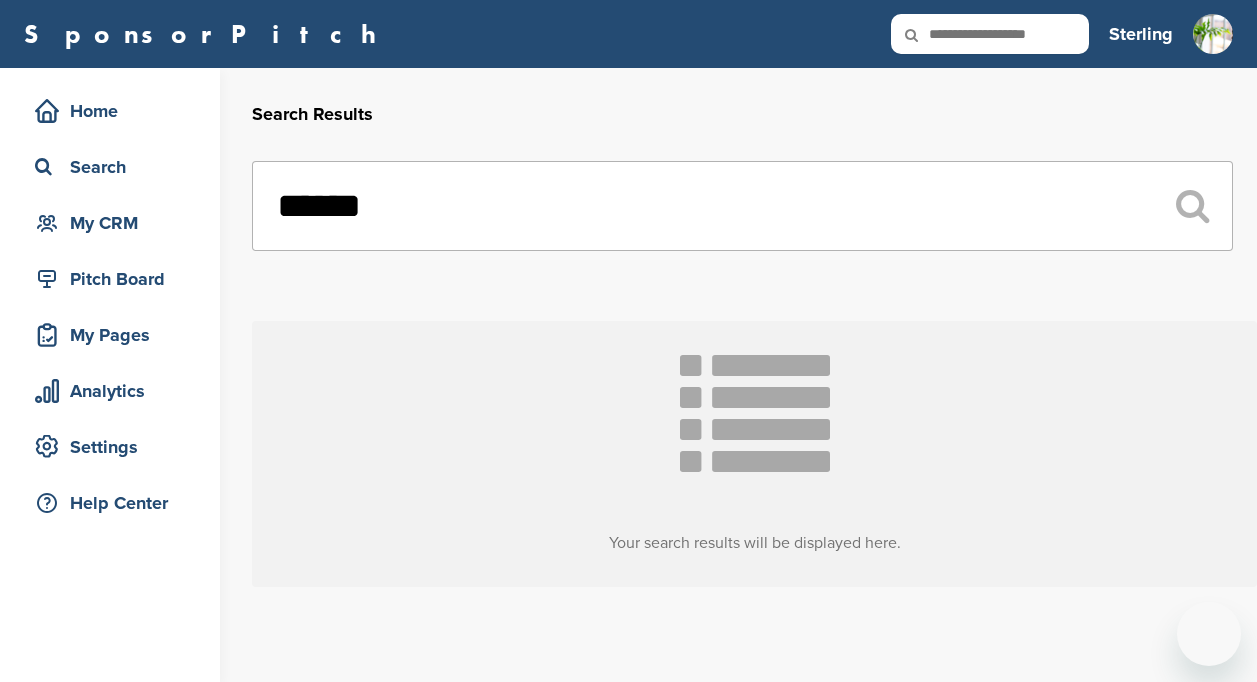 scroll, scrollTop: 0, scrollLeft: 0, axis: both 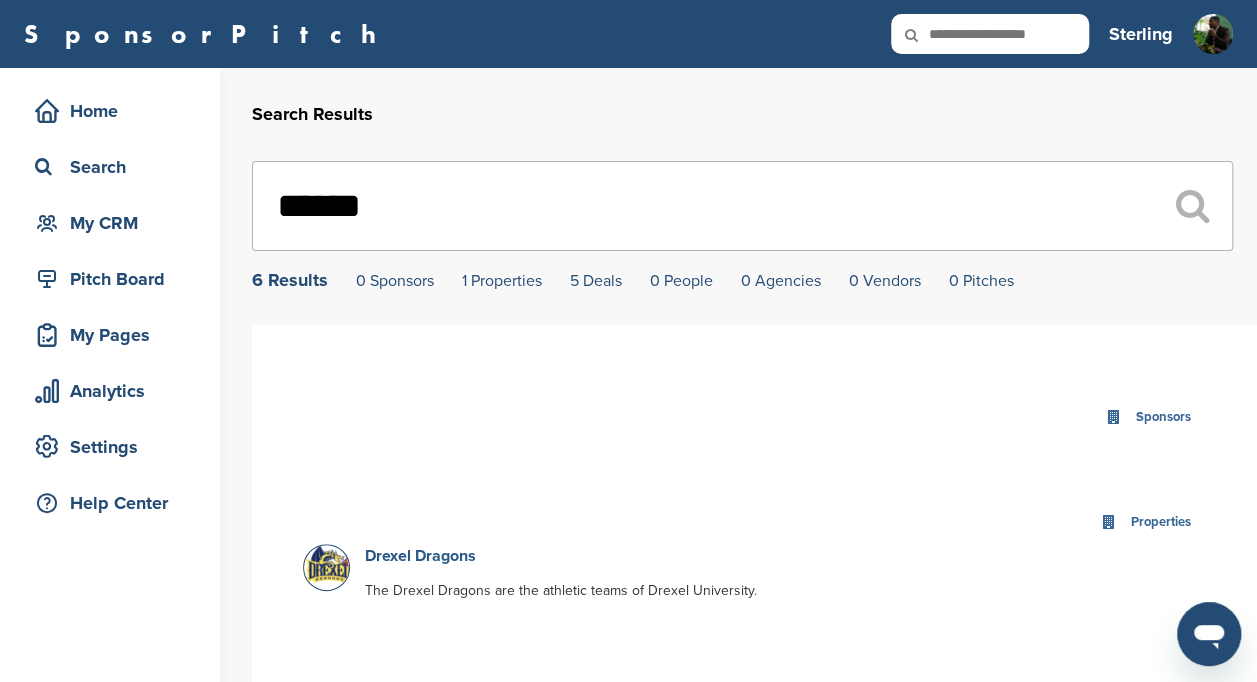 click on "Drexel Dragons" at bounding box center [420, 556] 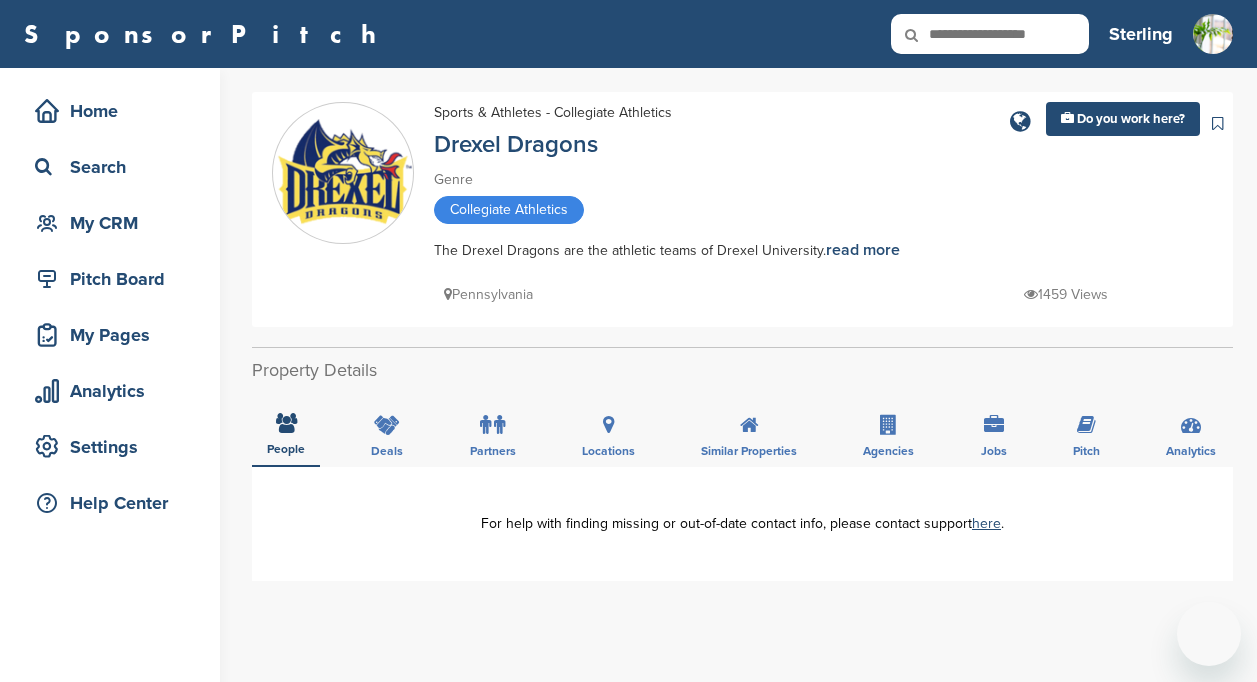 scroll, scrollTop: 0, scrollLeft: 0, axis: both 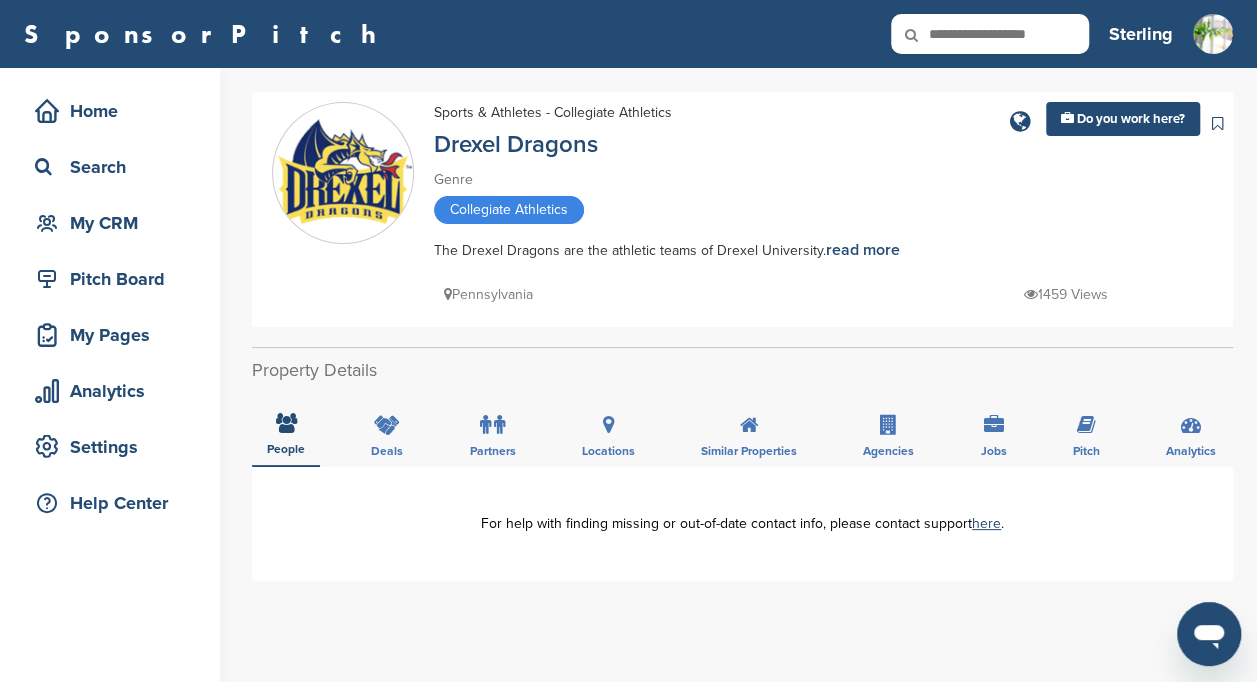 click on "×
Add to contact list
Adding a net-new contact to a list uses a credit. You can view and manage your contact lists in the SponsorPitch CRM  here .
[PHONE]
[PHONE]
Apply
For help with finding missing or out-of-date contact info, please contact support  here ." at bounding box center (742, 524) 